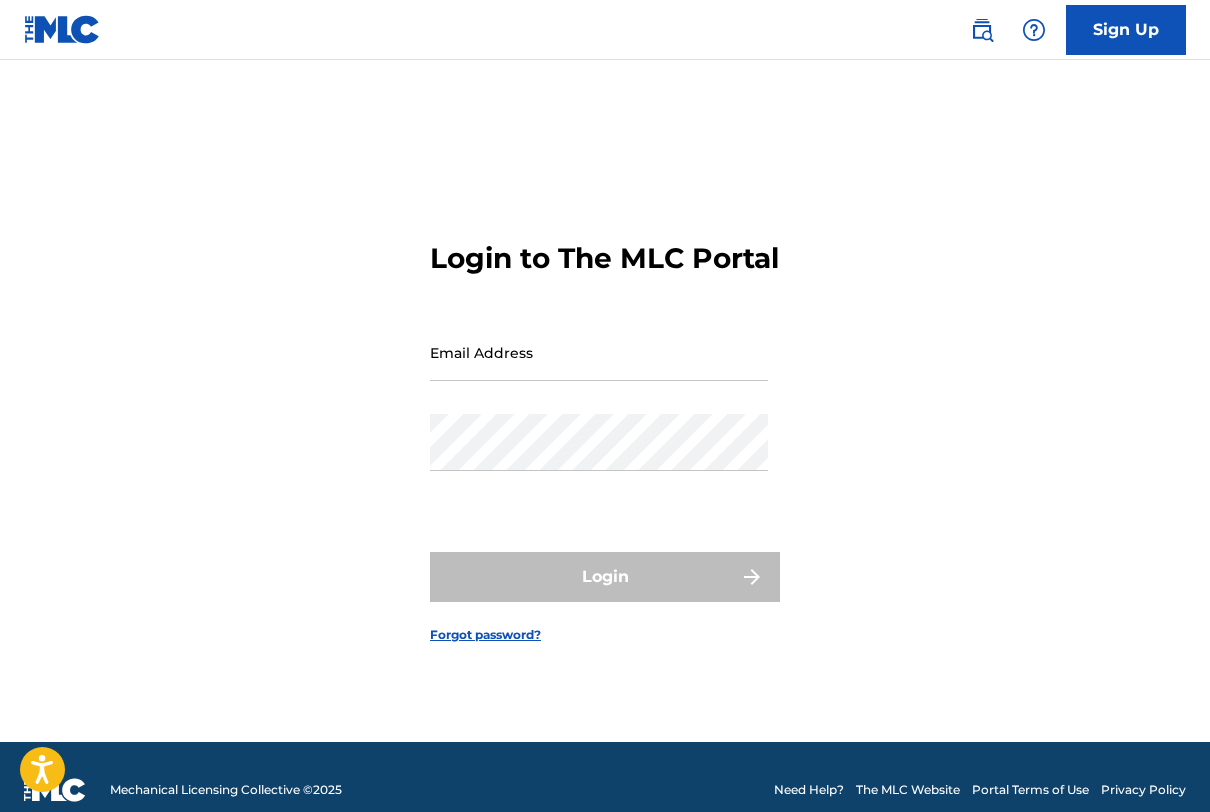 scroll, scrollTop: 0, scrollLeft: 0, axis: both 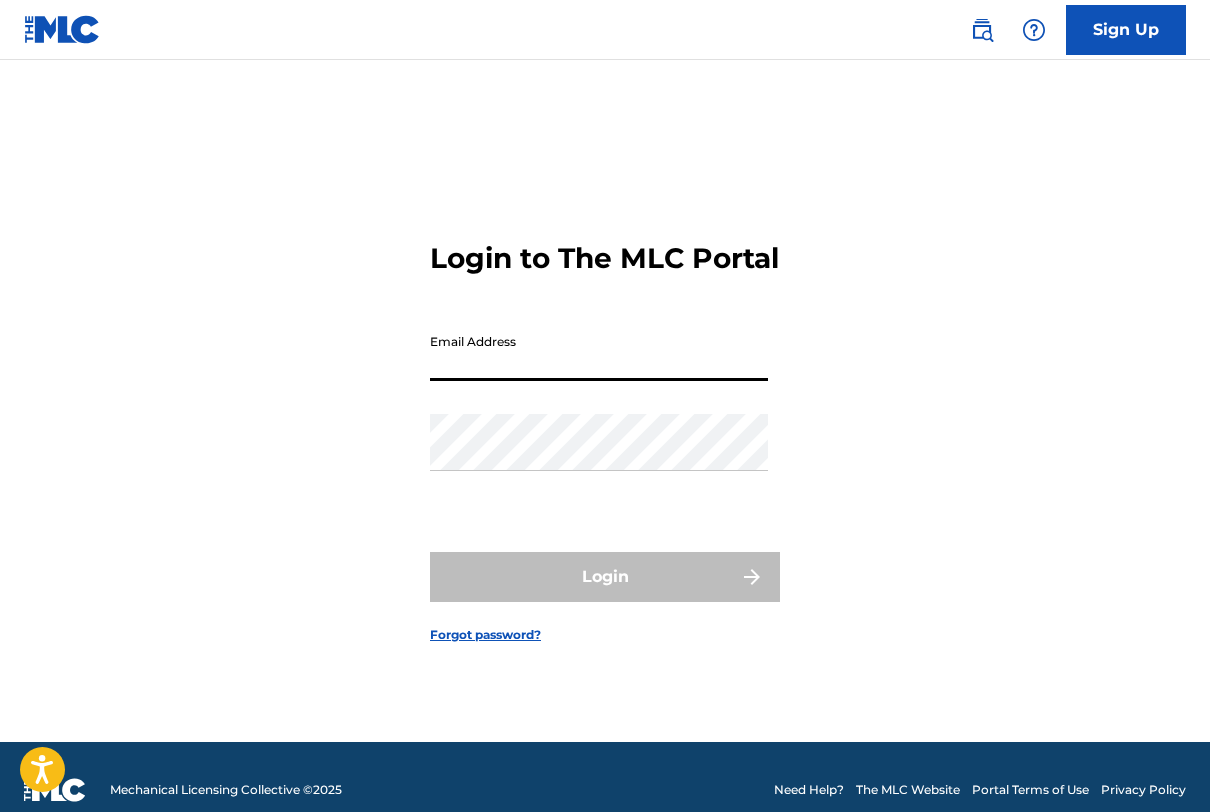 click on "Email Address" at bounding box center (599, 352) 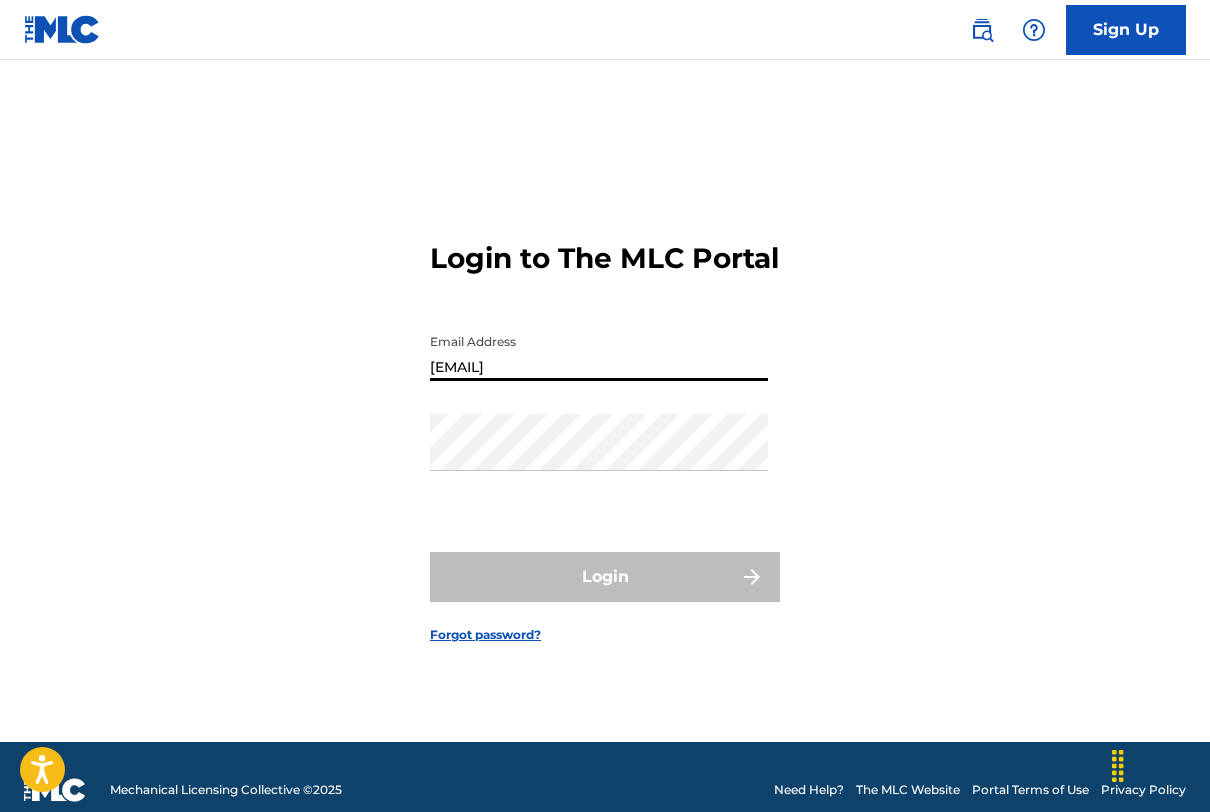 type on "[EMAIL]" 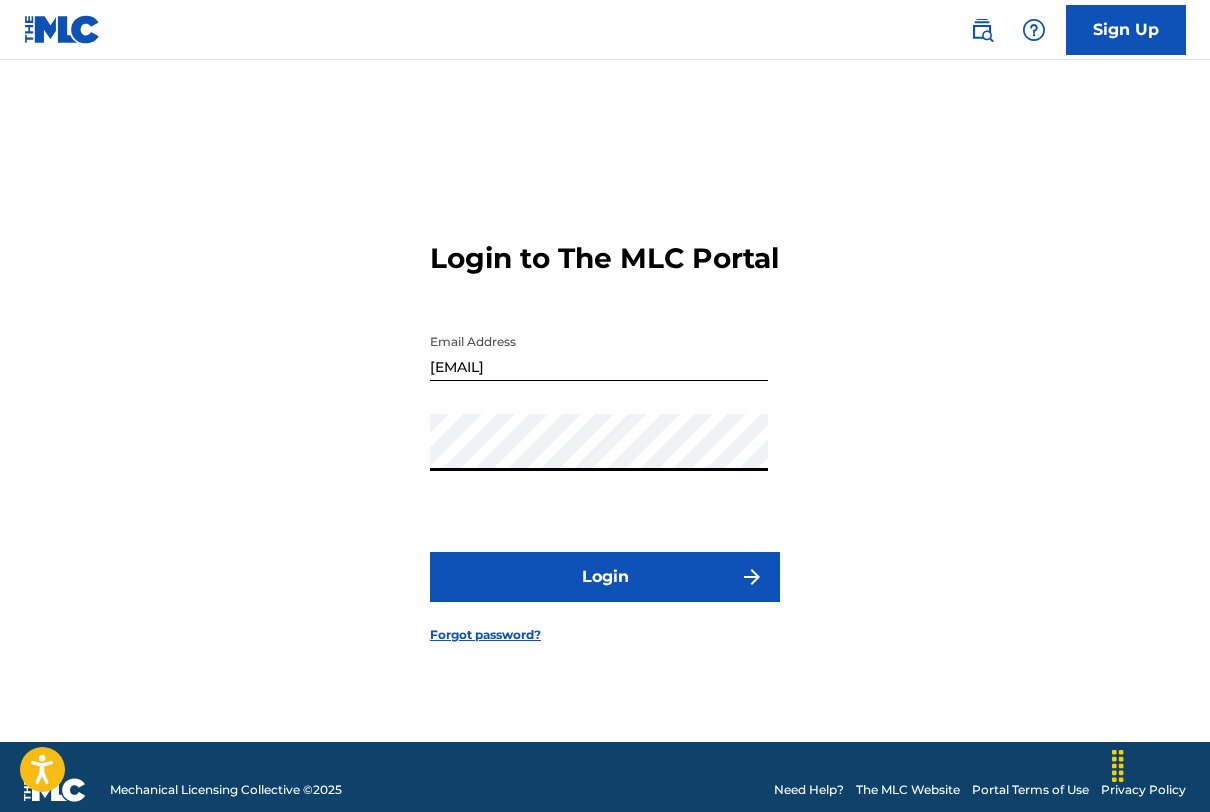 click on "Login" at bounding box center (605, 577) 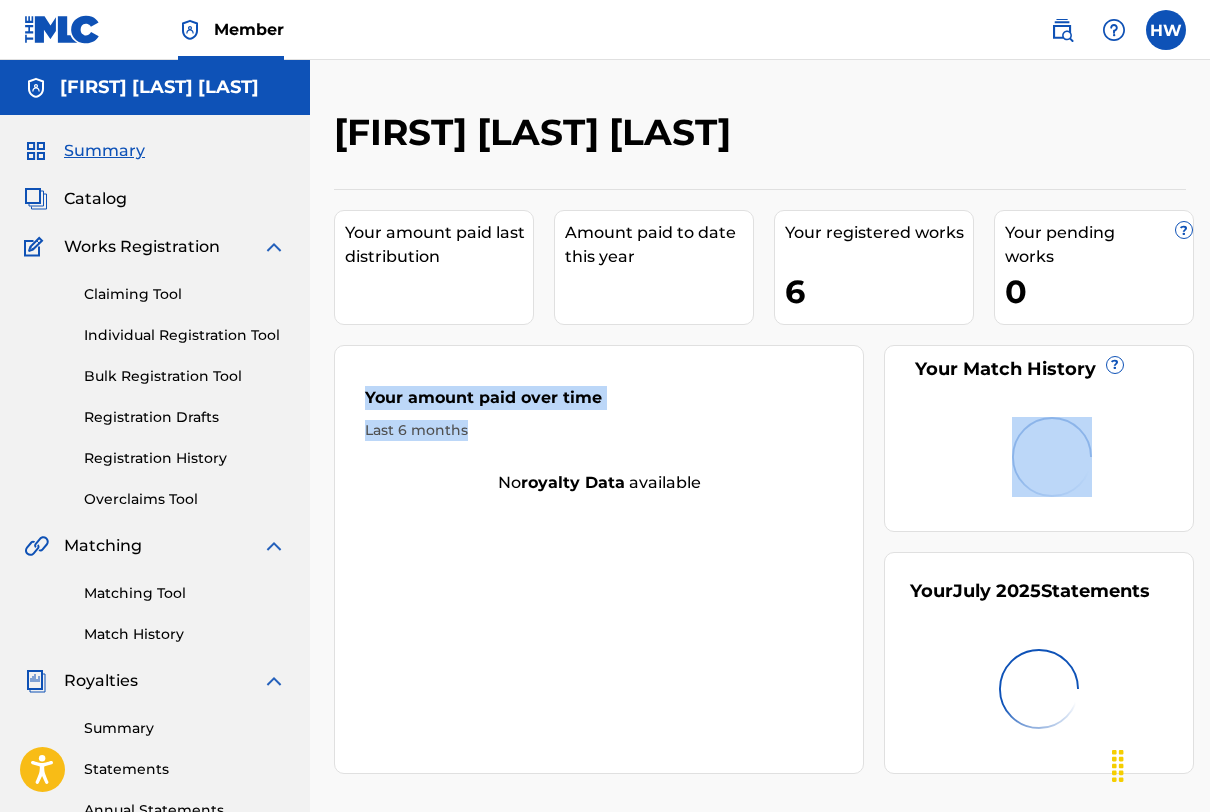 click on "Your amount paid last distribution Amount paid to date this year Your registered works 6 Your pending works ? 0 Your Match History ? Your amount paid over time Last 6 months No royalty data available Your [MONTH] [YEAR] Statements" at bounding box center (760, 481) 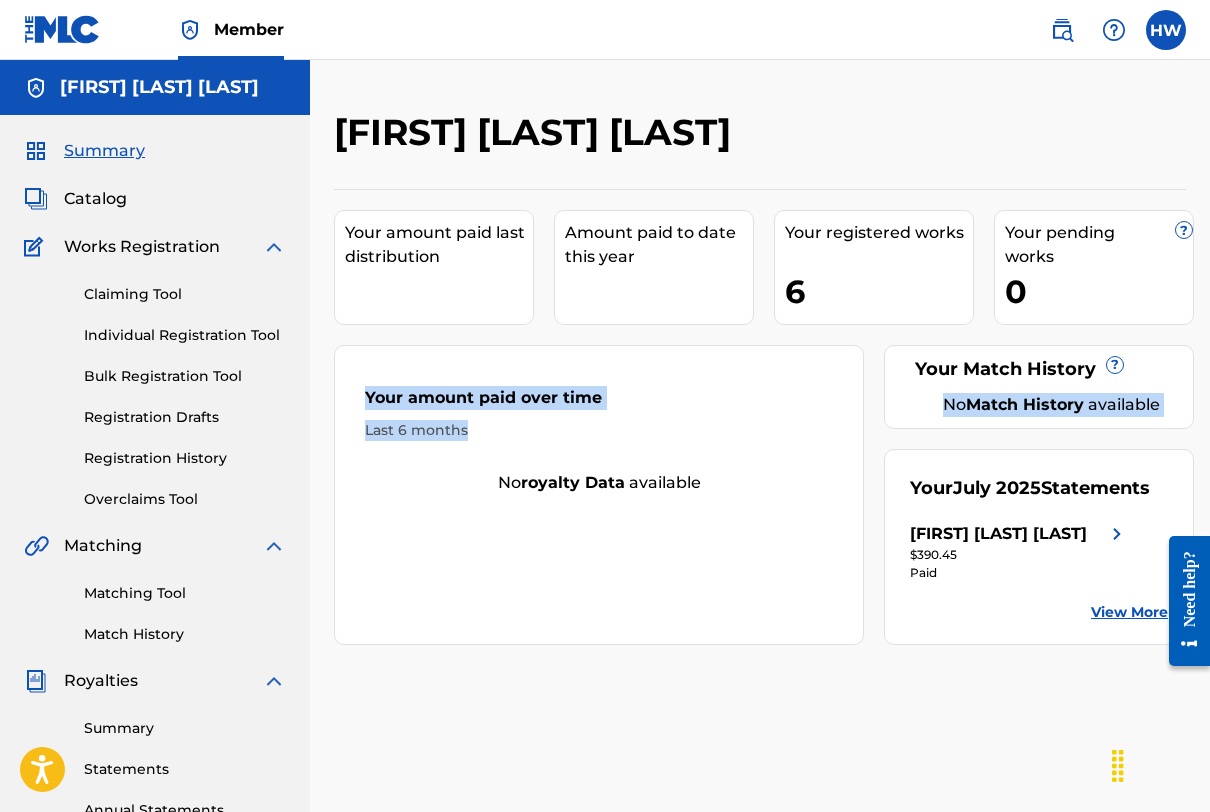 drag, startPoint x: 190, startPoint y: 300, endPoint x: 261, endPoint y: 317, distance: 73.00685 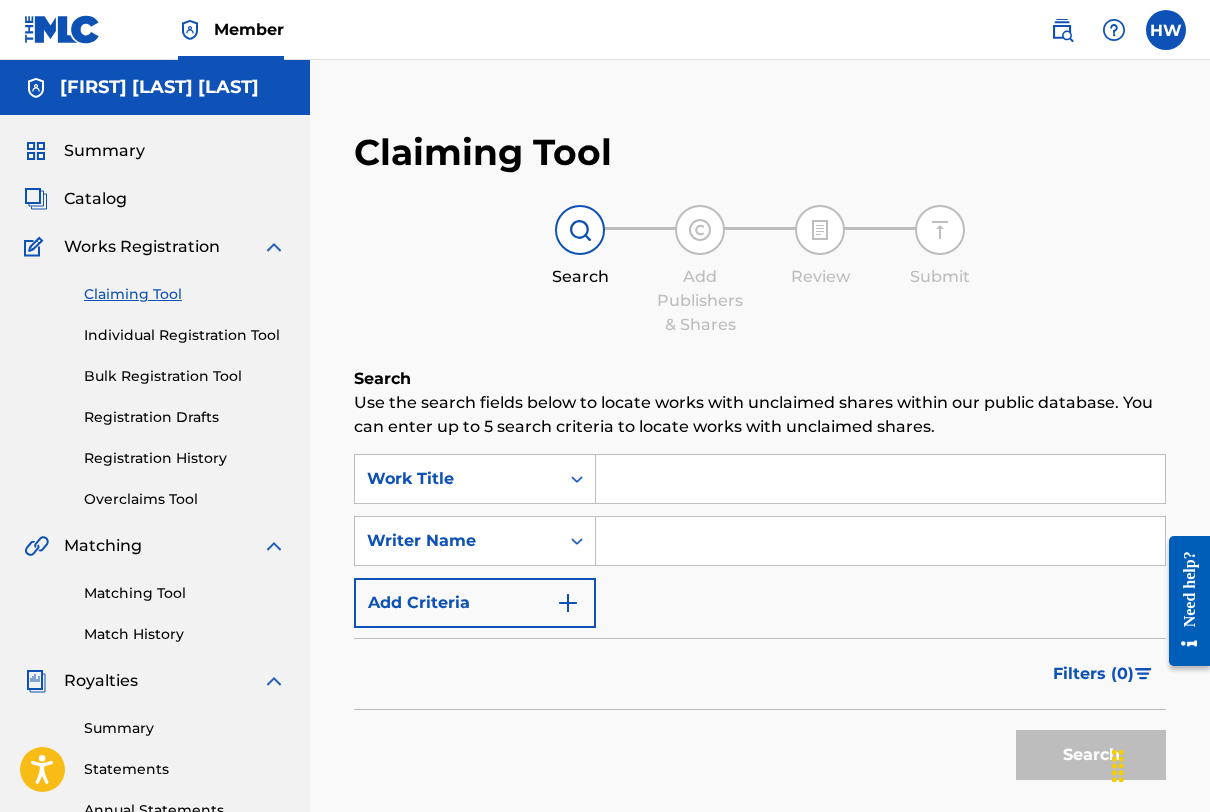 click at bounding box center [880, 479] 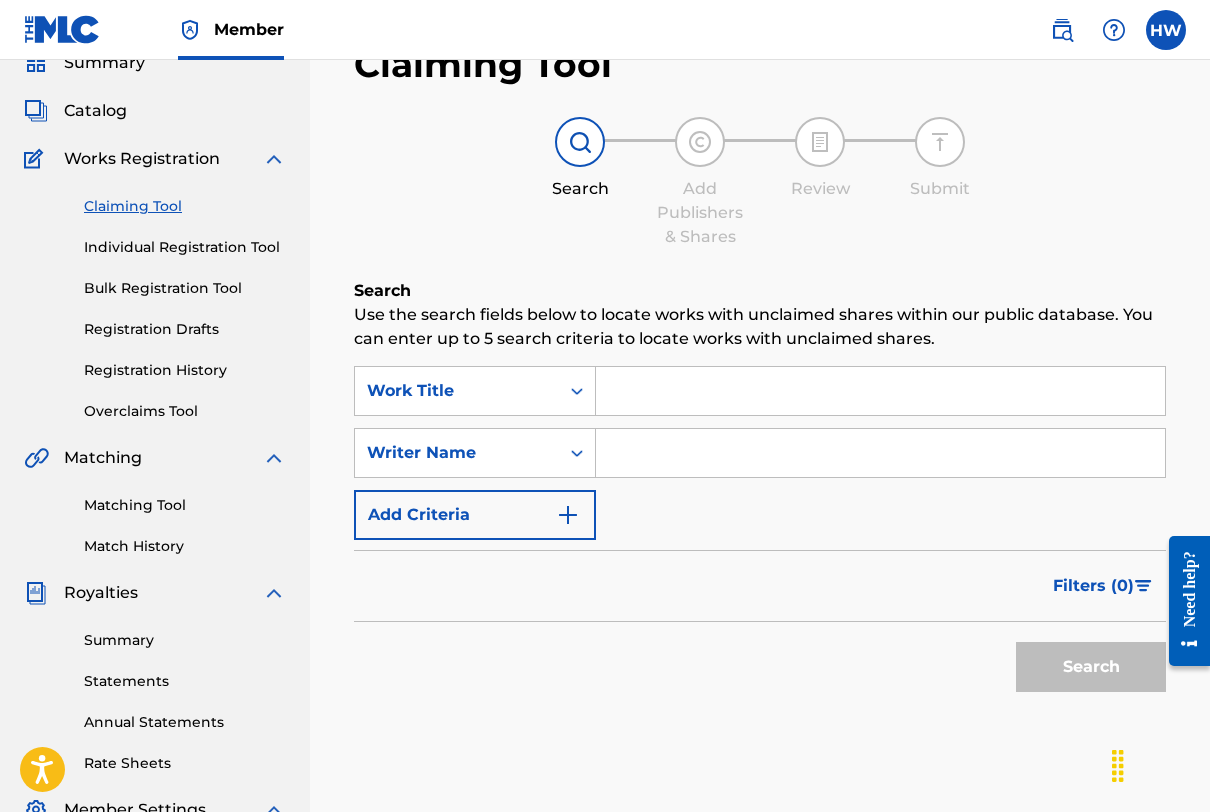 scroll, scrollTop: 100, scrollLeft: 0, axis: vertical 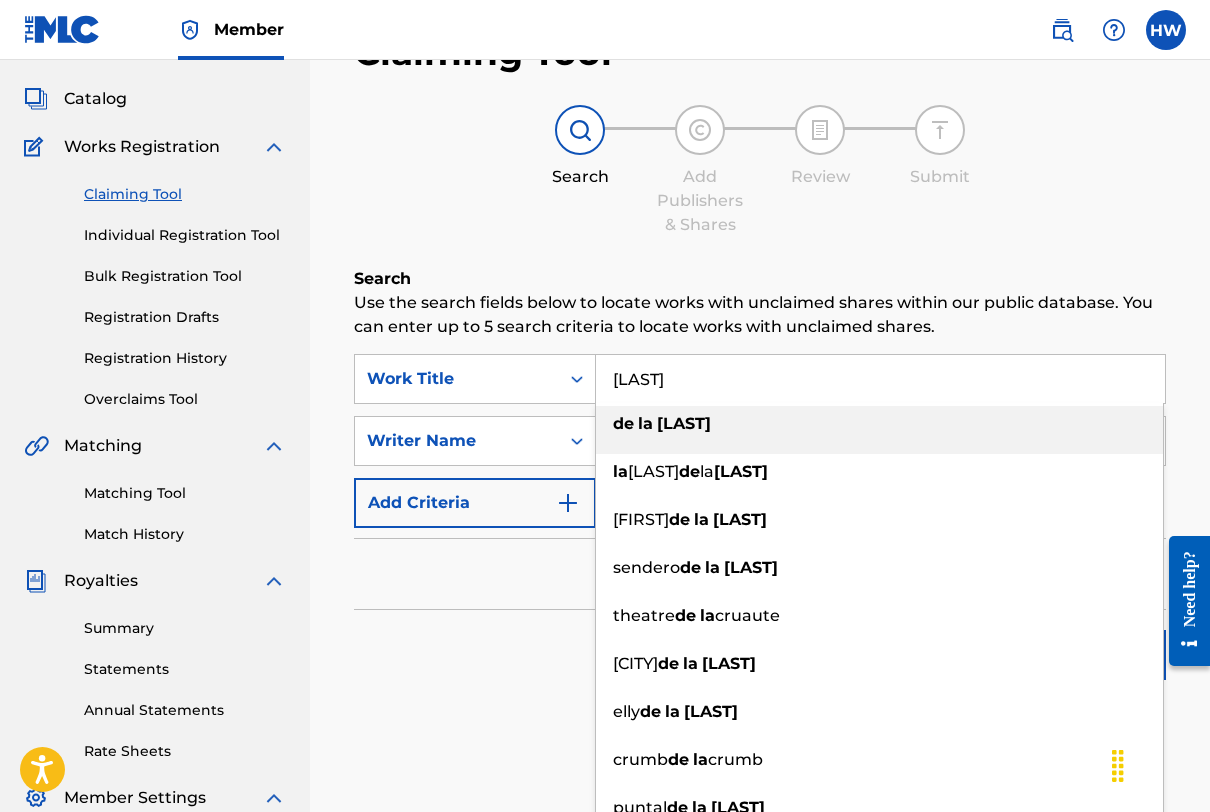 type on "[LAST]" 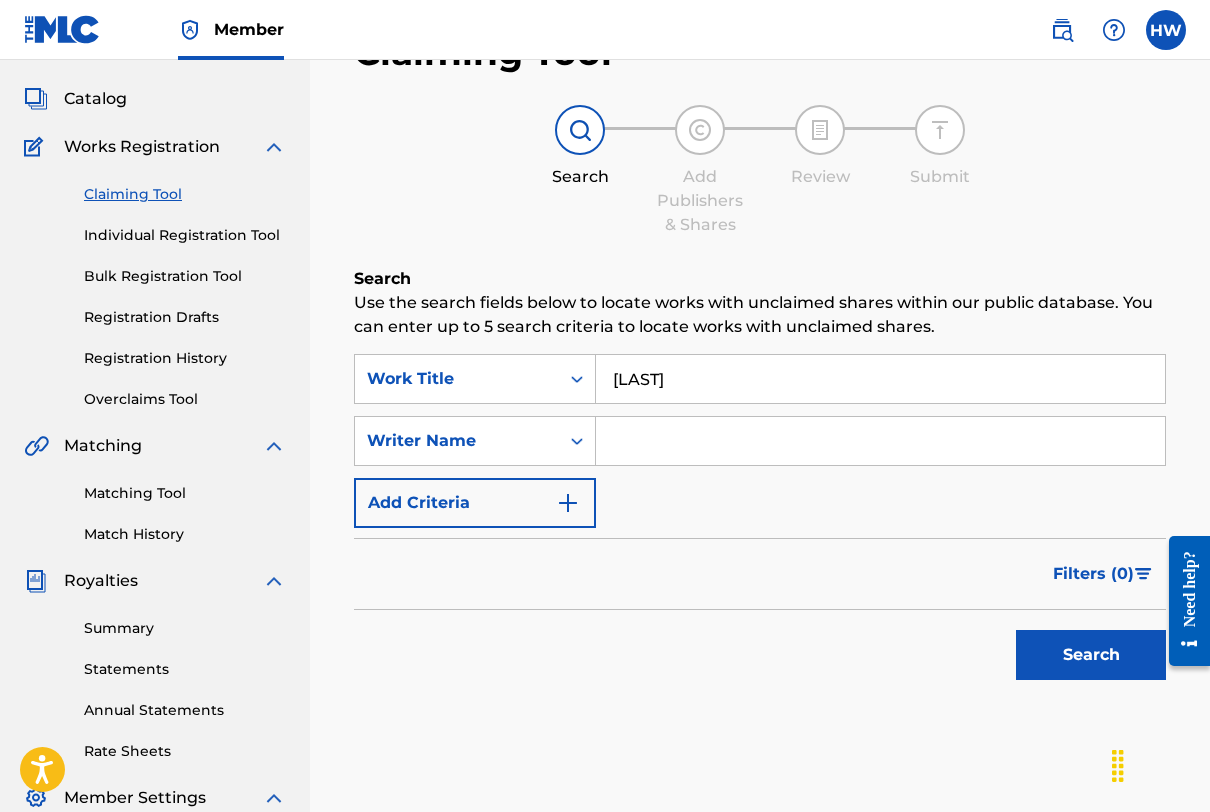 type 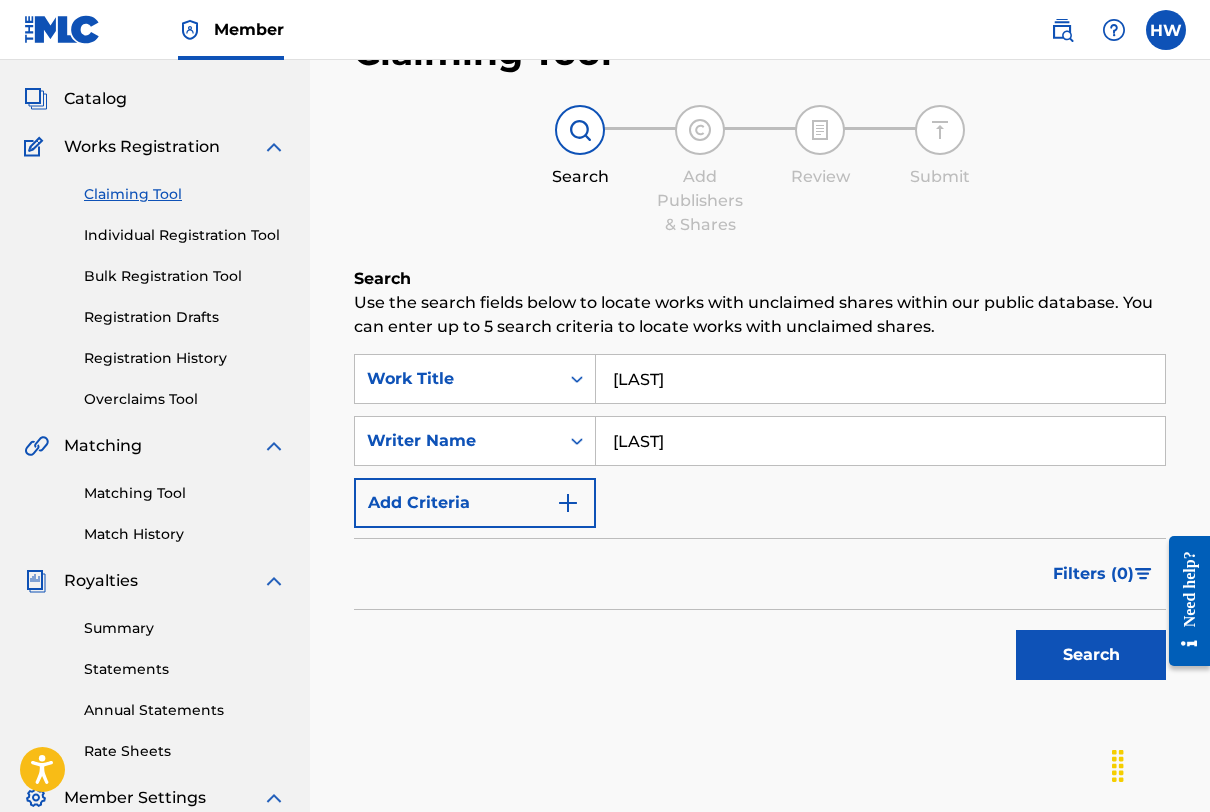 type on "[LAST]" 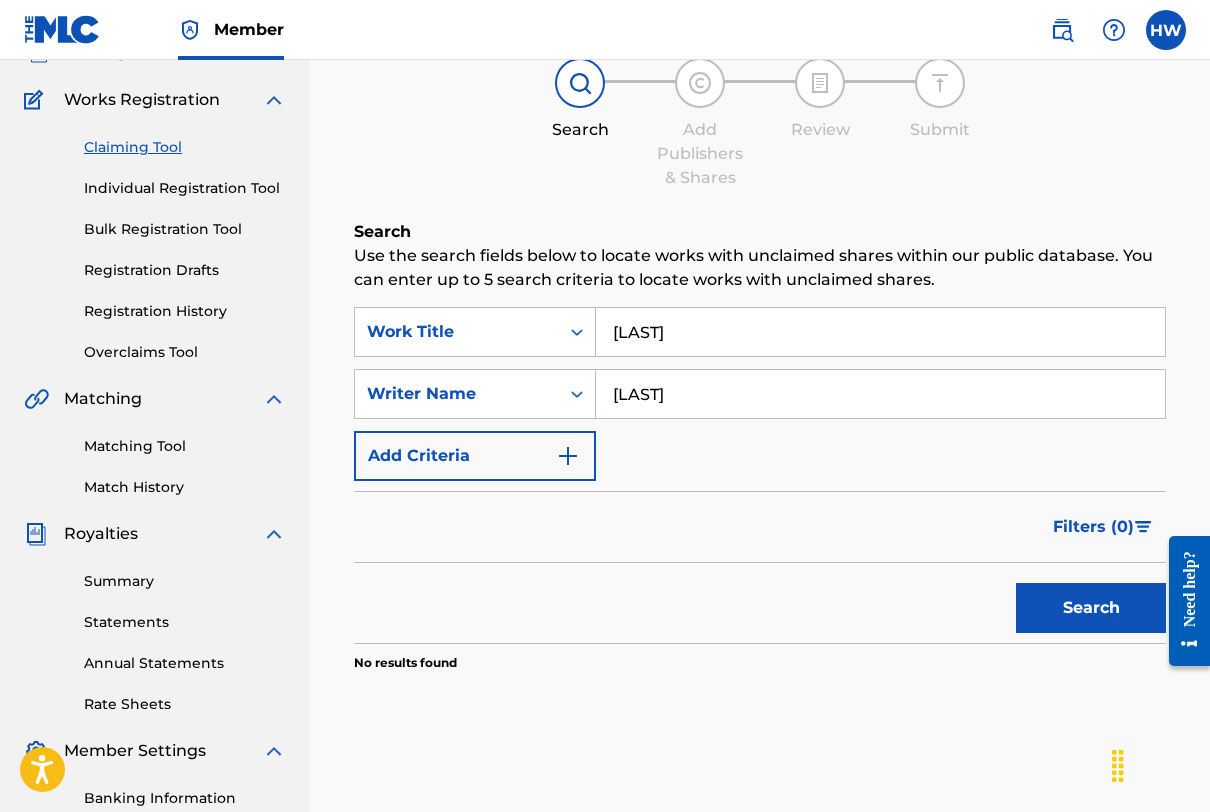 scroll, scrollTop: 128, scrollLeft: 0, axis: vertical 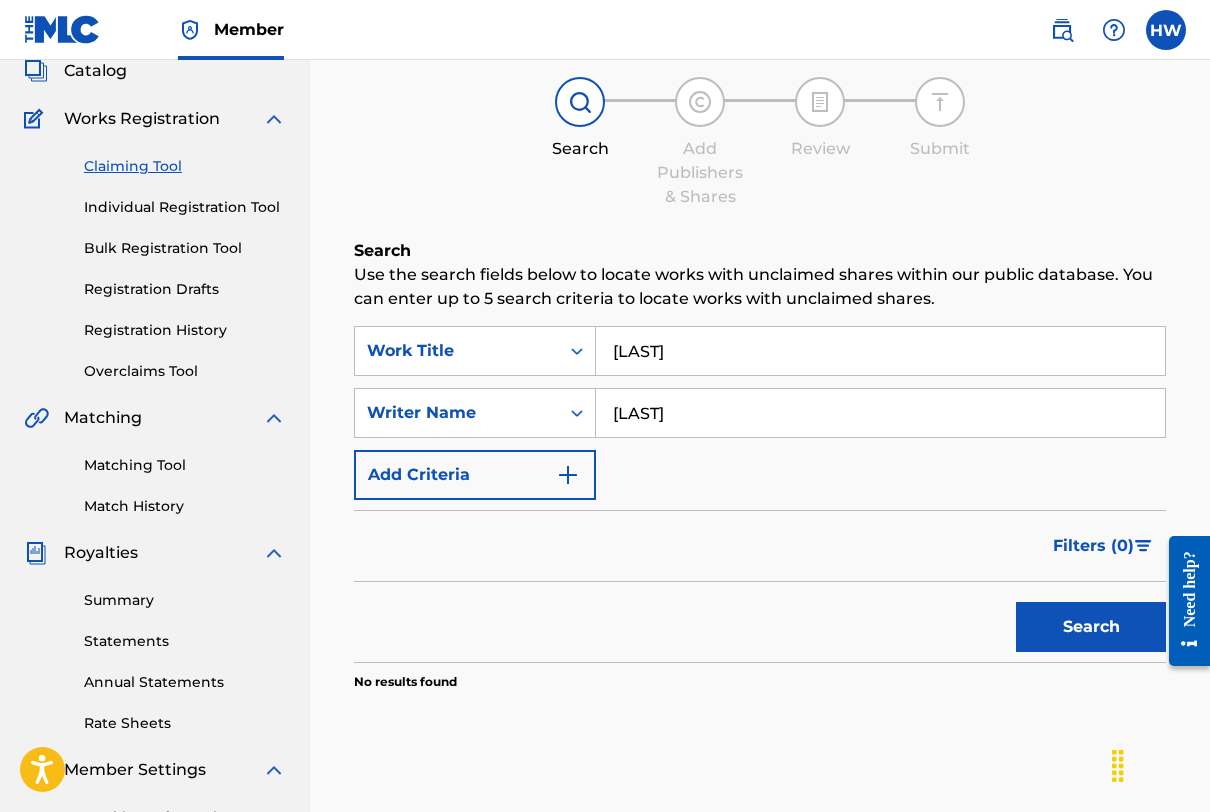 drag, startPoint x: 726, startPoint y: 355, endPoint x: 775, endPoint y: 407, distance: 71.44928 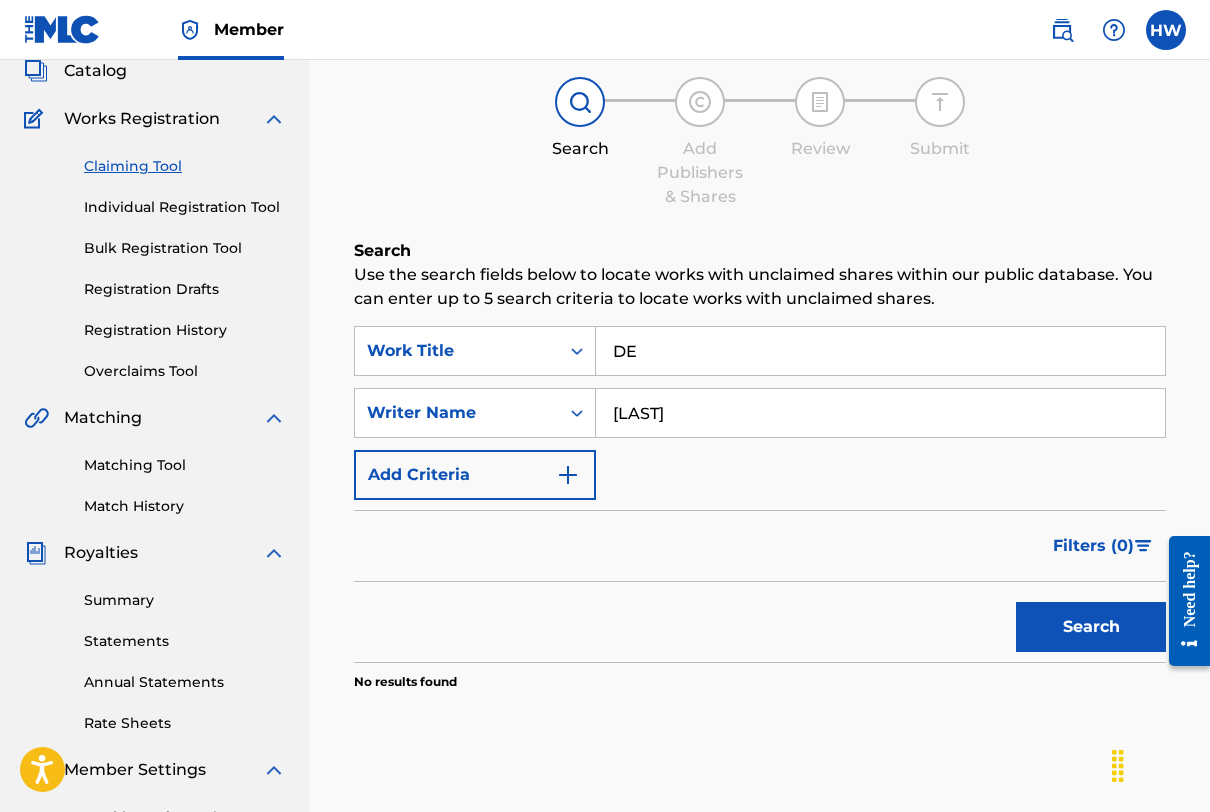 type on "DE" 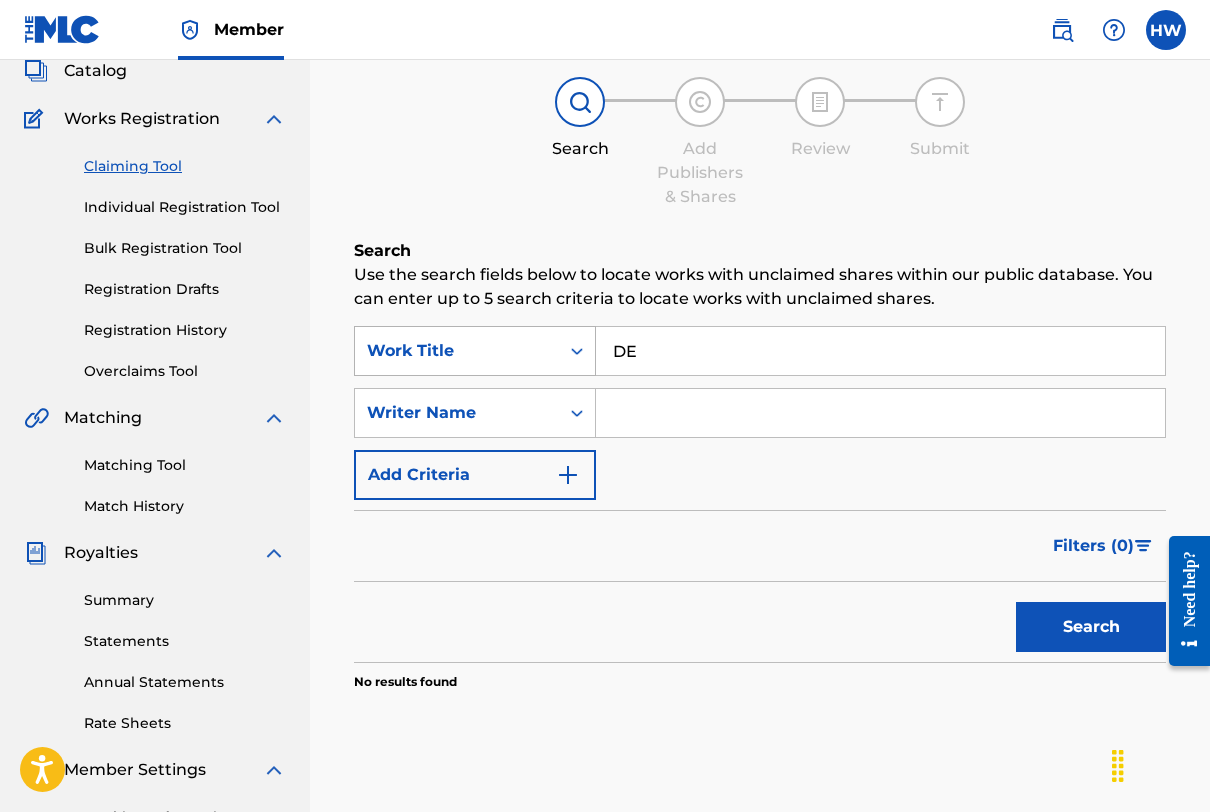 type 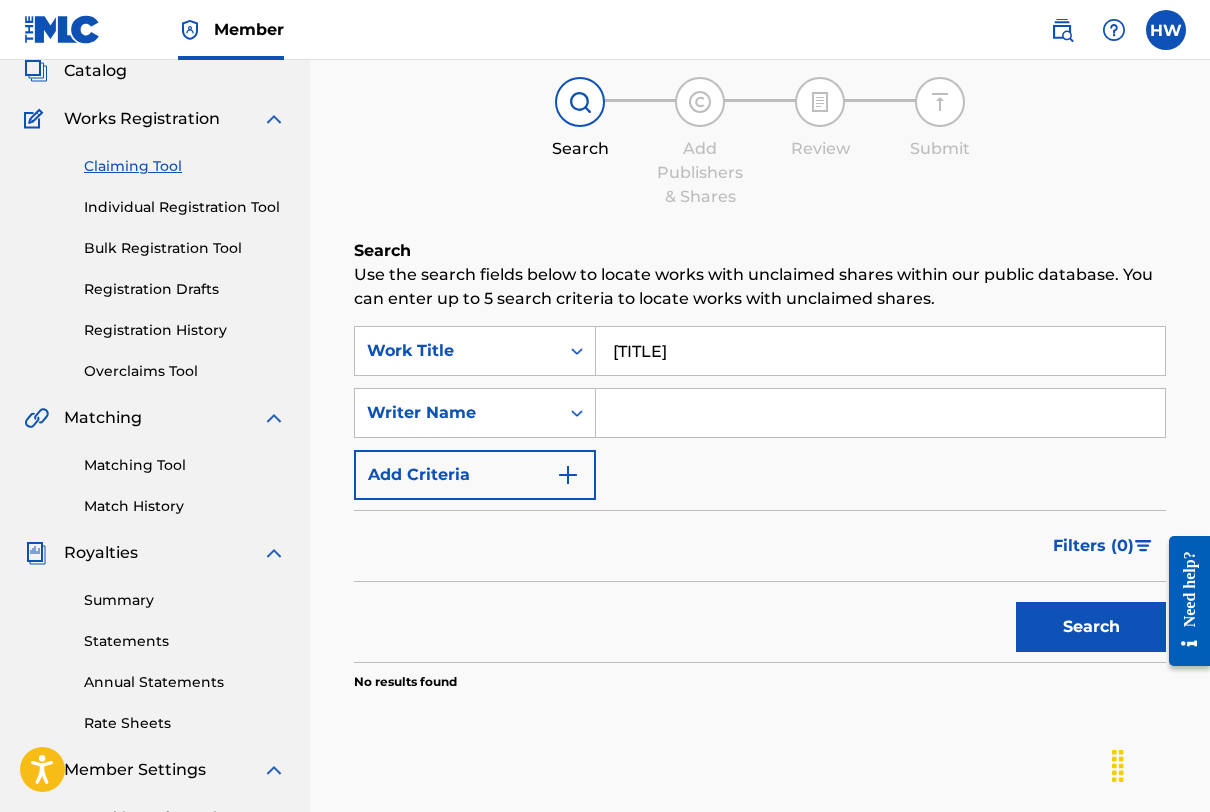 type on "[TITLE]" 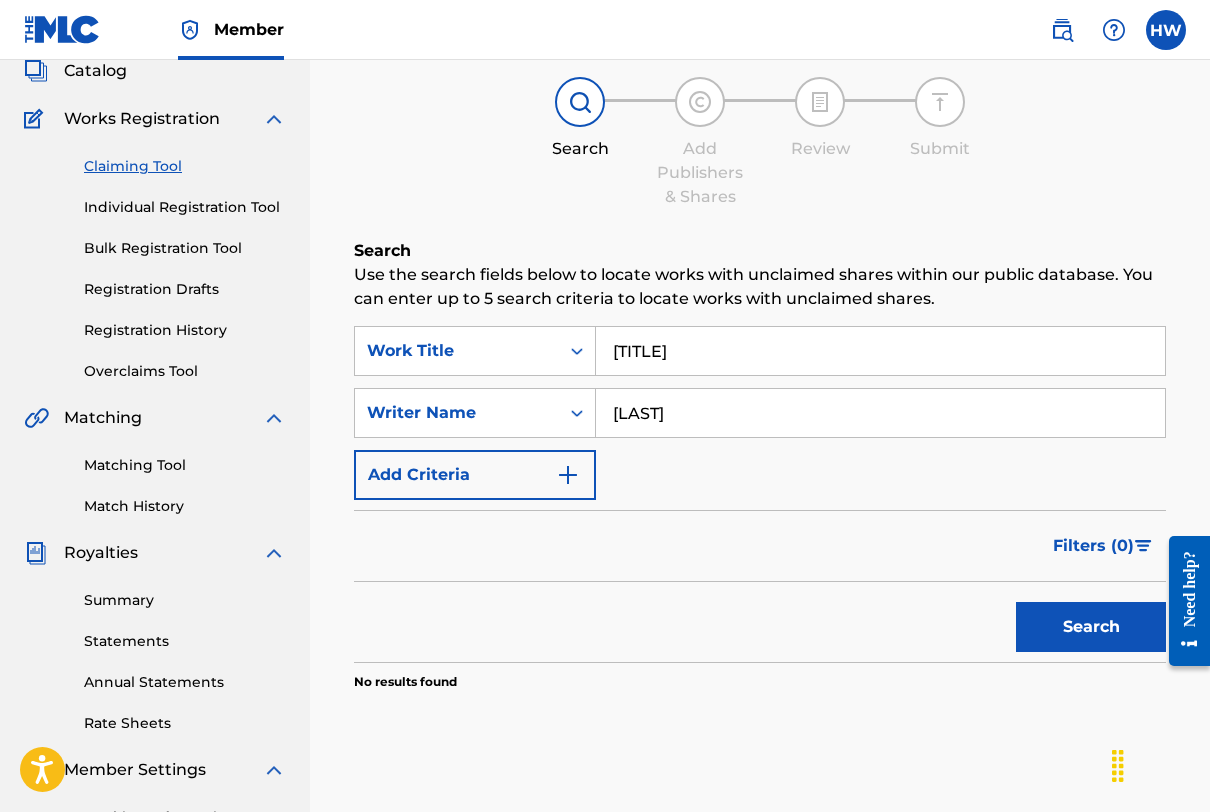type on "[LAST]" 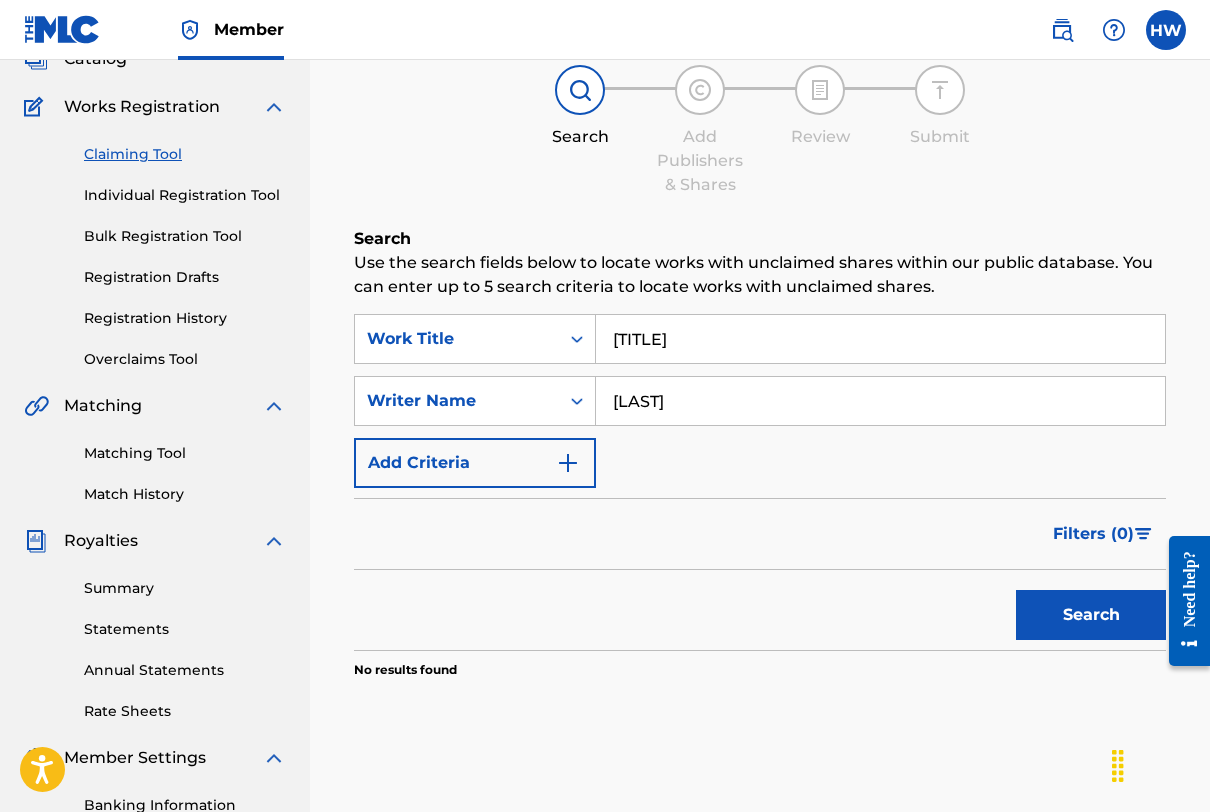 scroll, scrollTop: 128, scrollLeft: 0, axis: vertical 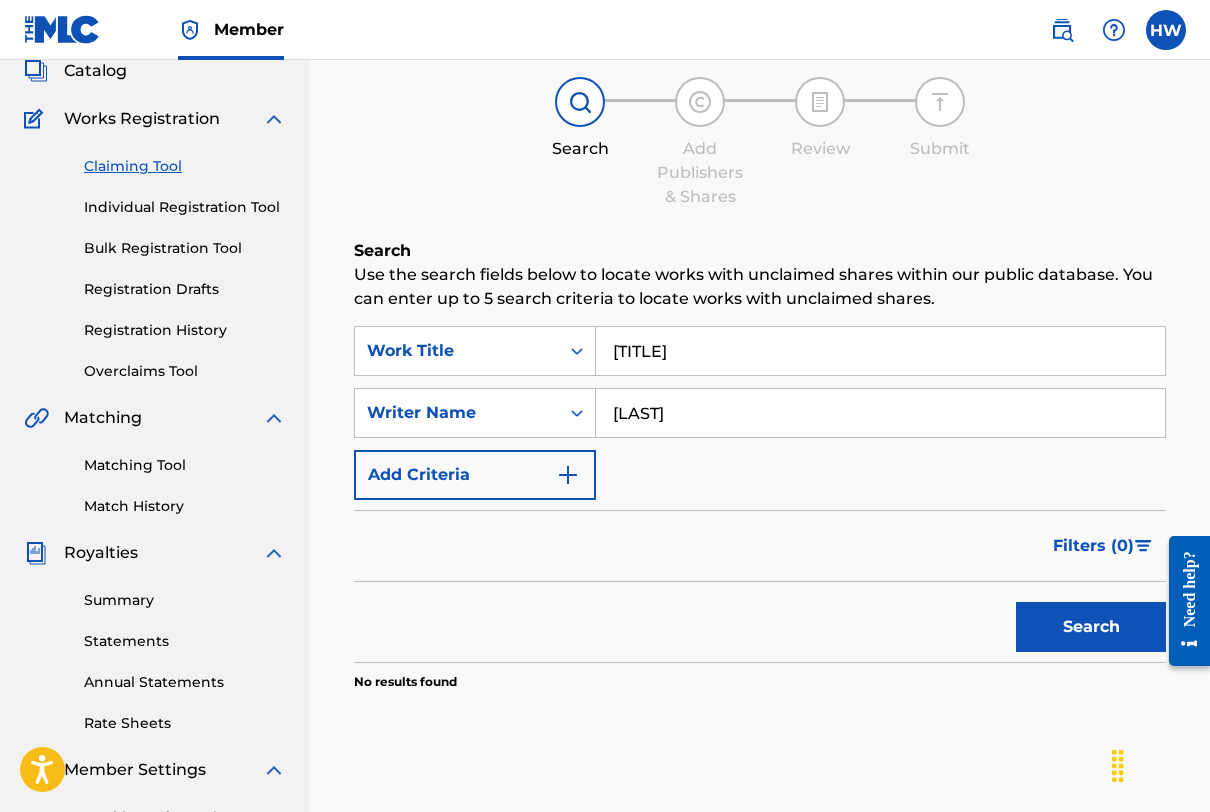 click on "Matching Tool" at bounding box center [185, 465] 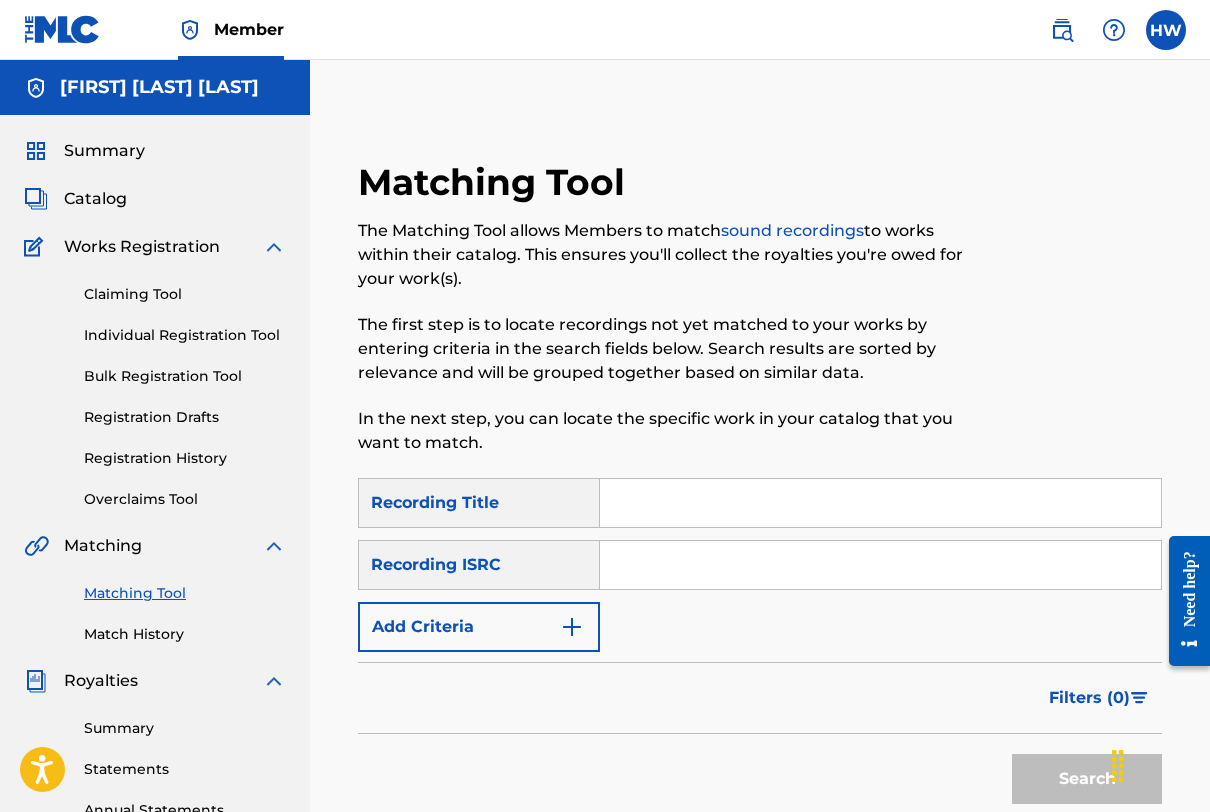 click at bounding box center [880, 503] 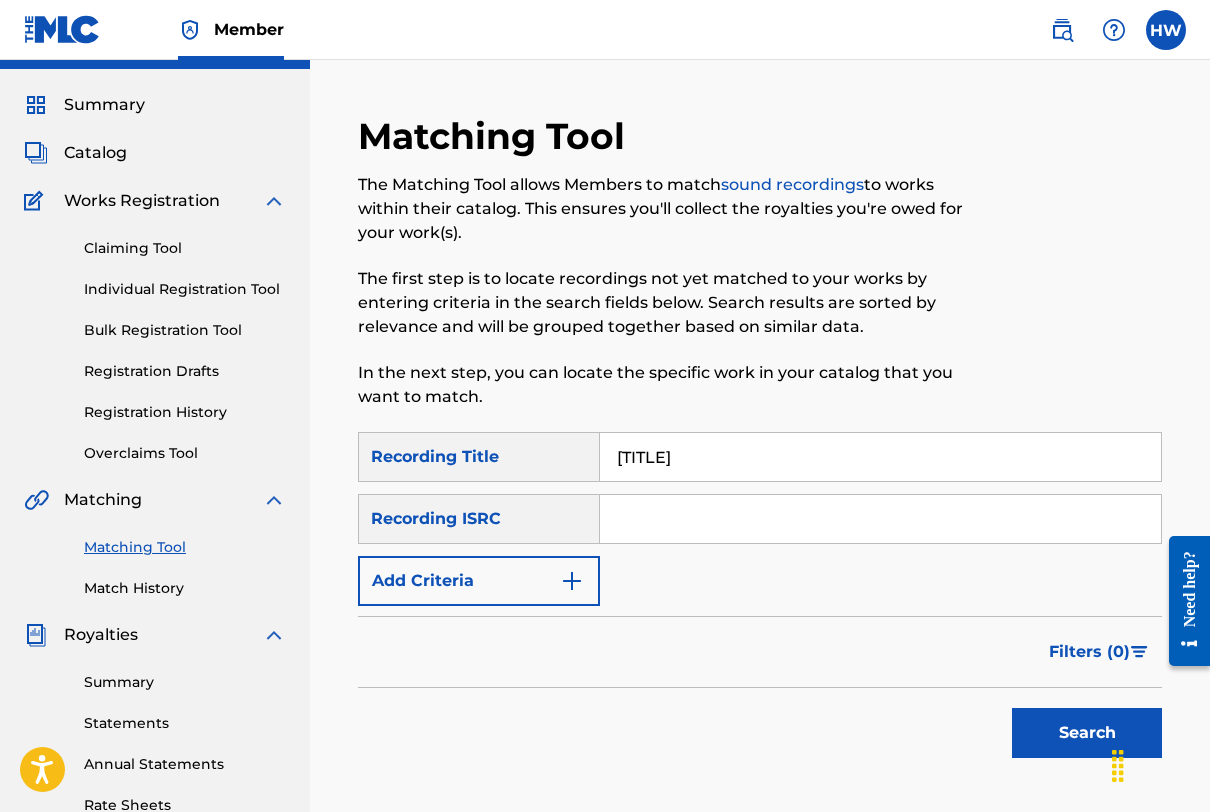 scroll, scrollTop: 200, scrollLeft: 0, axis: vertical 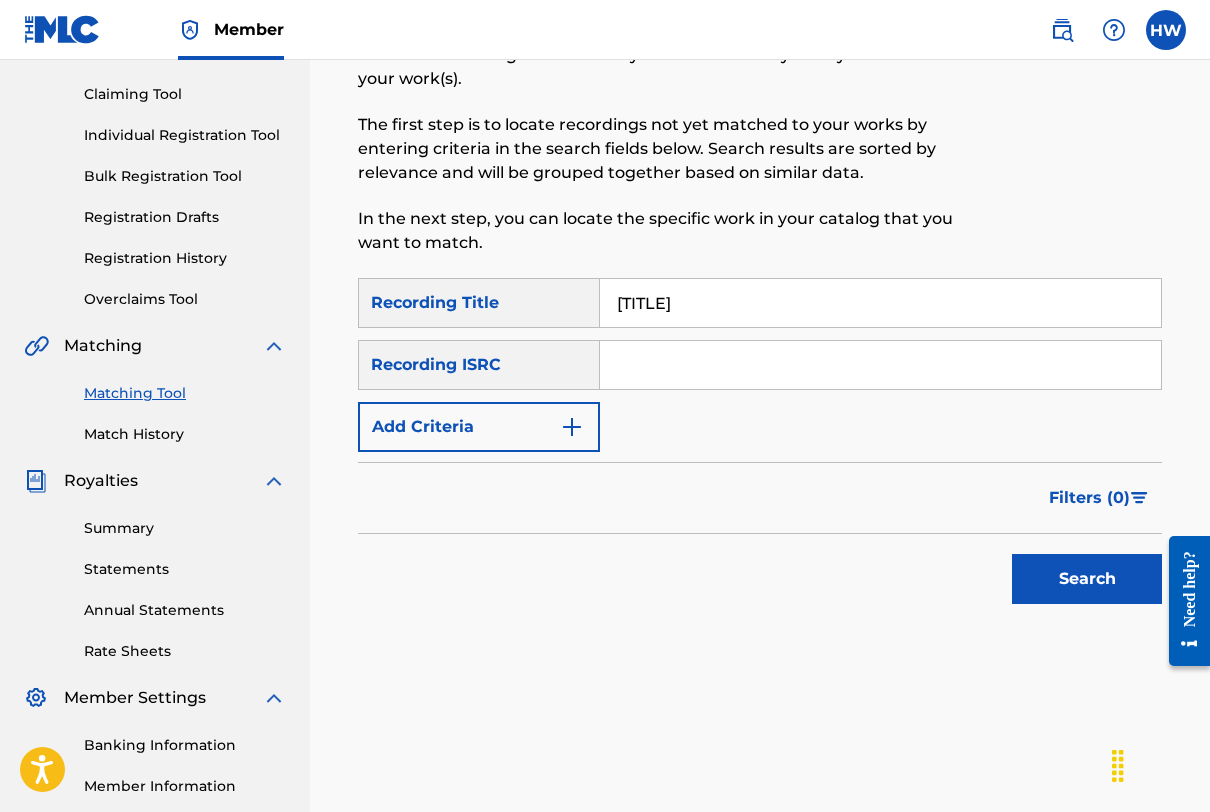 type on "[TITLE]" 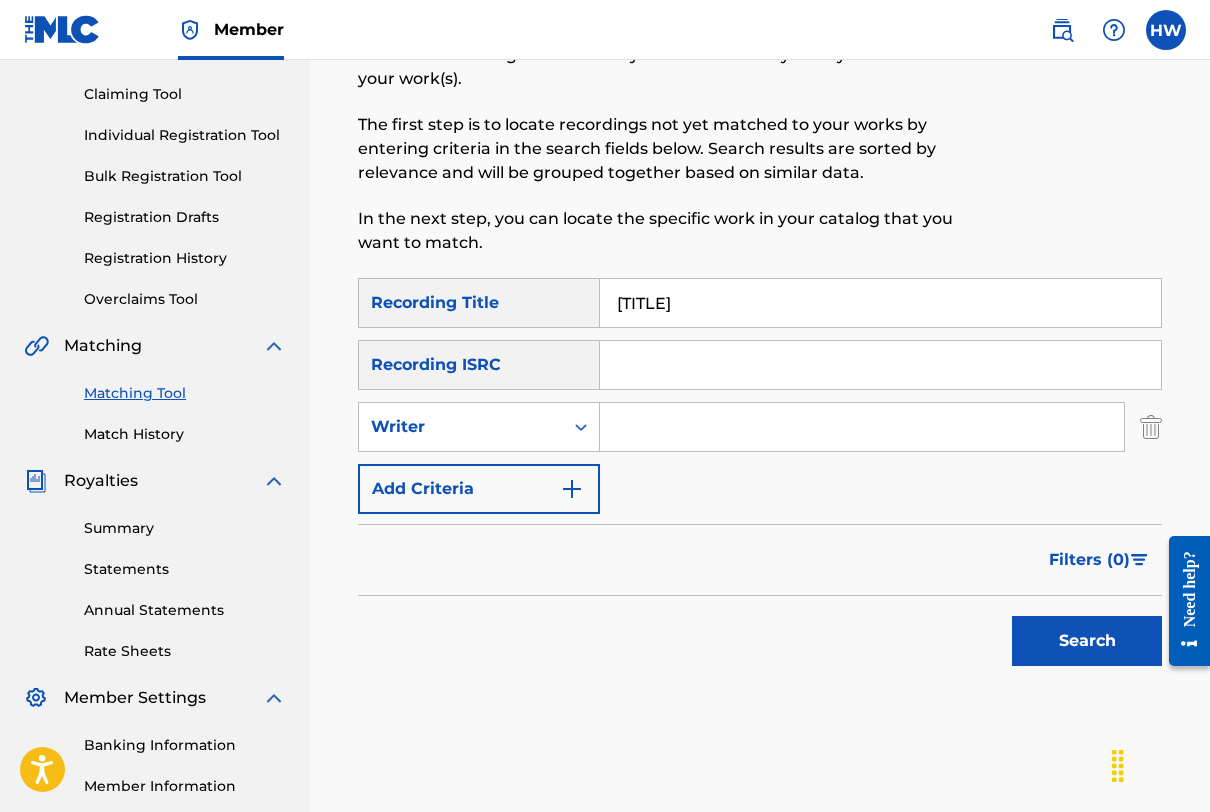 click at bounding box center (862, 427) 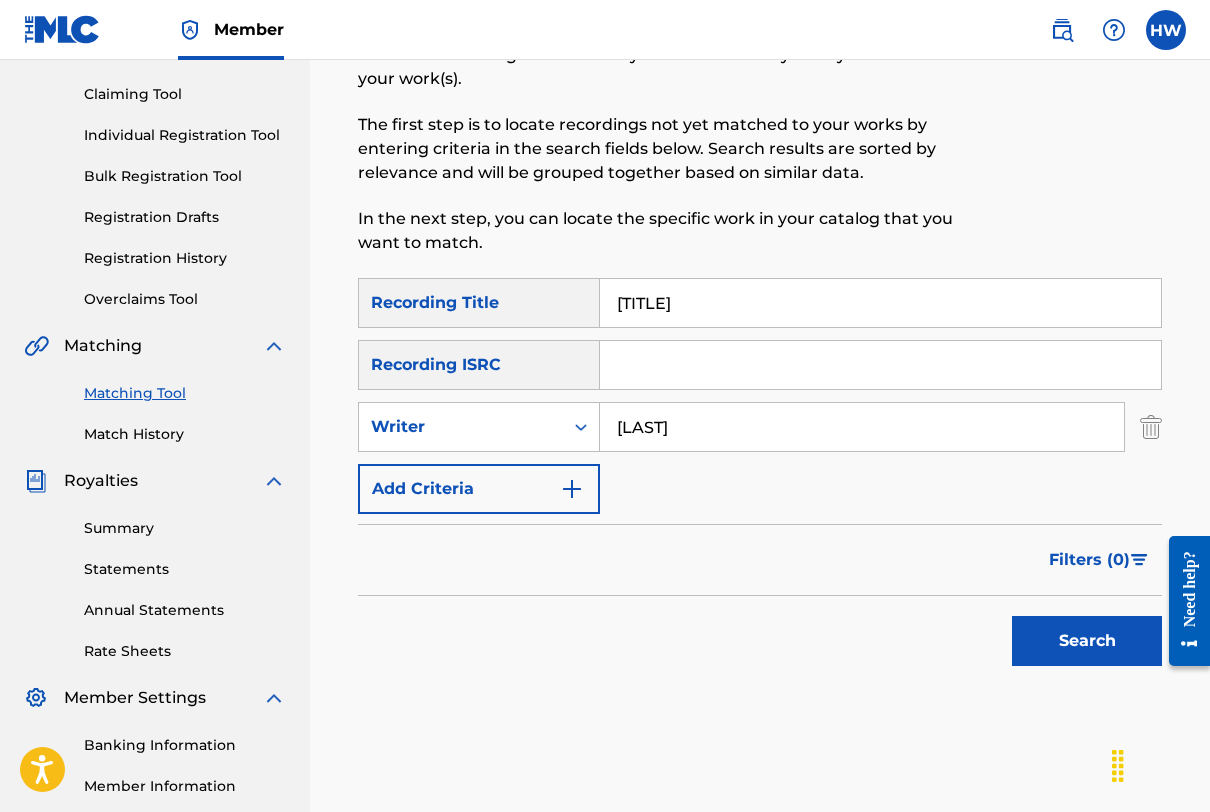 type on "[LAST]" 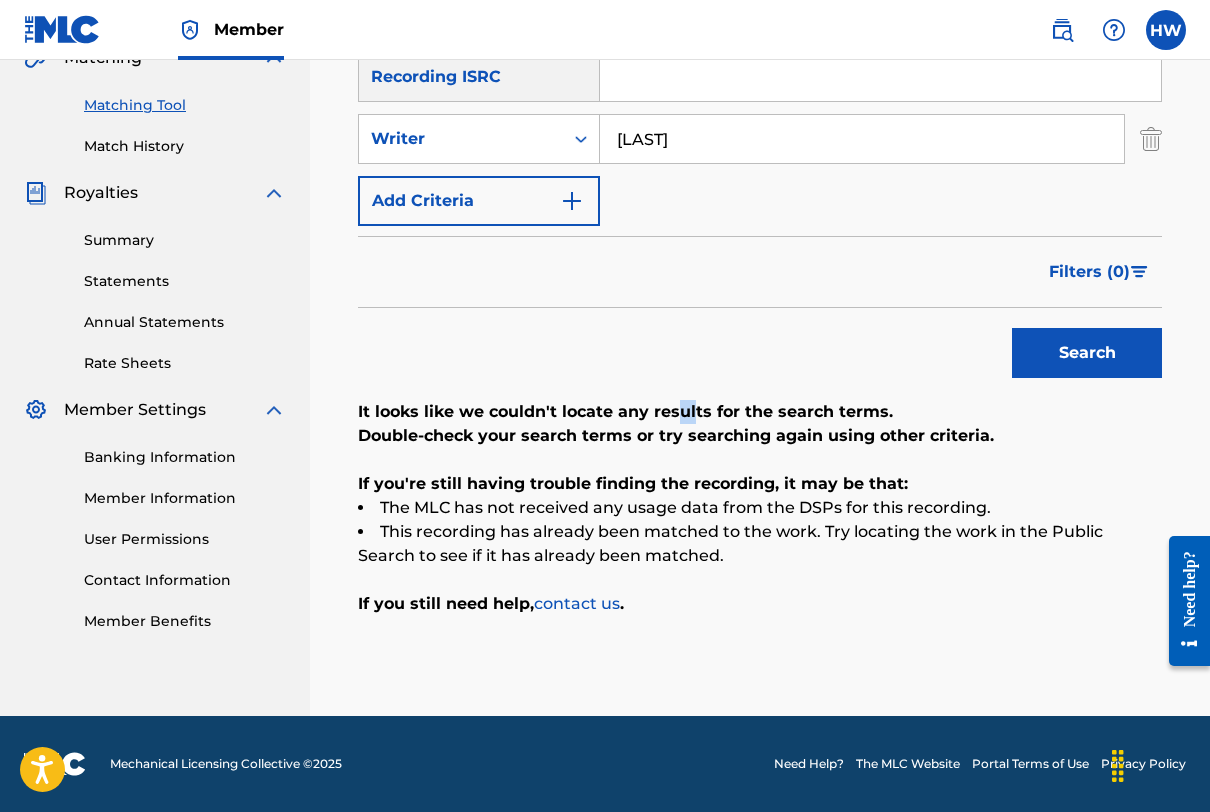 click on "Recording Title [TITLE] SearchWithCriteriafa487b05-2824-4eaf-882f-2ea6a6df3ff1 Recording ISRC SearchWithCriteria6a0b25cb-1f01-4577-9aee-6e01b25515b4 Writer [LAST] Add Criteria Filter Estimated Value All $$$$$ $$$$ $$$ $$ $ Source All Blanket License Historical Unmatched Remove Filters Apply Filters Filters ( 0 ) Search It looks like we couldn't locate any results for the search terms. Double-check your search terms or try searching again using other criteria. If you're still having trouble finding the recording, it may be that: The MLC has not received any usage data from the DSPs for this recording. This recording has already been matched to the work. Try locating the work in the Public Search to see if it has already been matched. If you still need help, contact us." at bounding box center [760, 303] 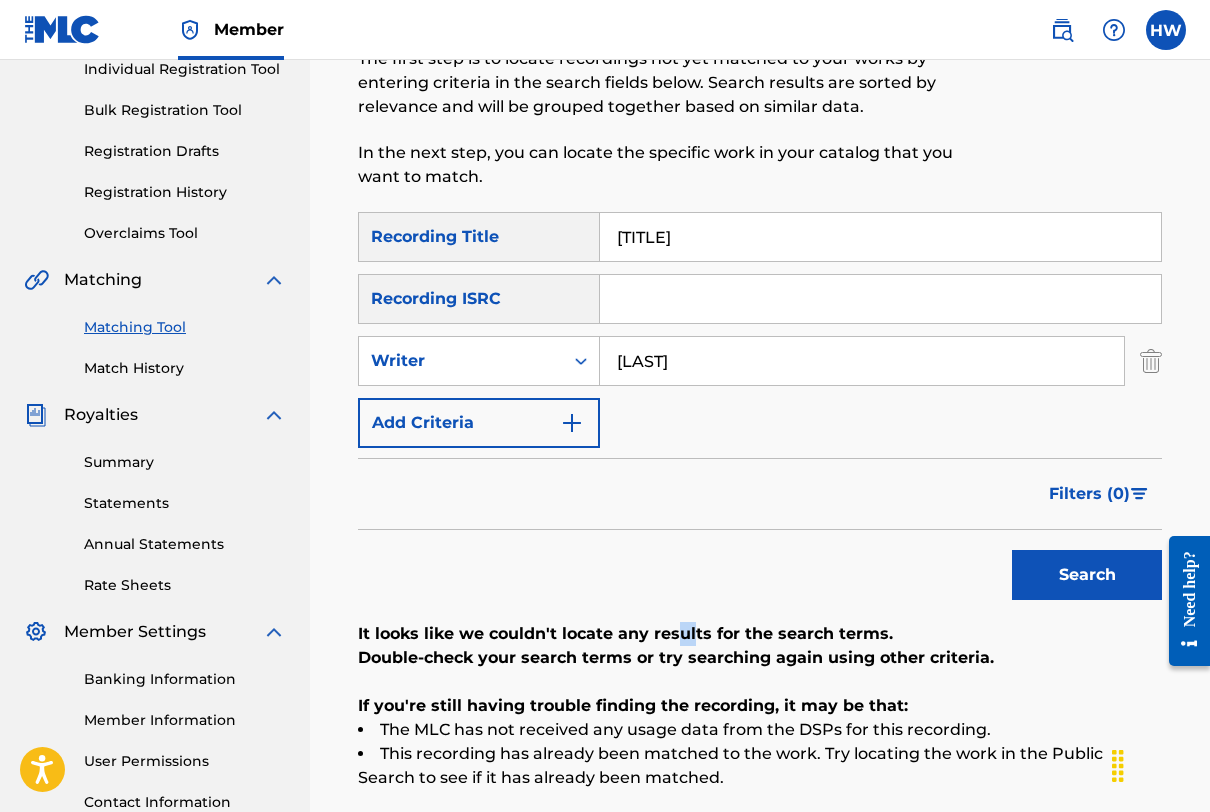 scroll, scrollTop: 288, scrollLeft: 0, axis: vertical 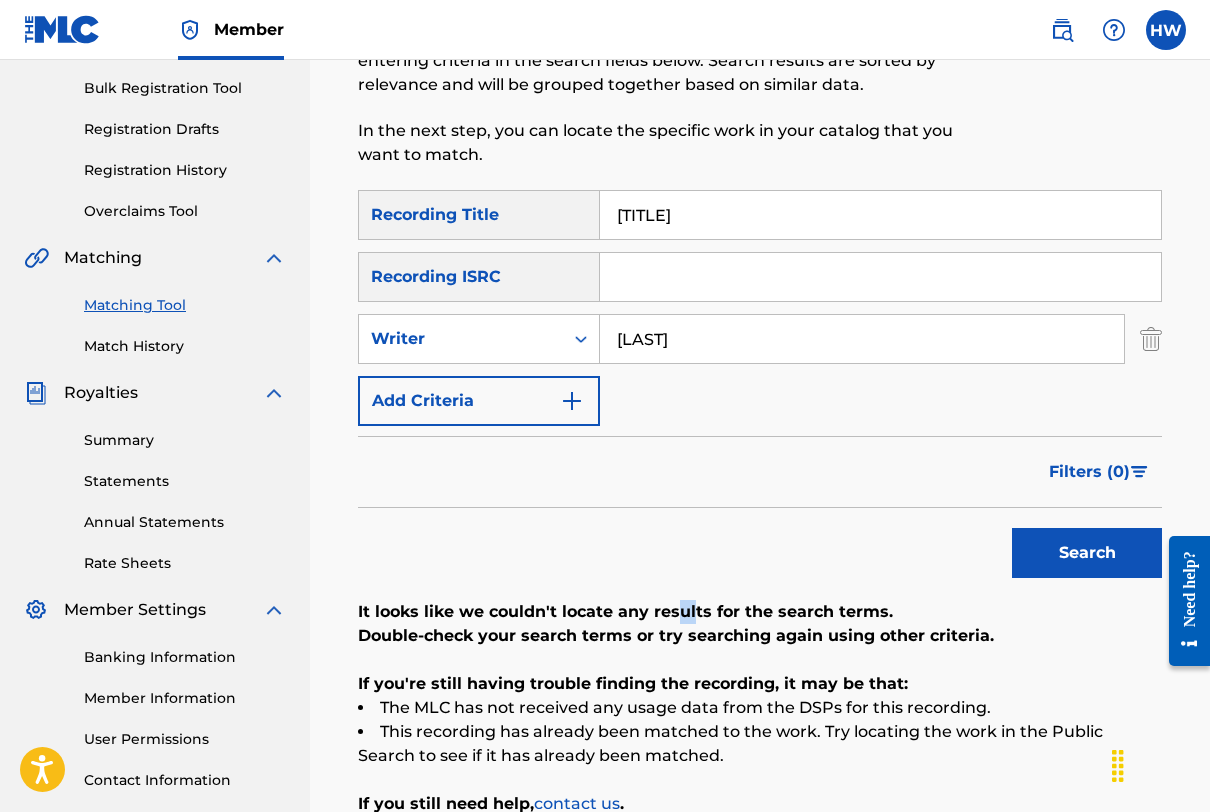 click on "Summary" at bounding box center (185, 440) 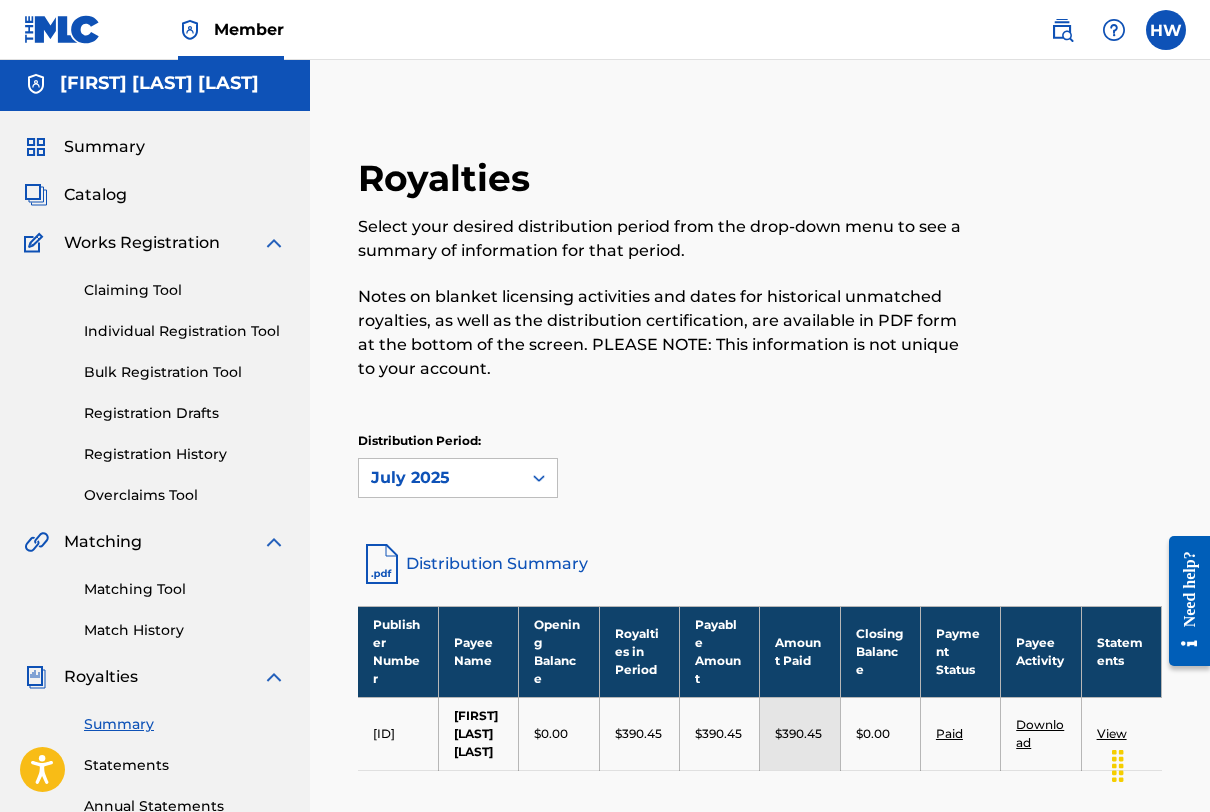 scroll, scrollTop: 0, scrollLeft: 0, axis: both 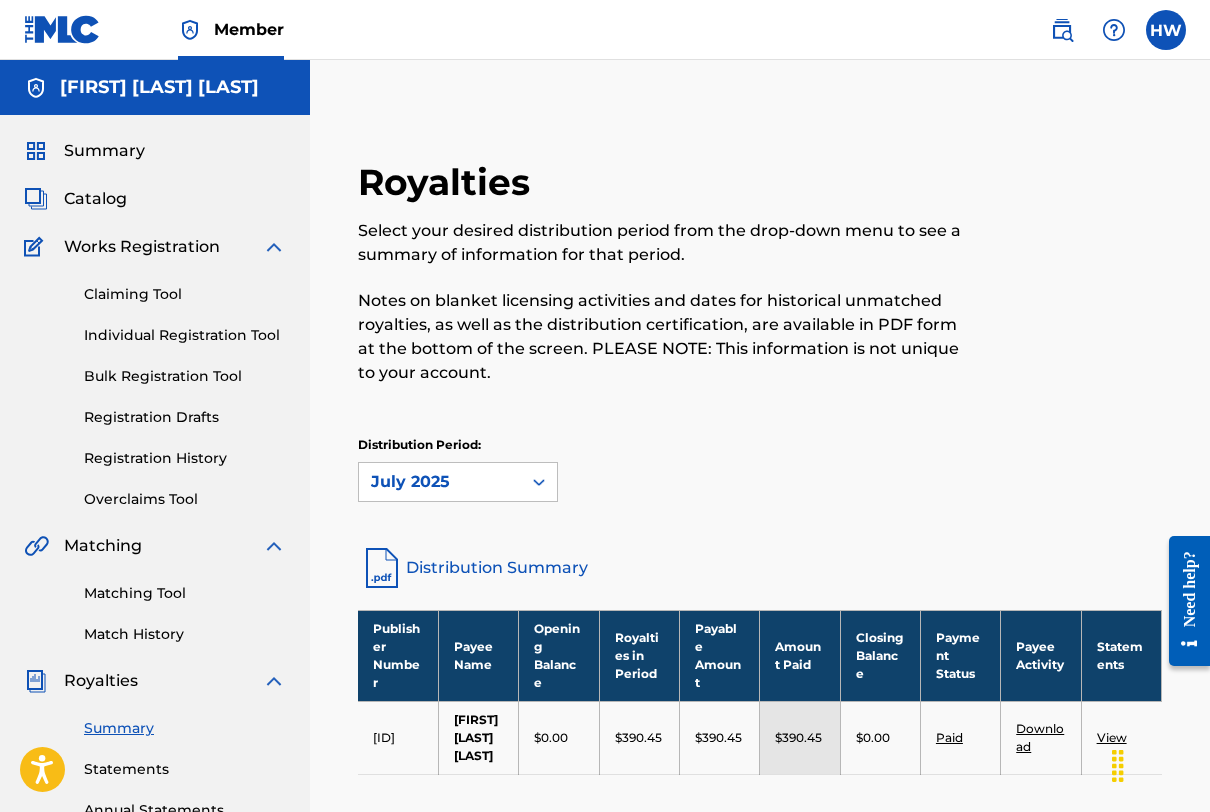 click on "Claiming Tool" at bounding box center (185, 294) 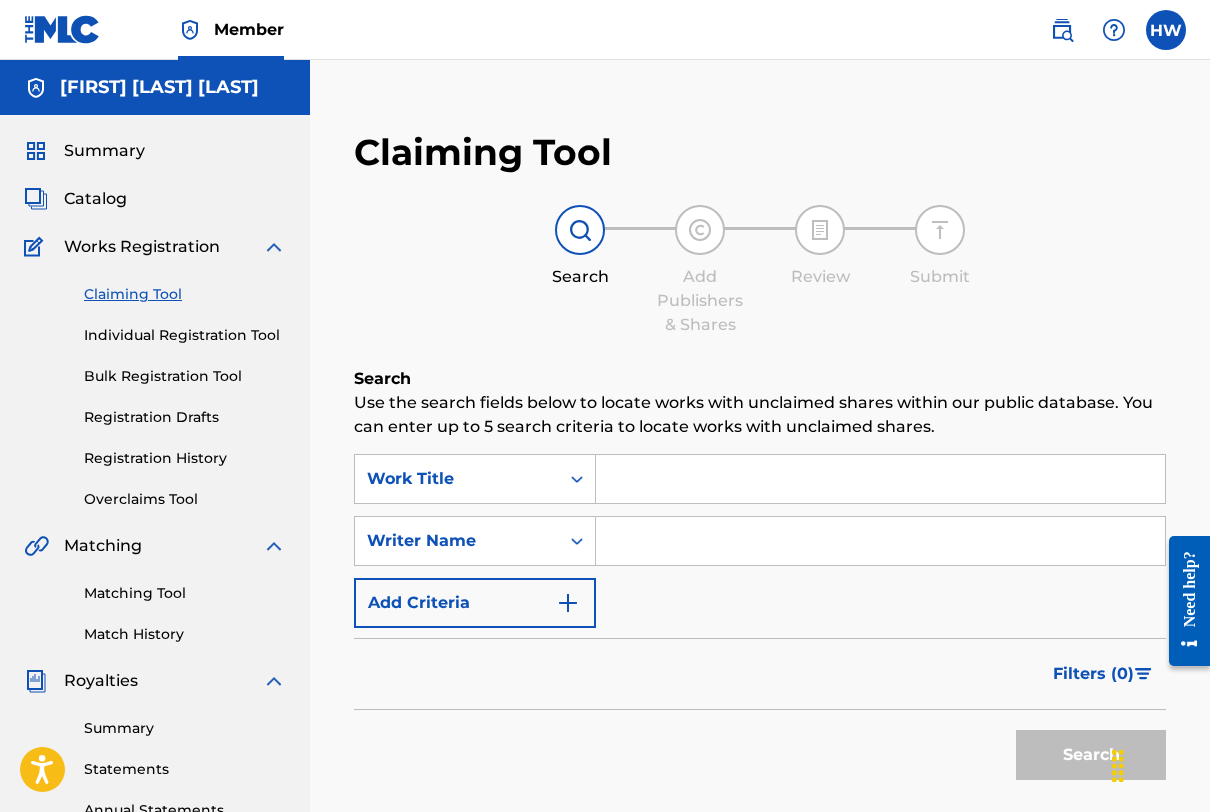 click on "Individual Registration Tool" at bounding box center (185, 335) 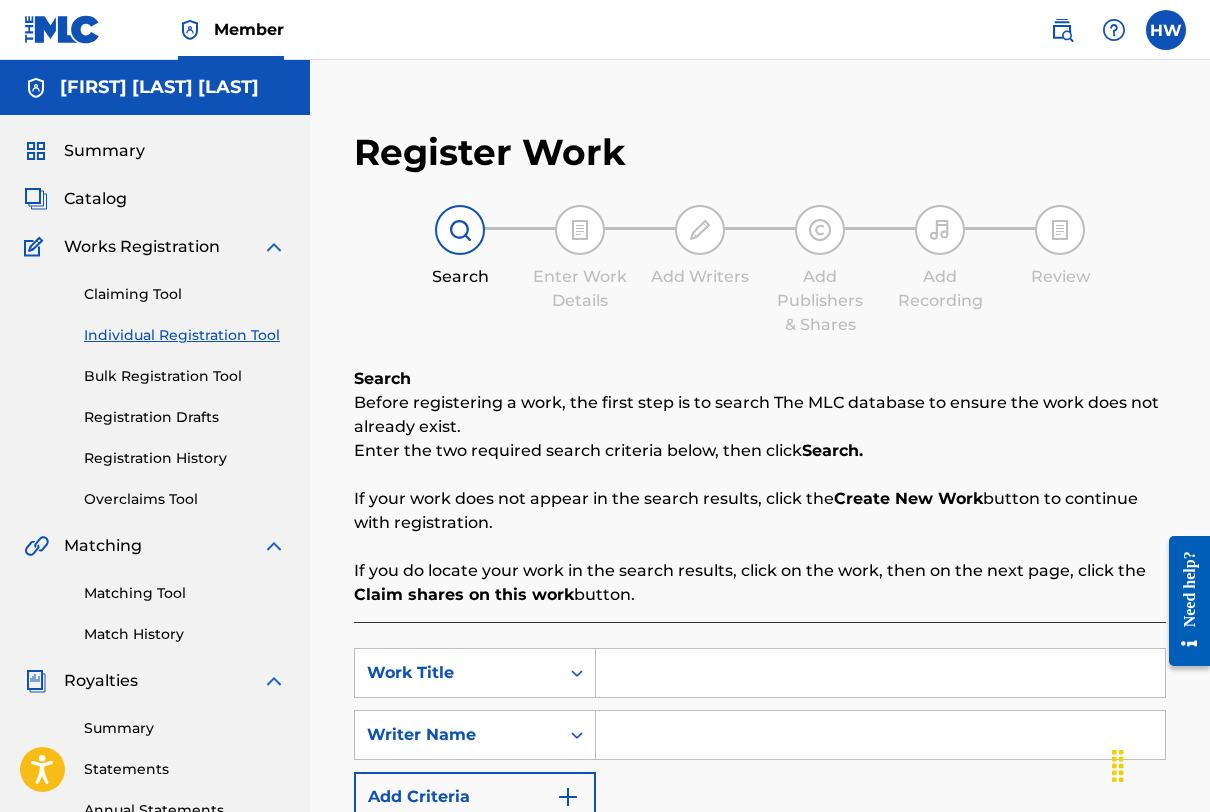 drag, startPoint x: 185, startPoint y: 376, endPoint x: 178, endPoint y: 390, distance: 15.652476 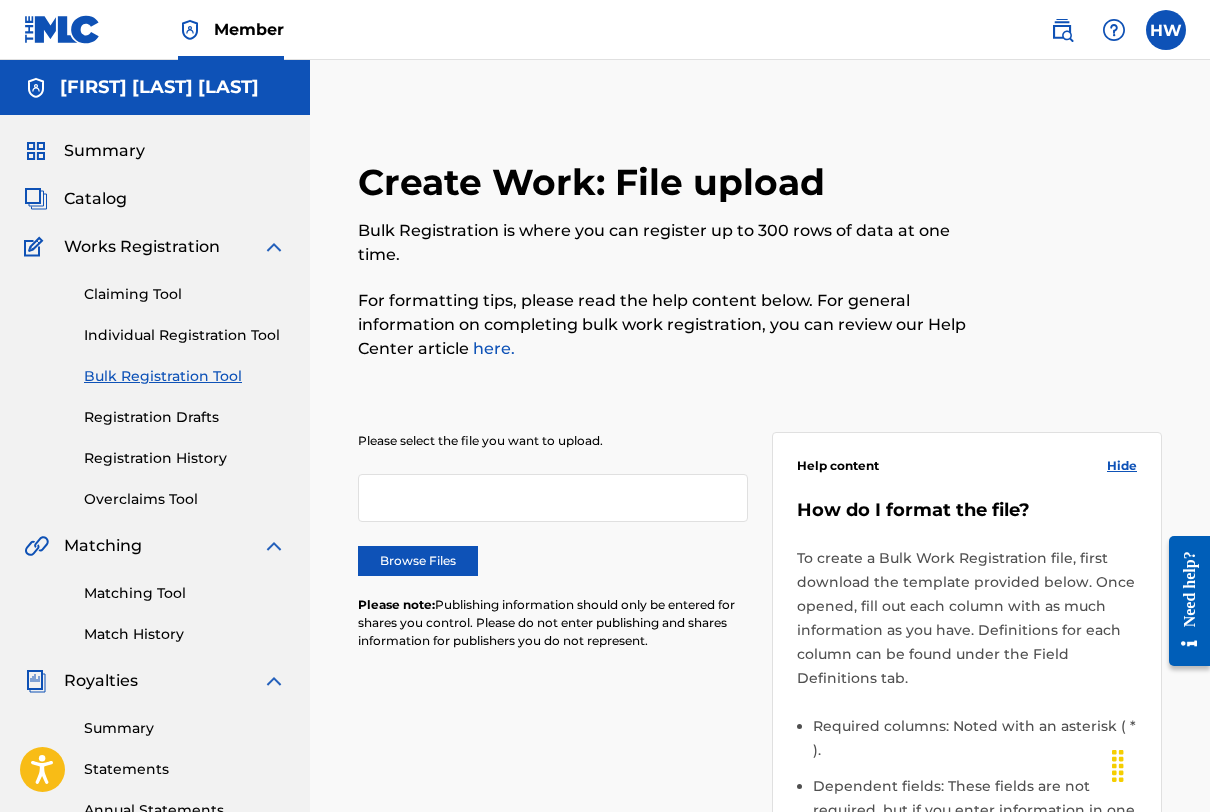click on "Claiming Tool Individual Registration Tool Bulk Registration Tool Registration Drafts Registration History Overclaims Tool" at bounding box center [155, 384] 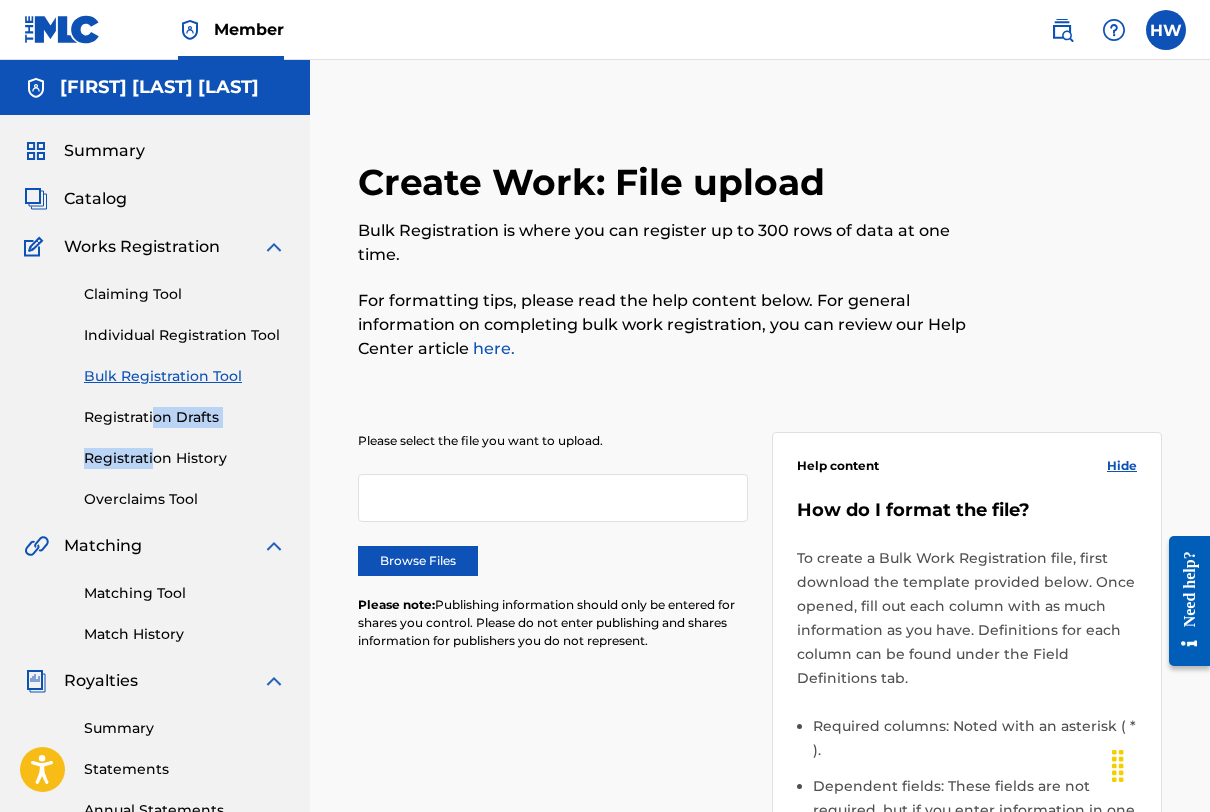 drag, startPoint x: 156, startPoint y: 430, endPoint x: 178, endPoint y: 220, distance: 211.14923 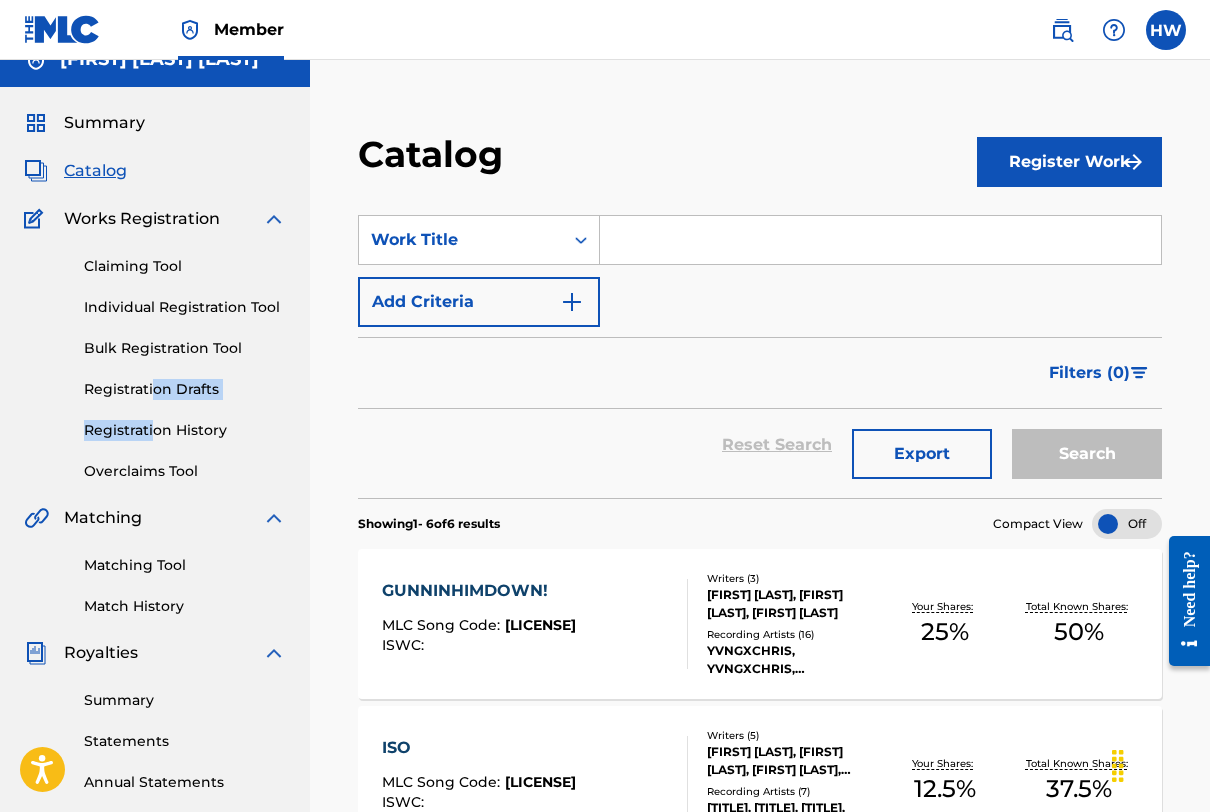 scroll, scrollTop: 0, scrollLeft: 0, axis: both 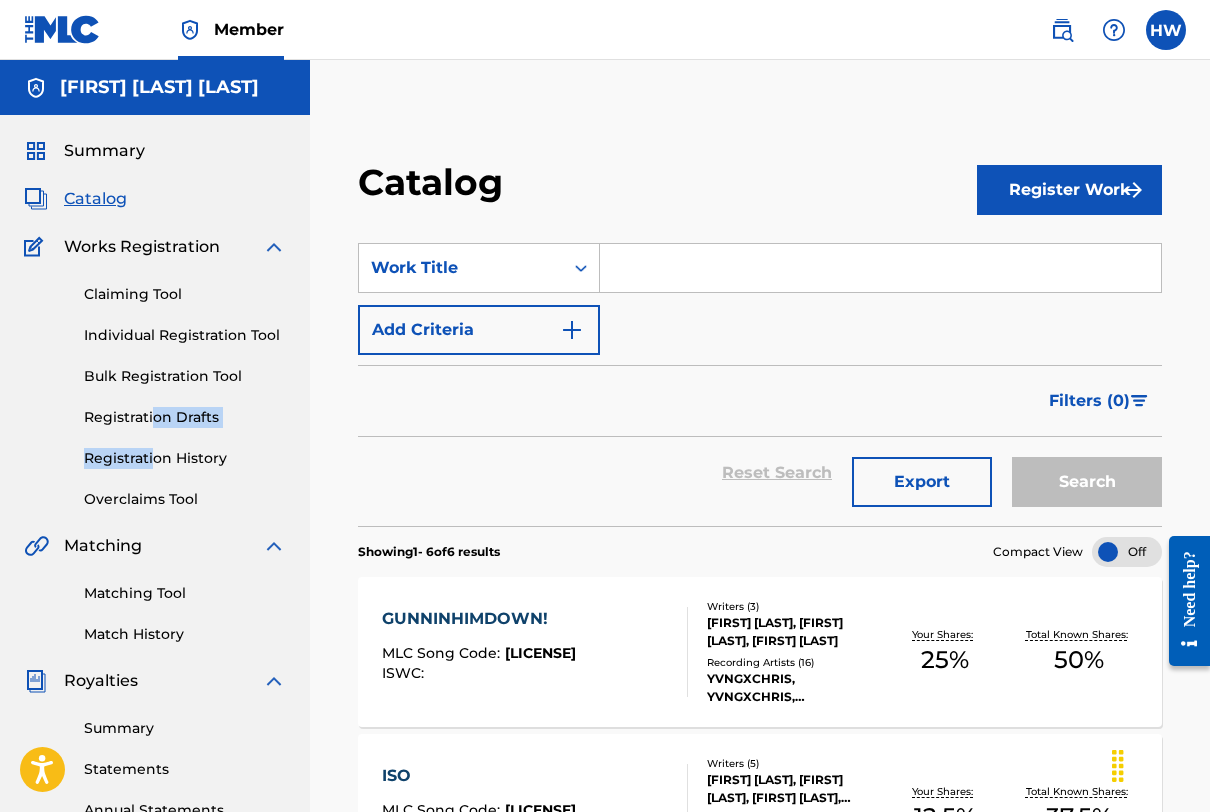 click on "Claiming Tool" at bounding box center [185, 294] 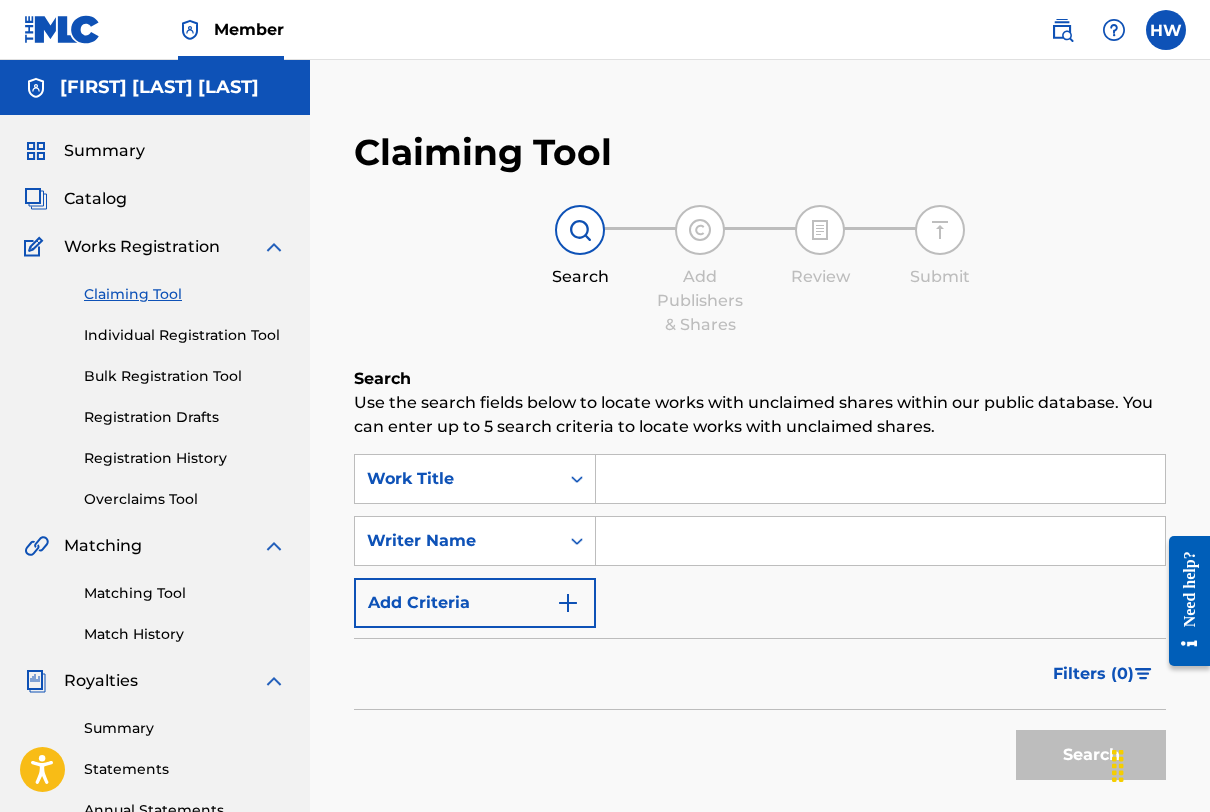 click at bounding box center (880, 541) 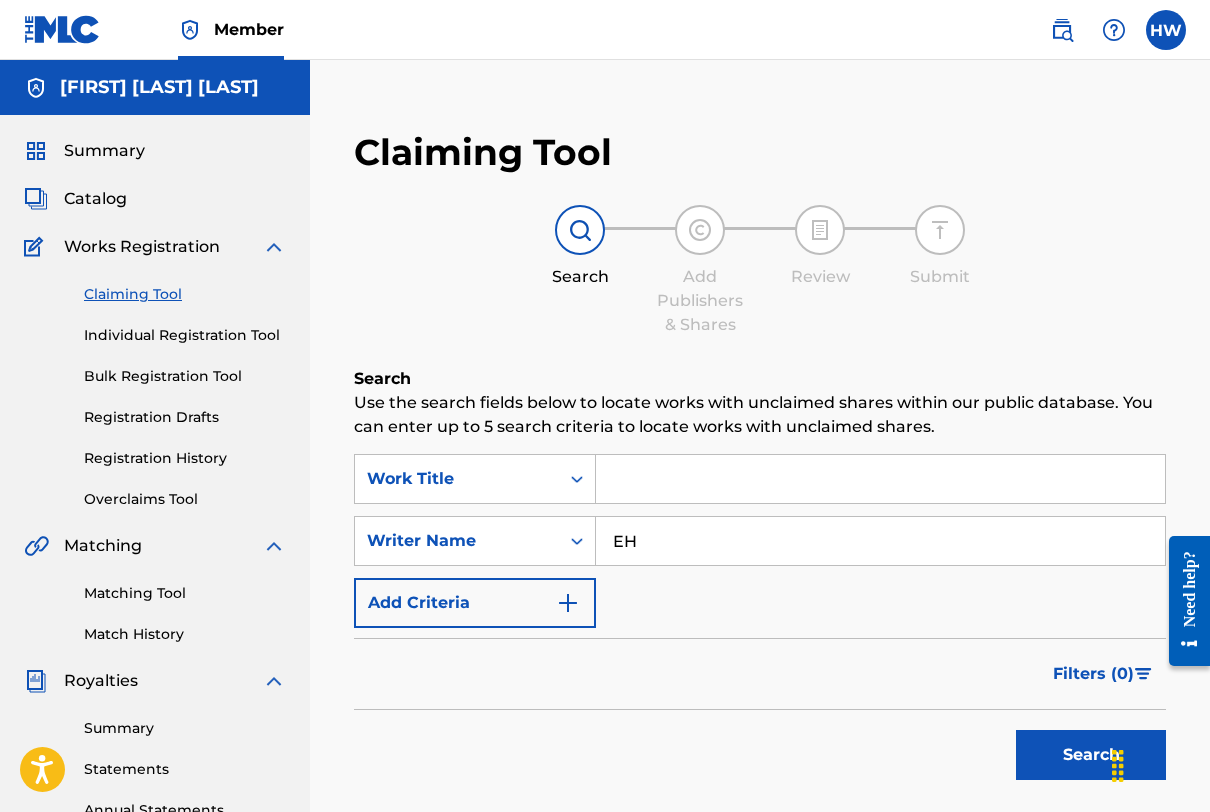 type on "E" 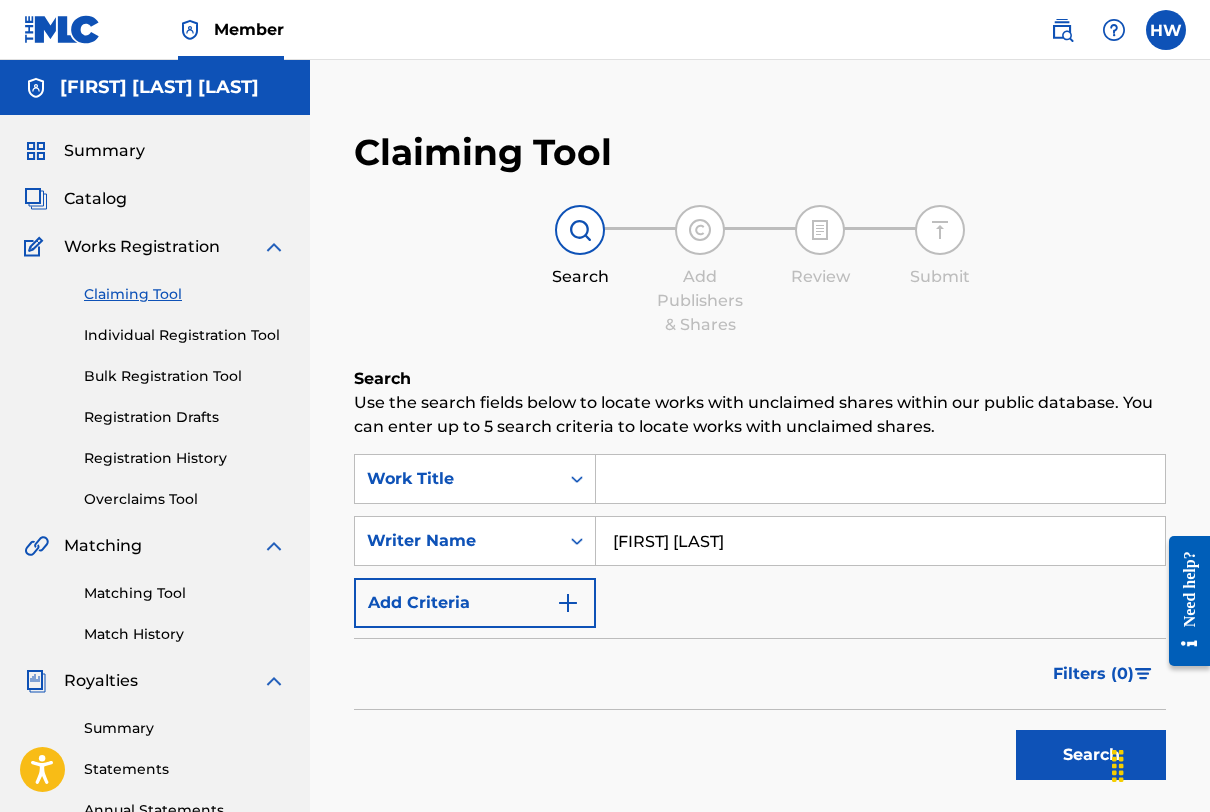type on "[FIRST] [LAST]" 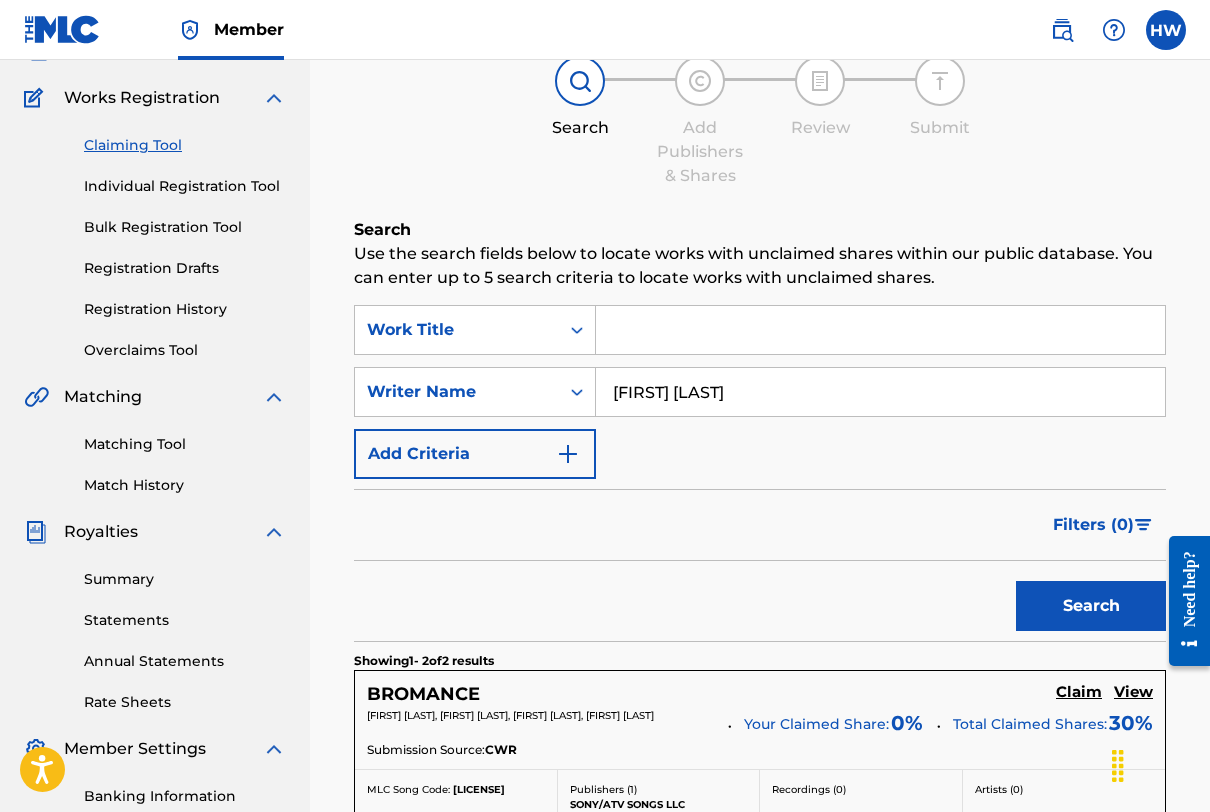 scroll, scrollTop: 632, scrollLeft: 0, axis: vertical 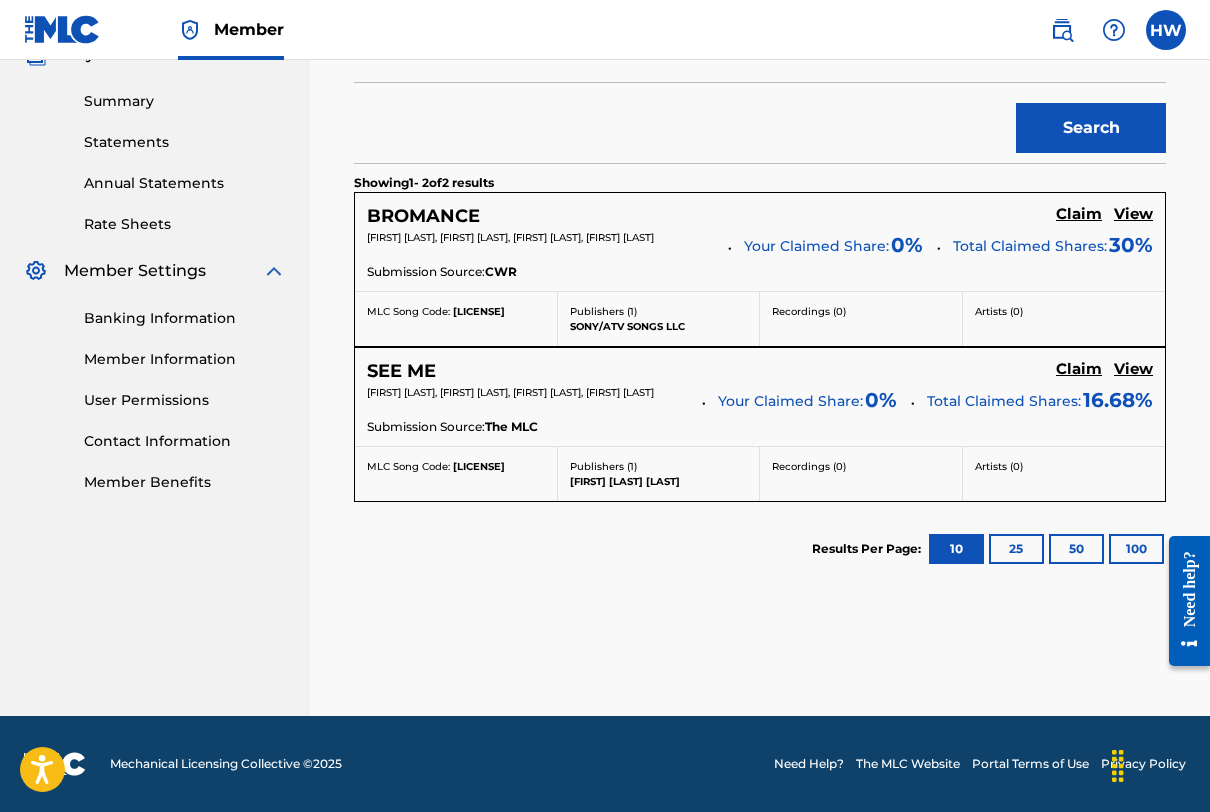 click on "Claim" at bounding box center [1079, 214] 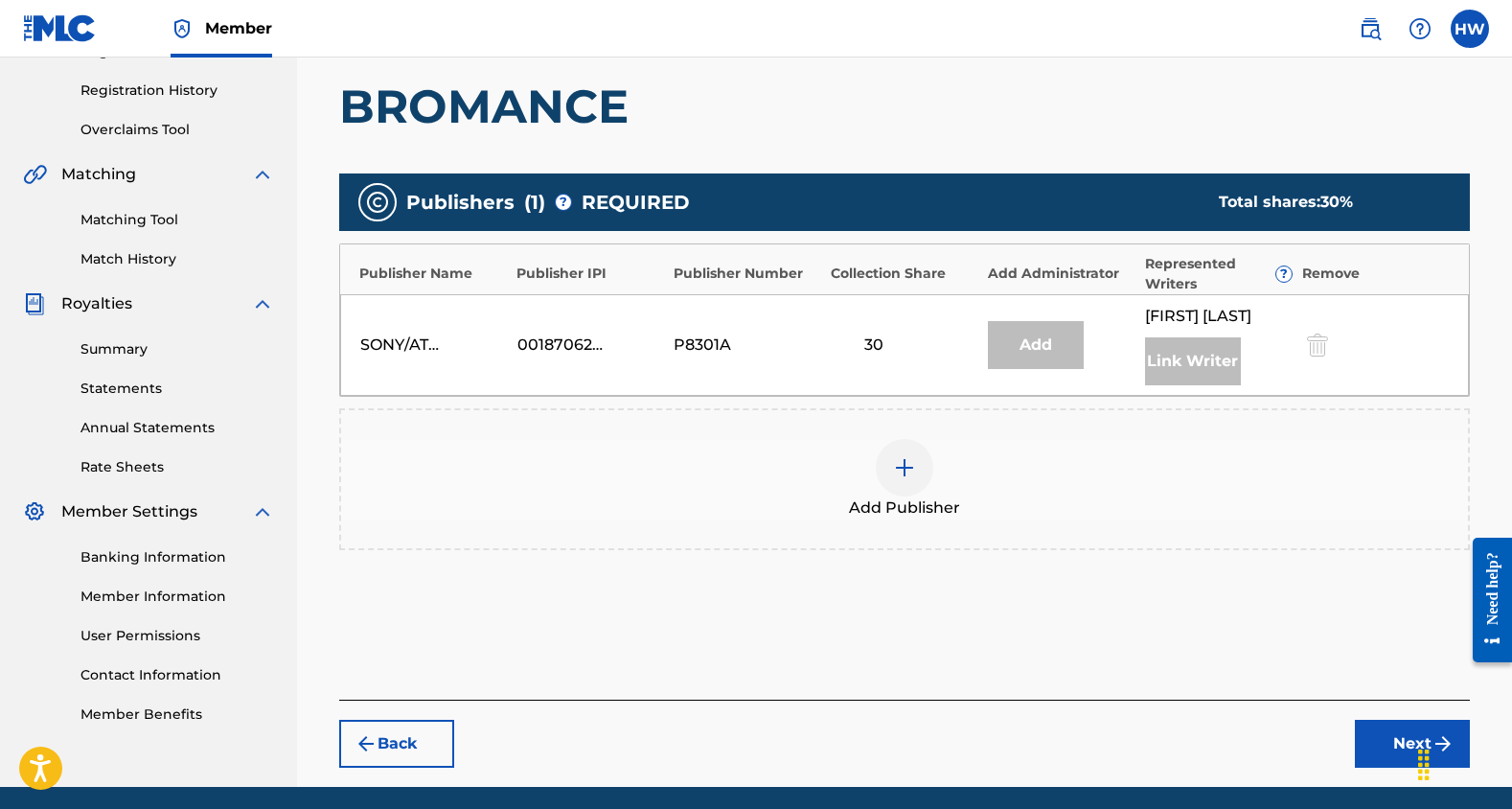 scroll, scrollTop: 377, scrollLeft: 0, axis: vertical 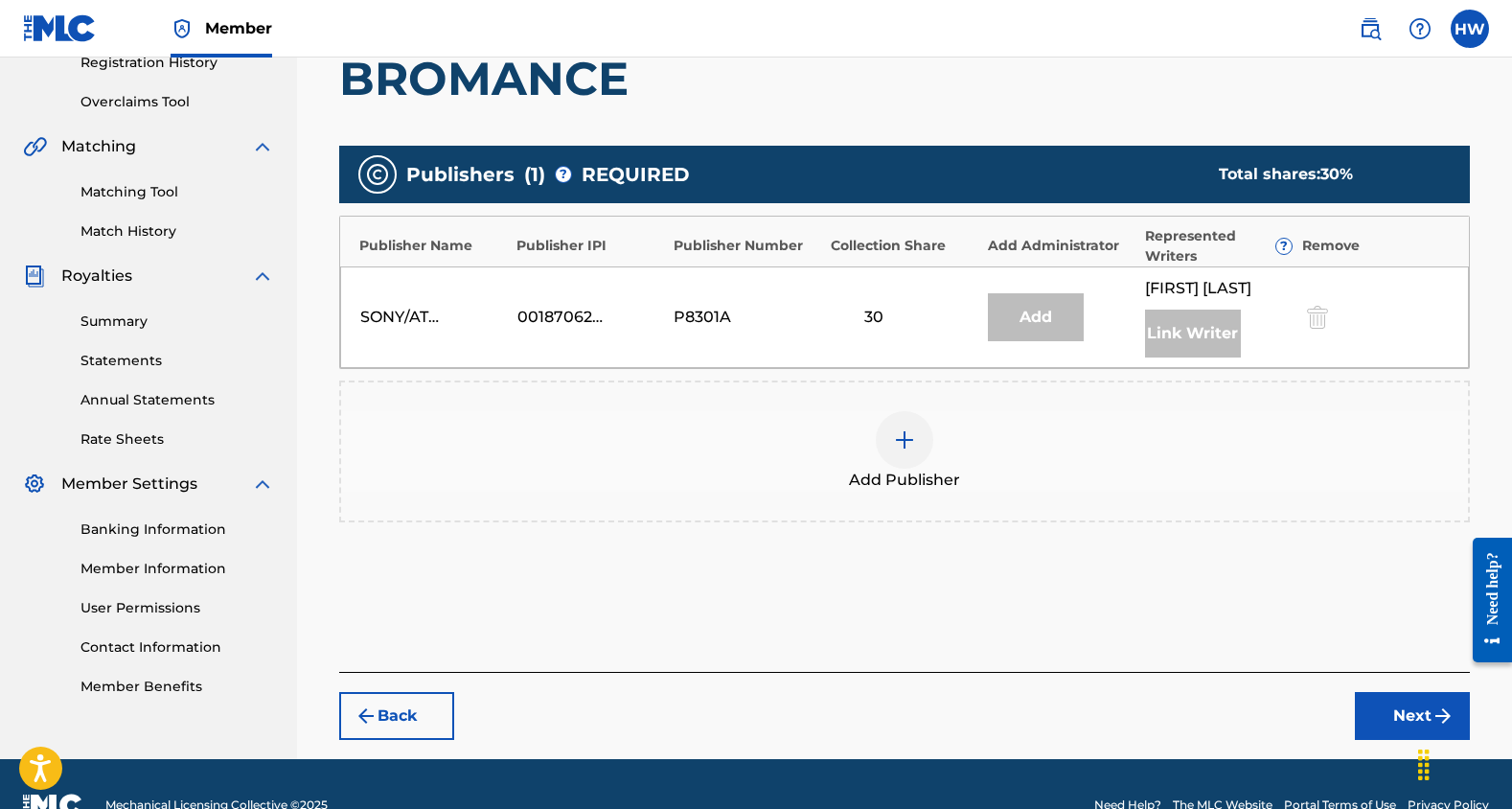 click on "Add Publisher" at bounding box center [905, 451] 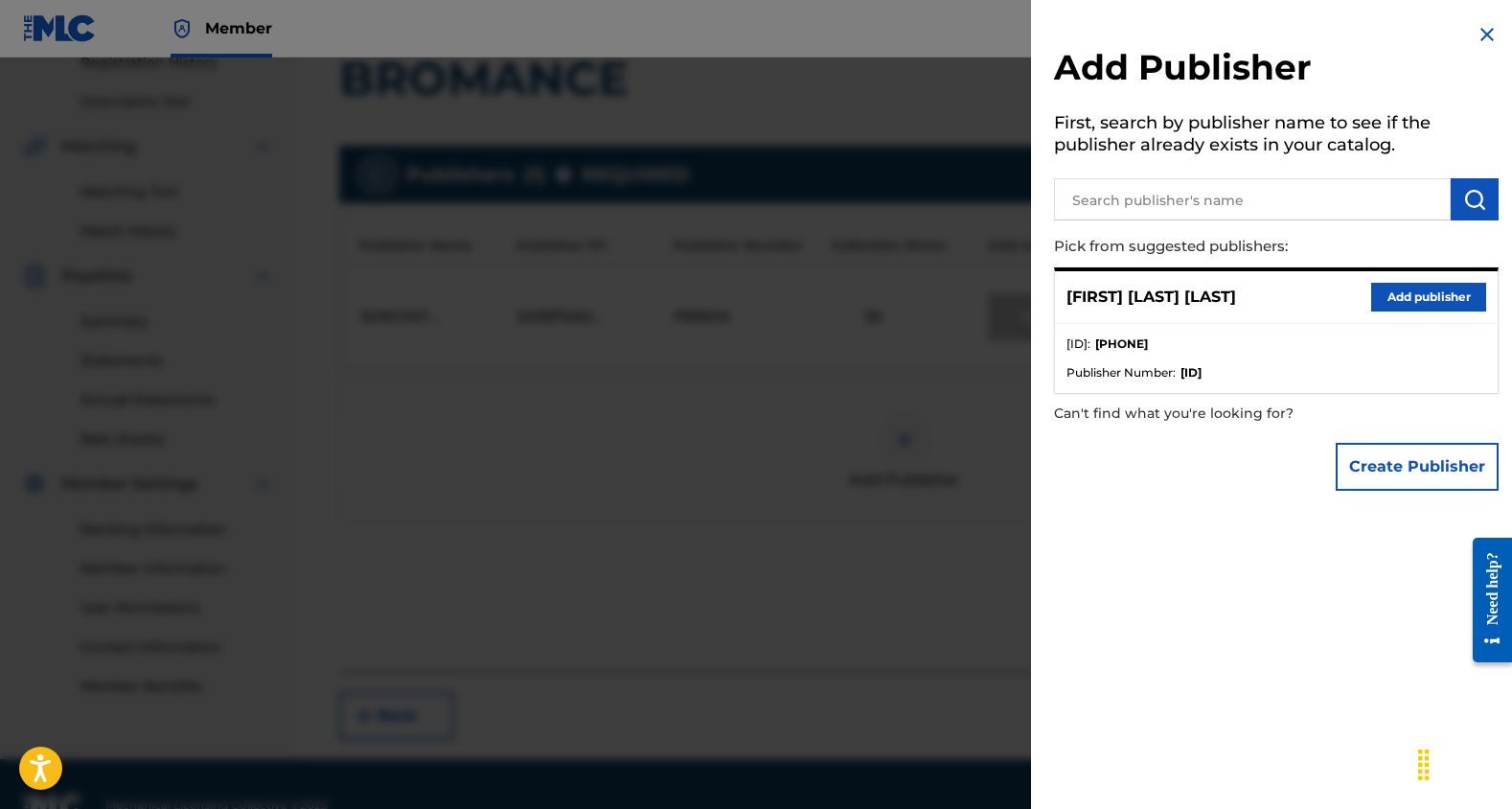 click on "Add publisher" at bounding box center [1429, 297] 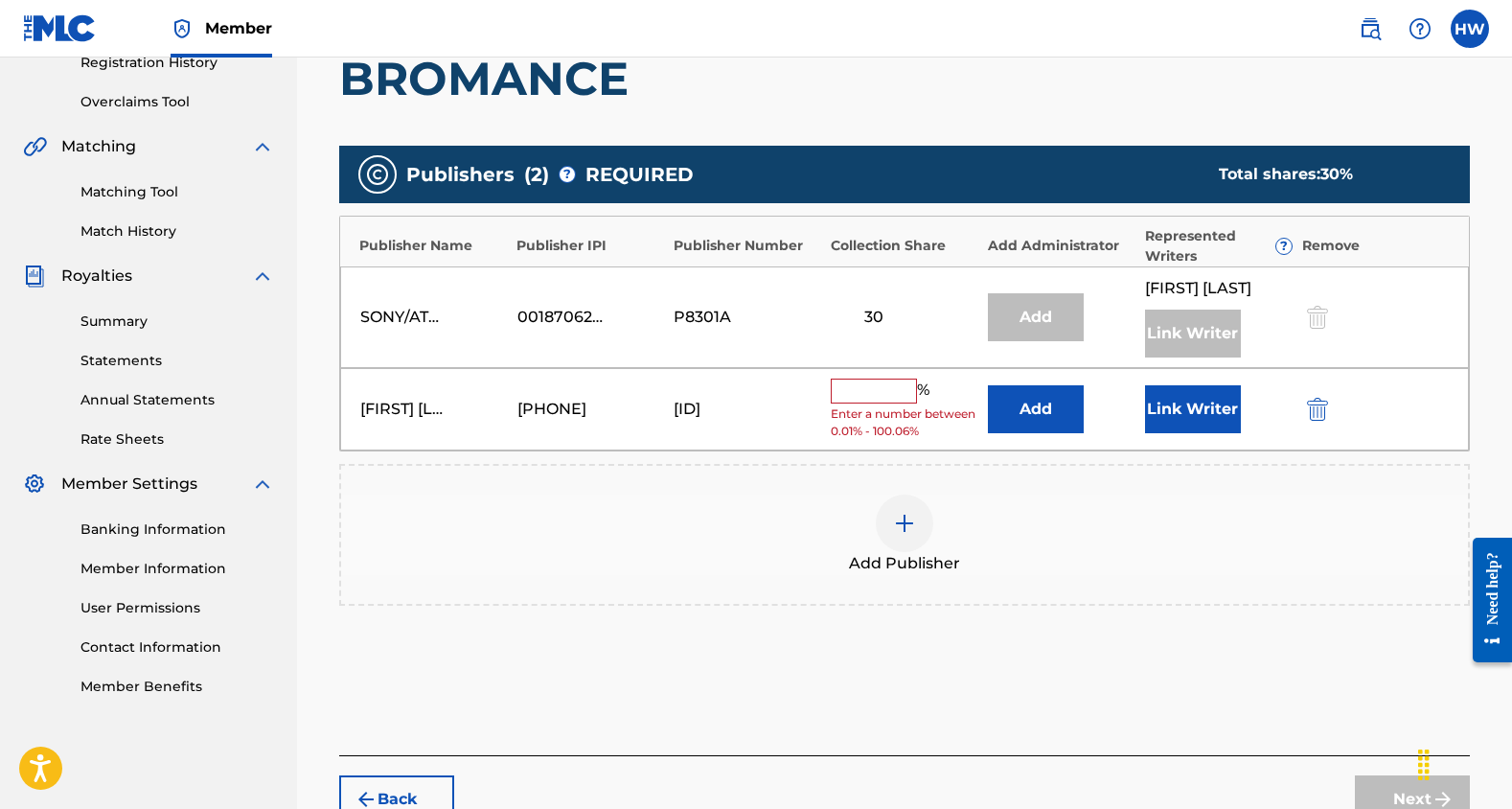click at bounding box center [874, 391] 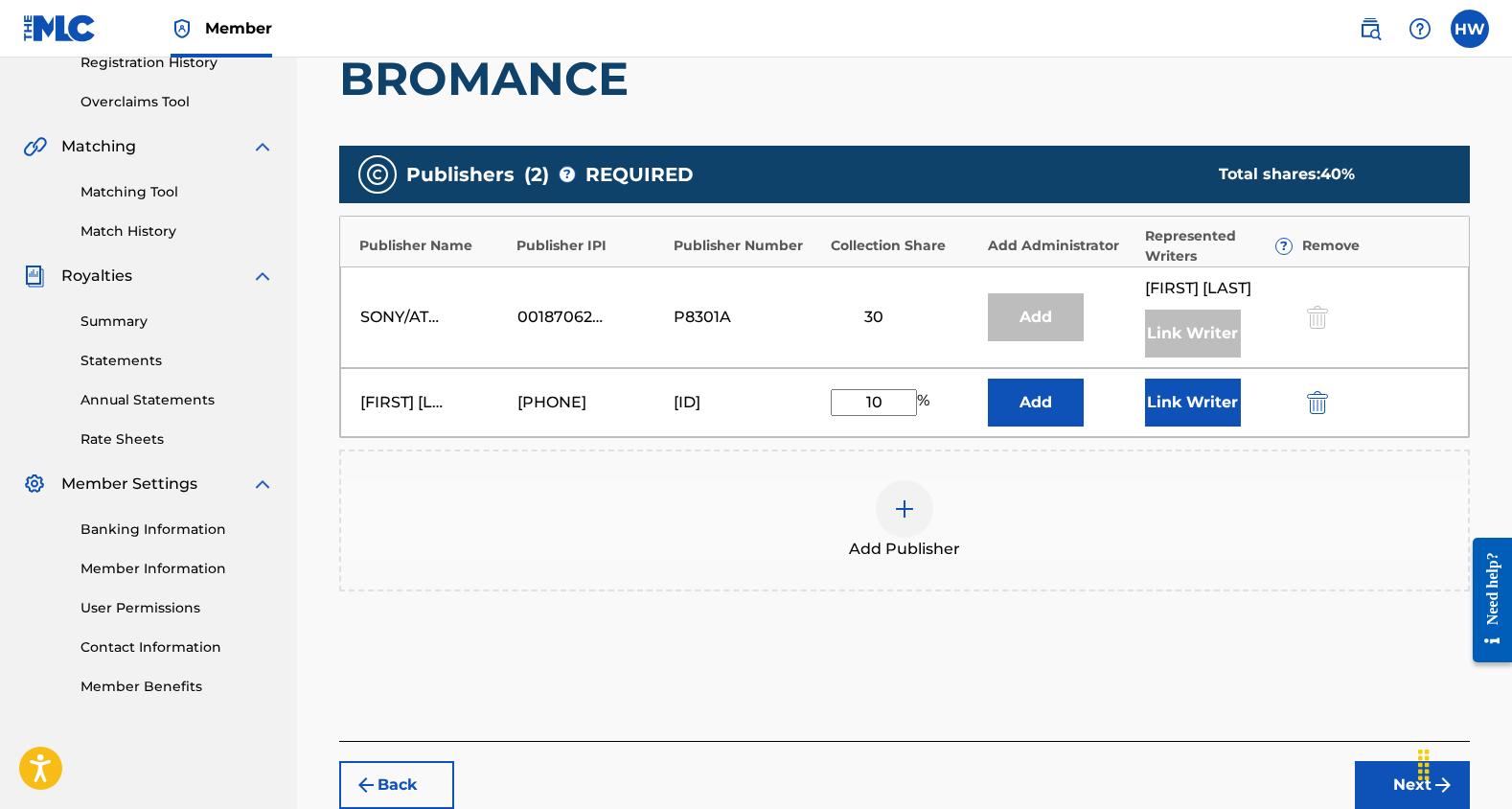 type on "10" 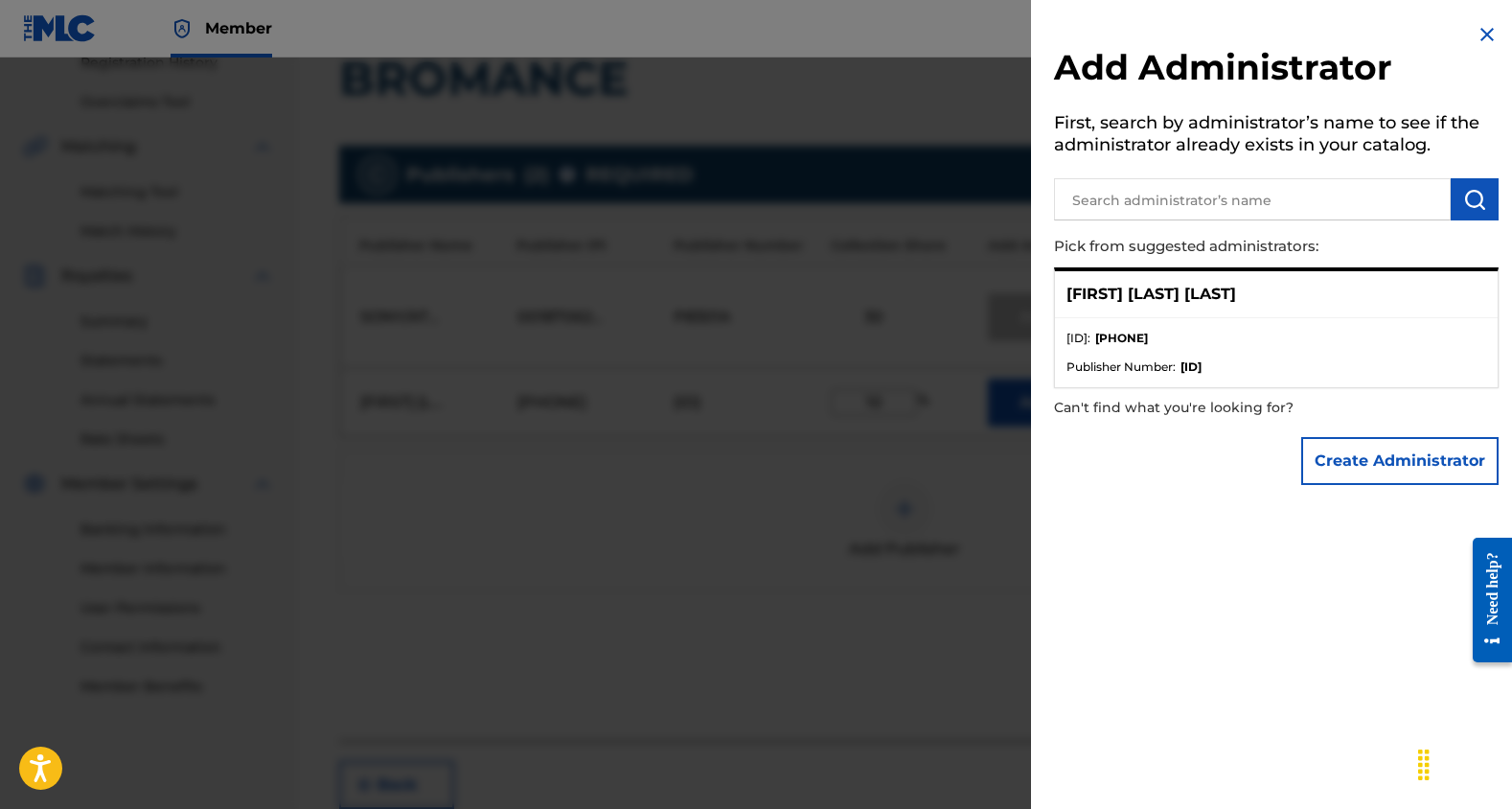 drag, startPoint x: 992, startPoint y: 475, endPoint x: 975, endPoint y: 471, distance: 17.464249 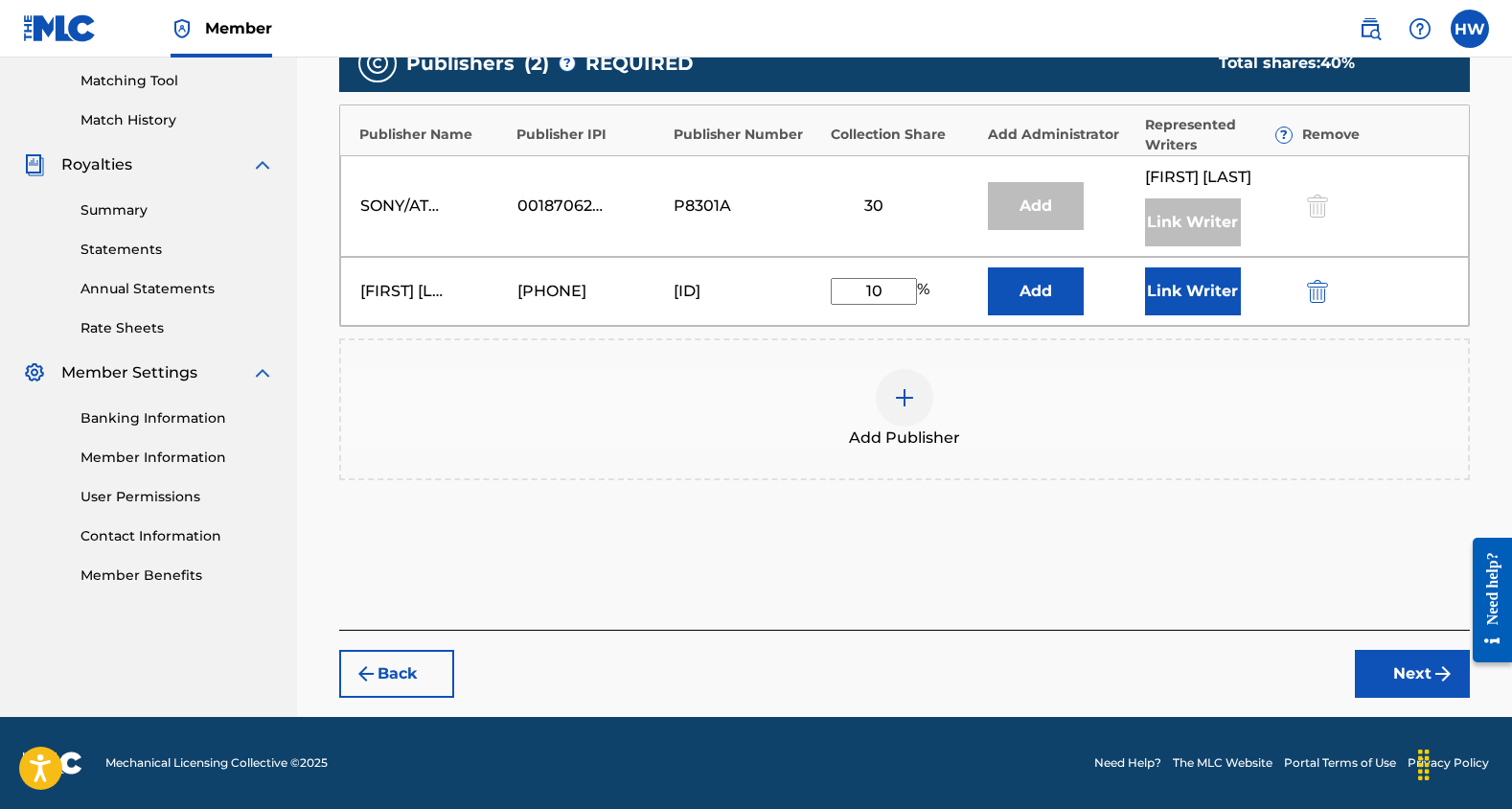 click on "Next" at bounding box center [1412, 674] 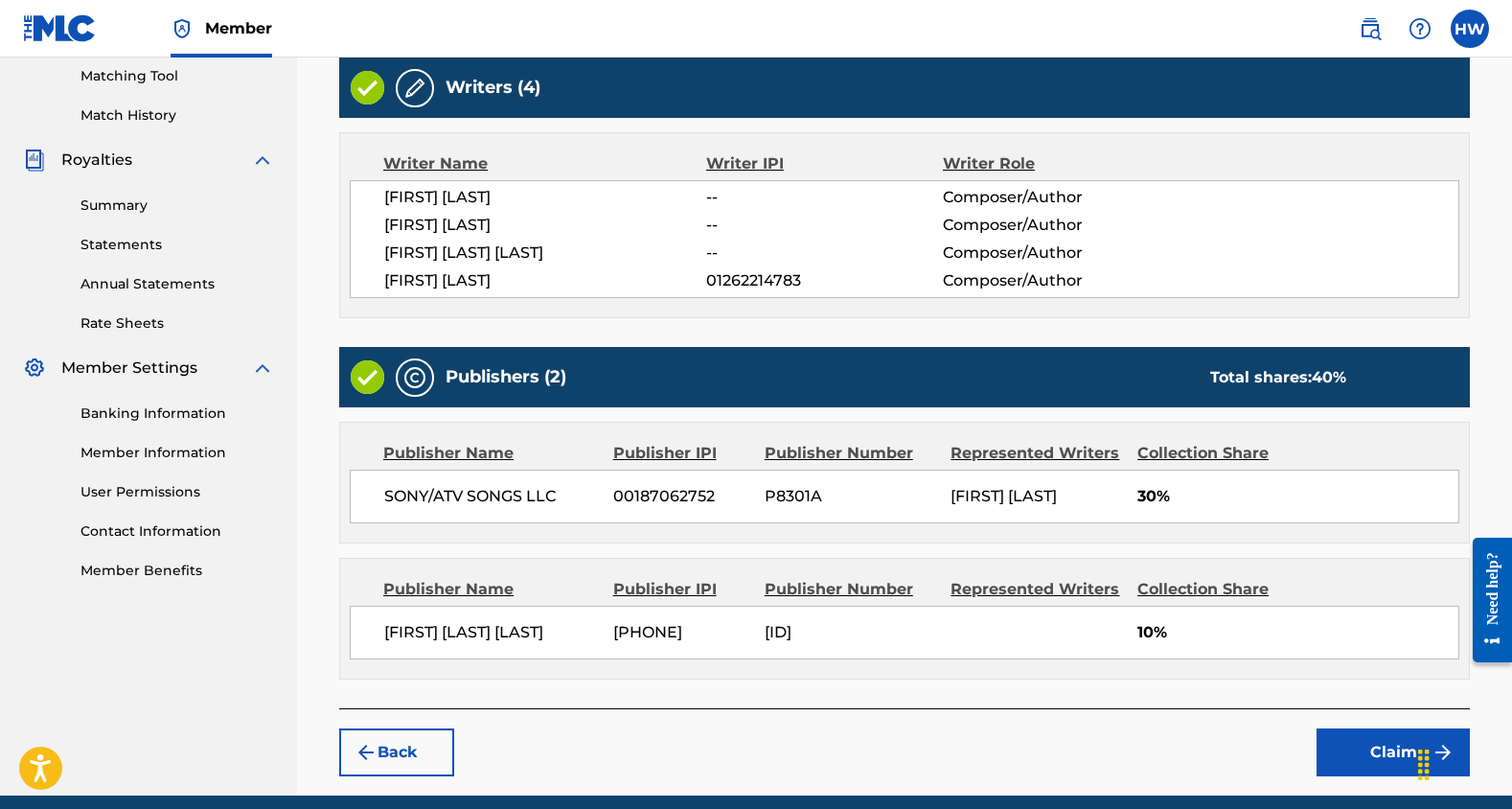 scroll, scrollTop: 571, scrollLeft: 0, axis: vertical 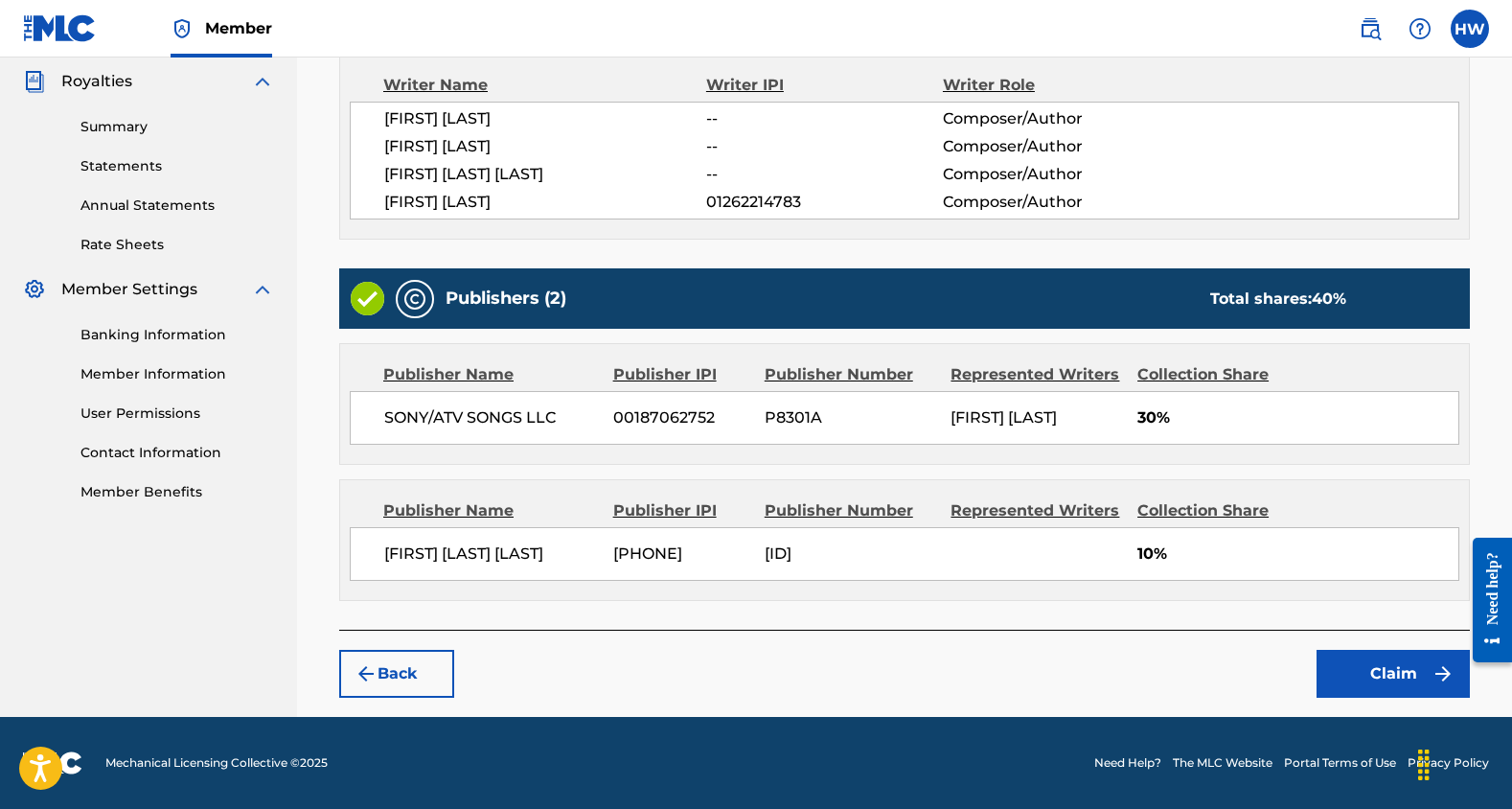 click on "Claim" at bounding box center (1393, 674) 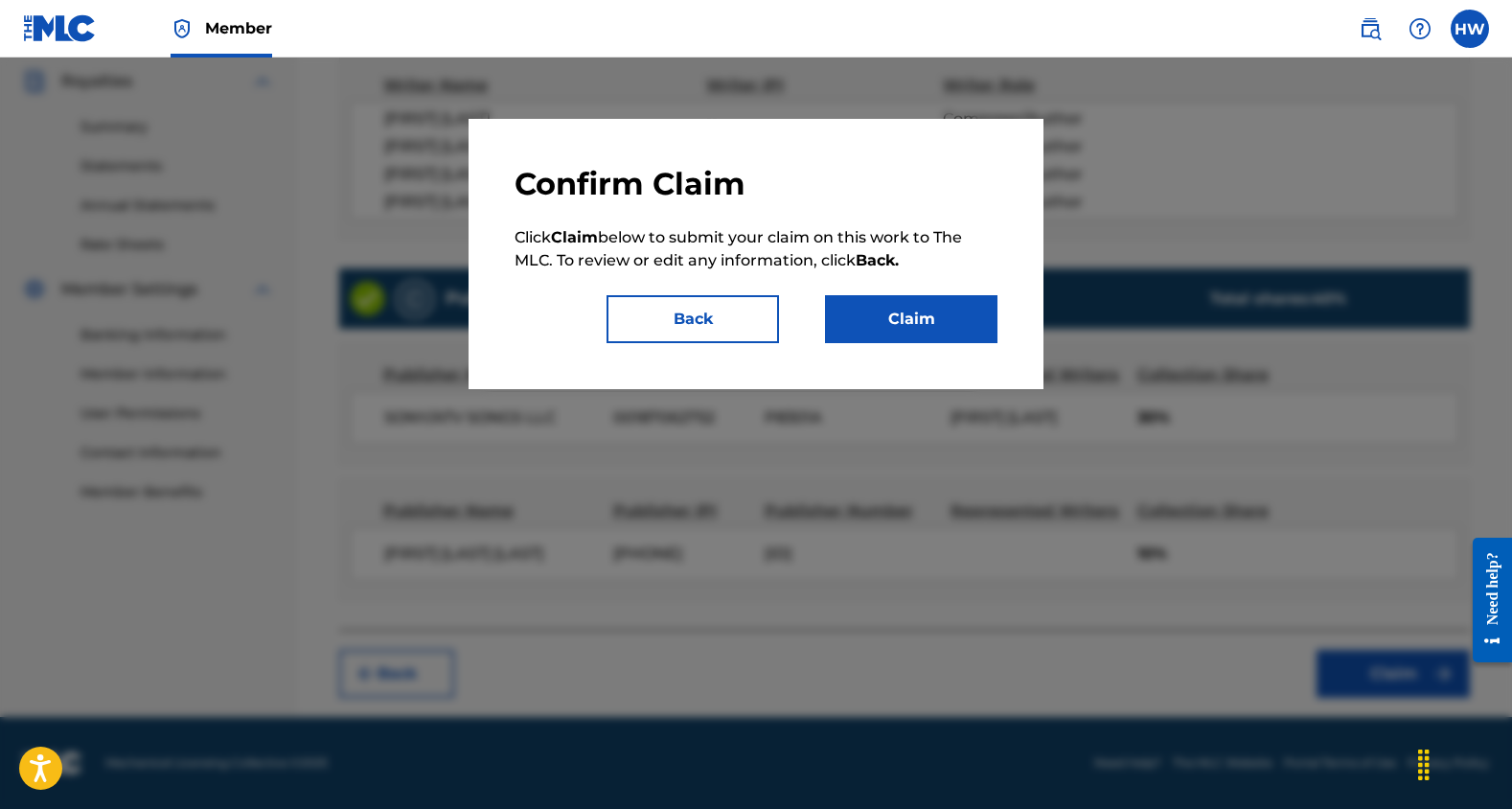 drag, startPoint x: 938, startPoint y: 349, endPoint x: 791, endPoint y: 418, distance: 162.38842 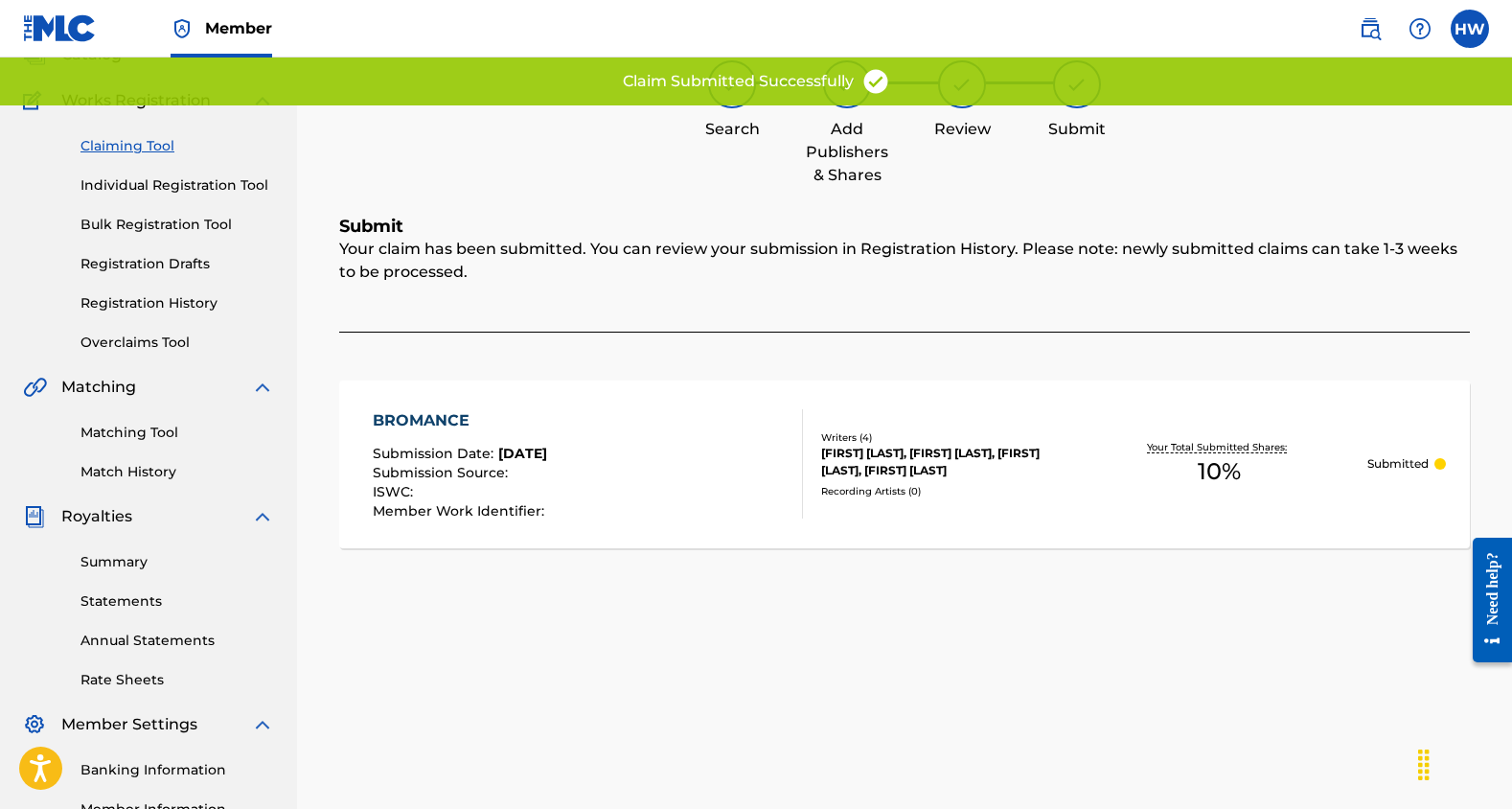 scroll, scrollTop: 0, scrollLeft: 0, axis: both 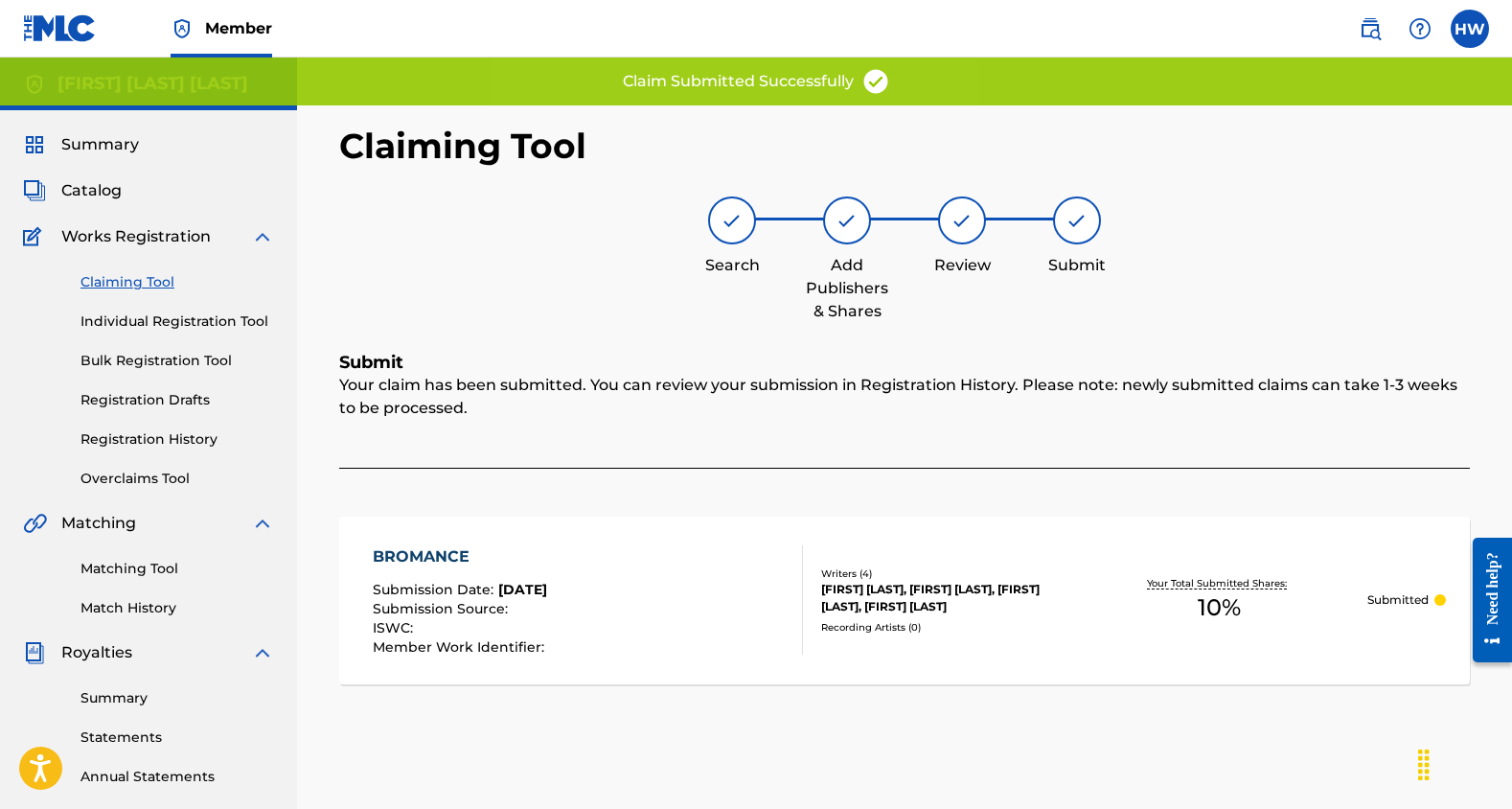 click on "Claiming Tool" at bounding box center [177, 282] 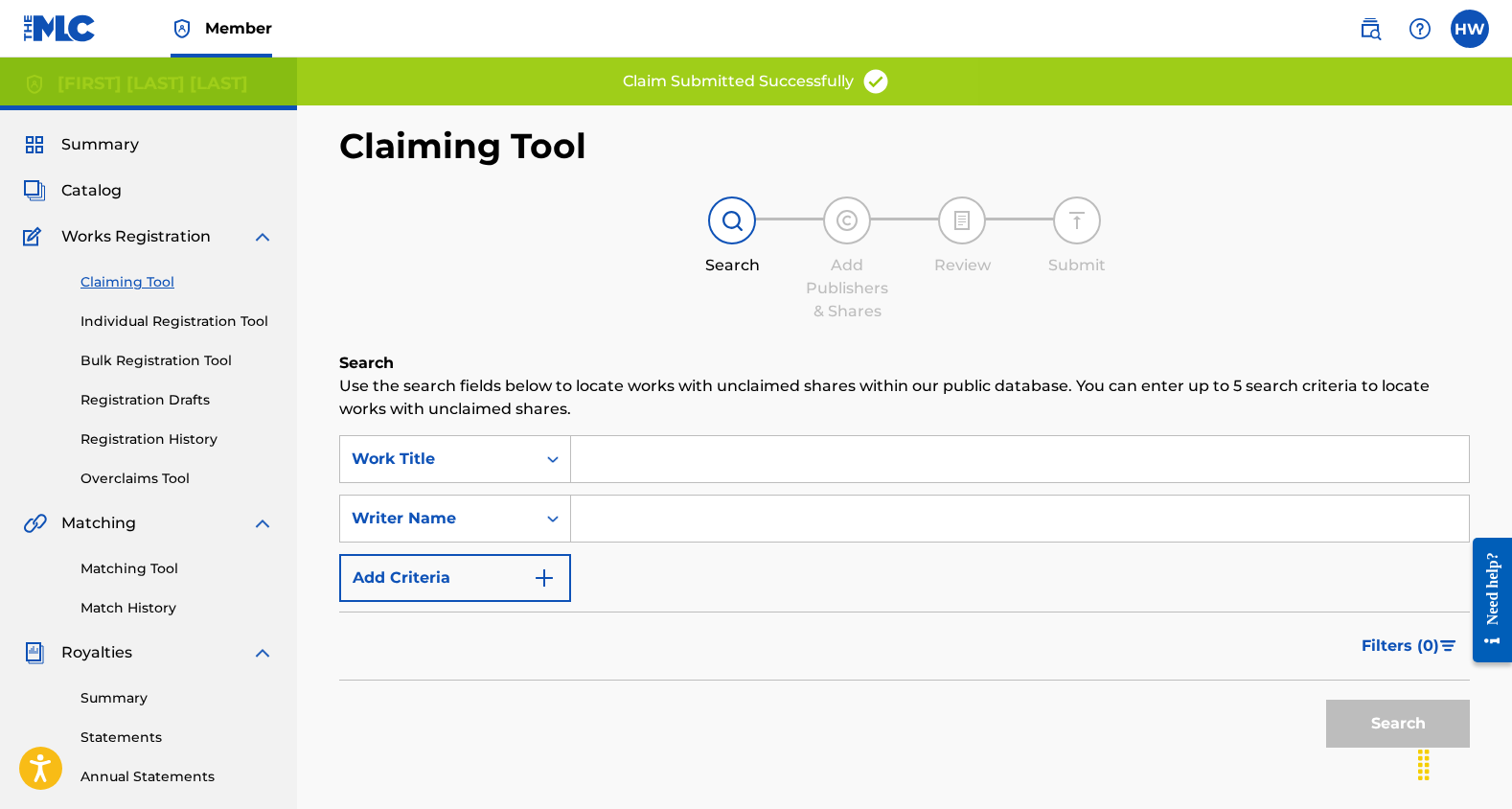 click at bounding box center [1019, 459] 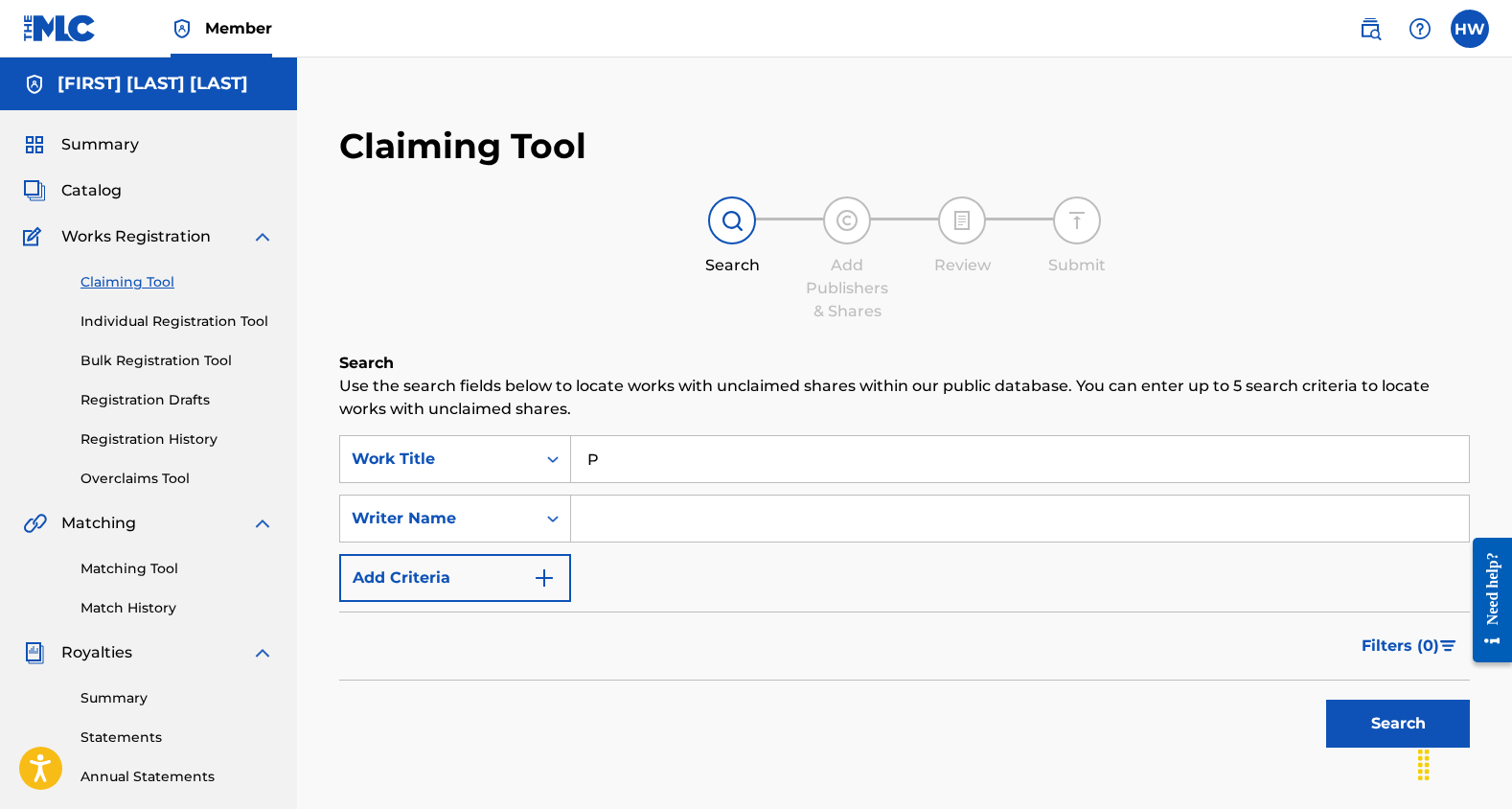 type 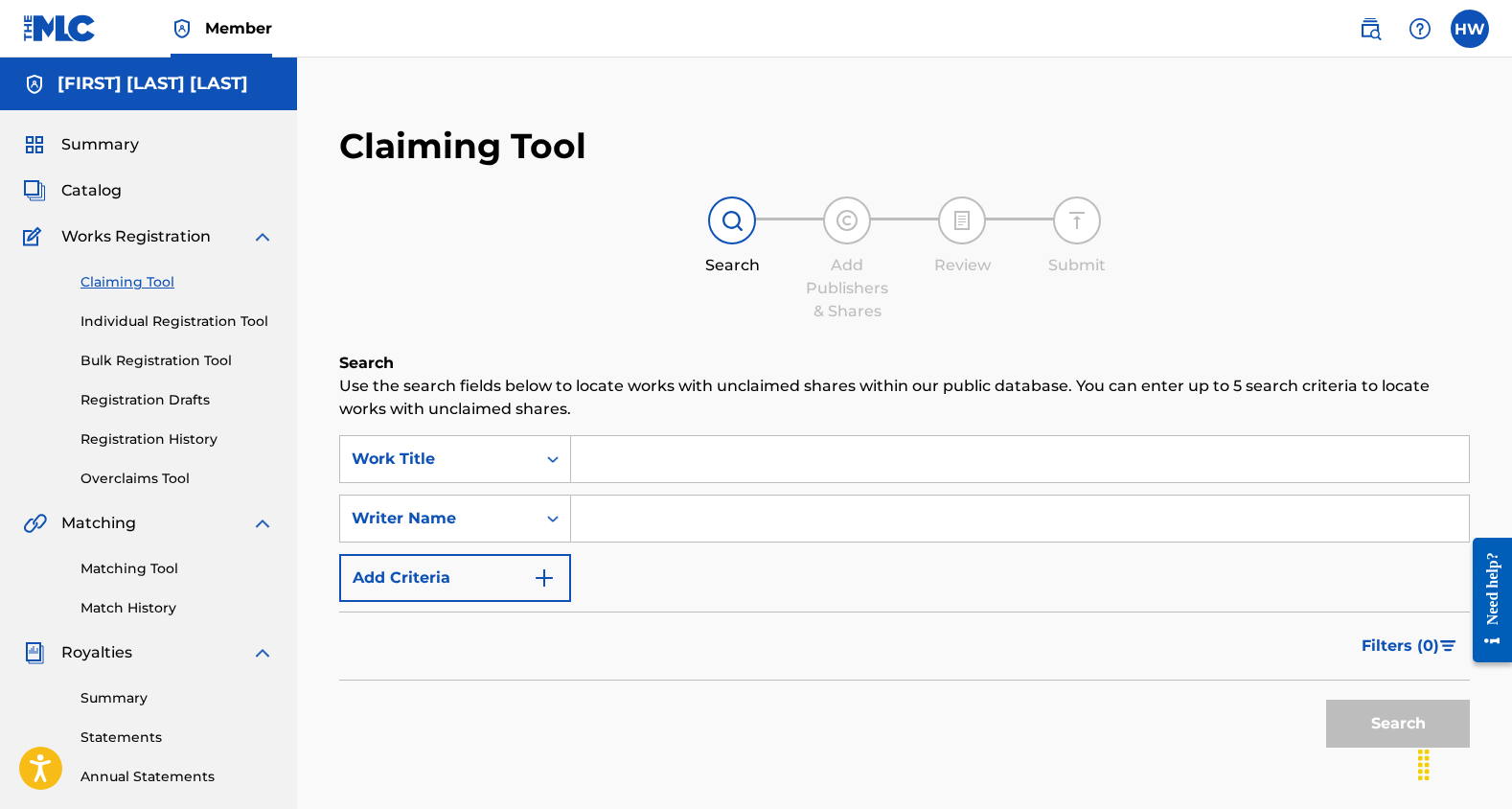 click at bounding box center (1019, 519) 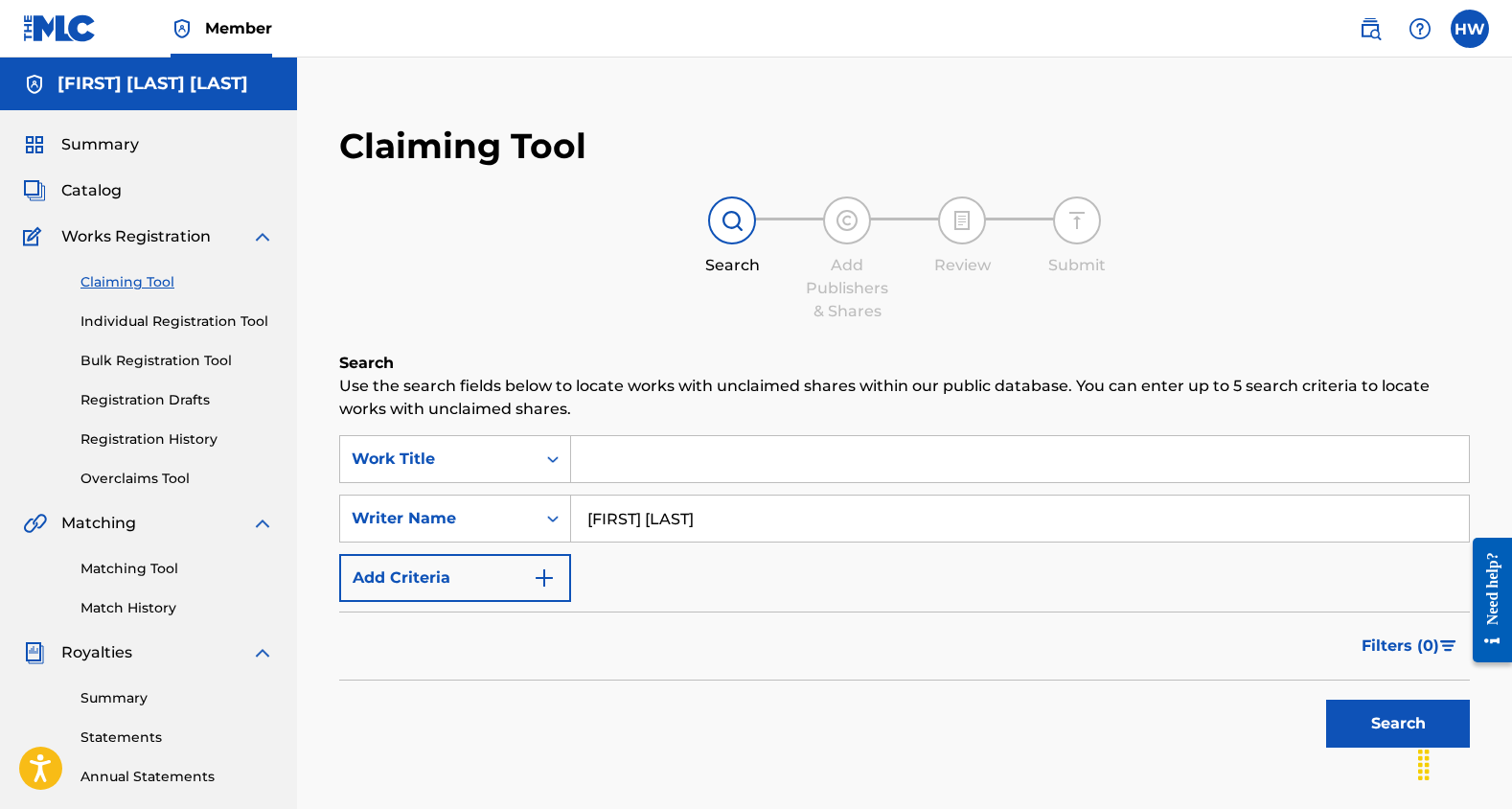 type on "[FIRST] [LAST]" 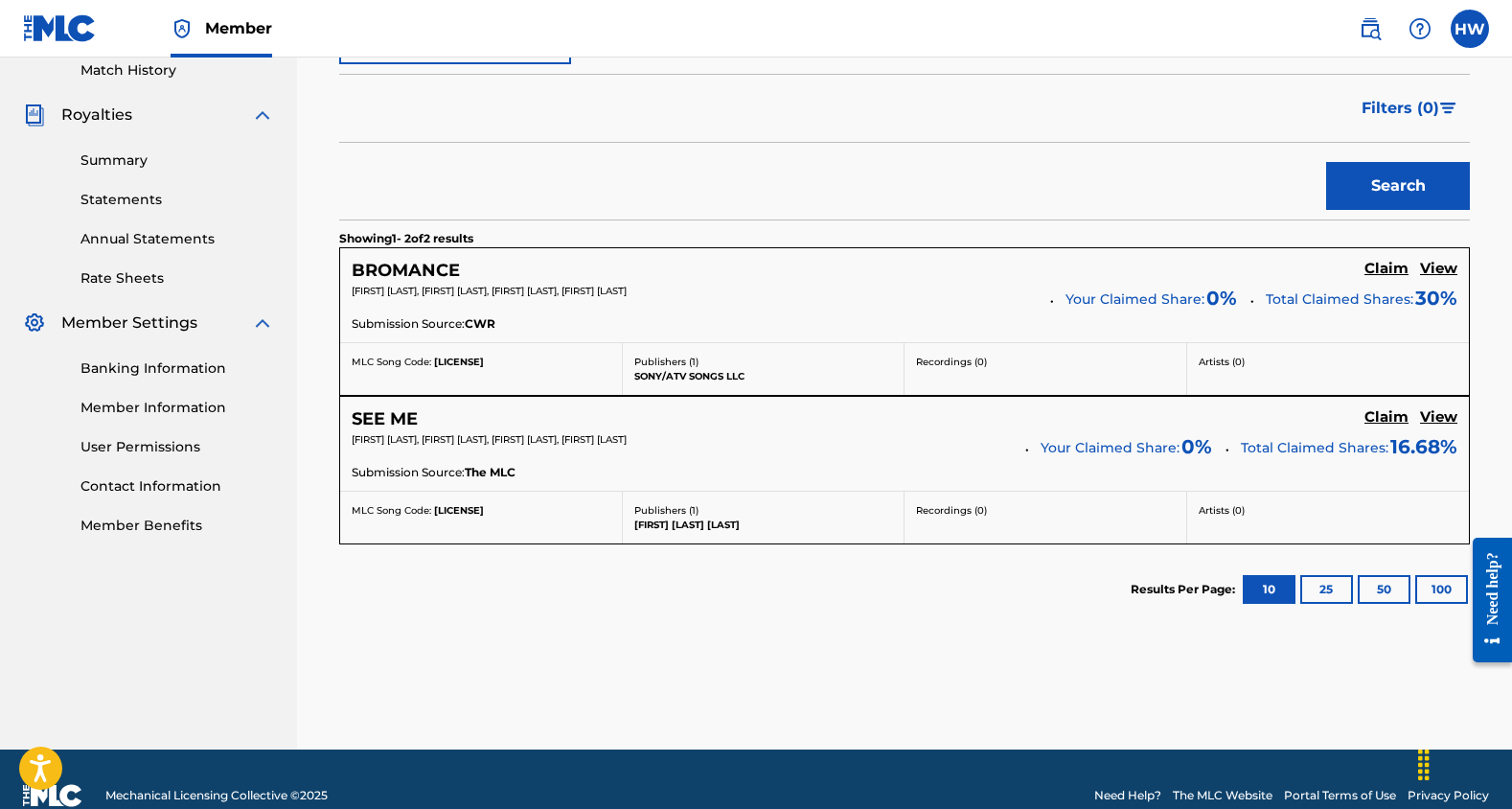scroll, scrollTop: 570, scrollLeft: 0, axis: vertical 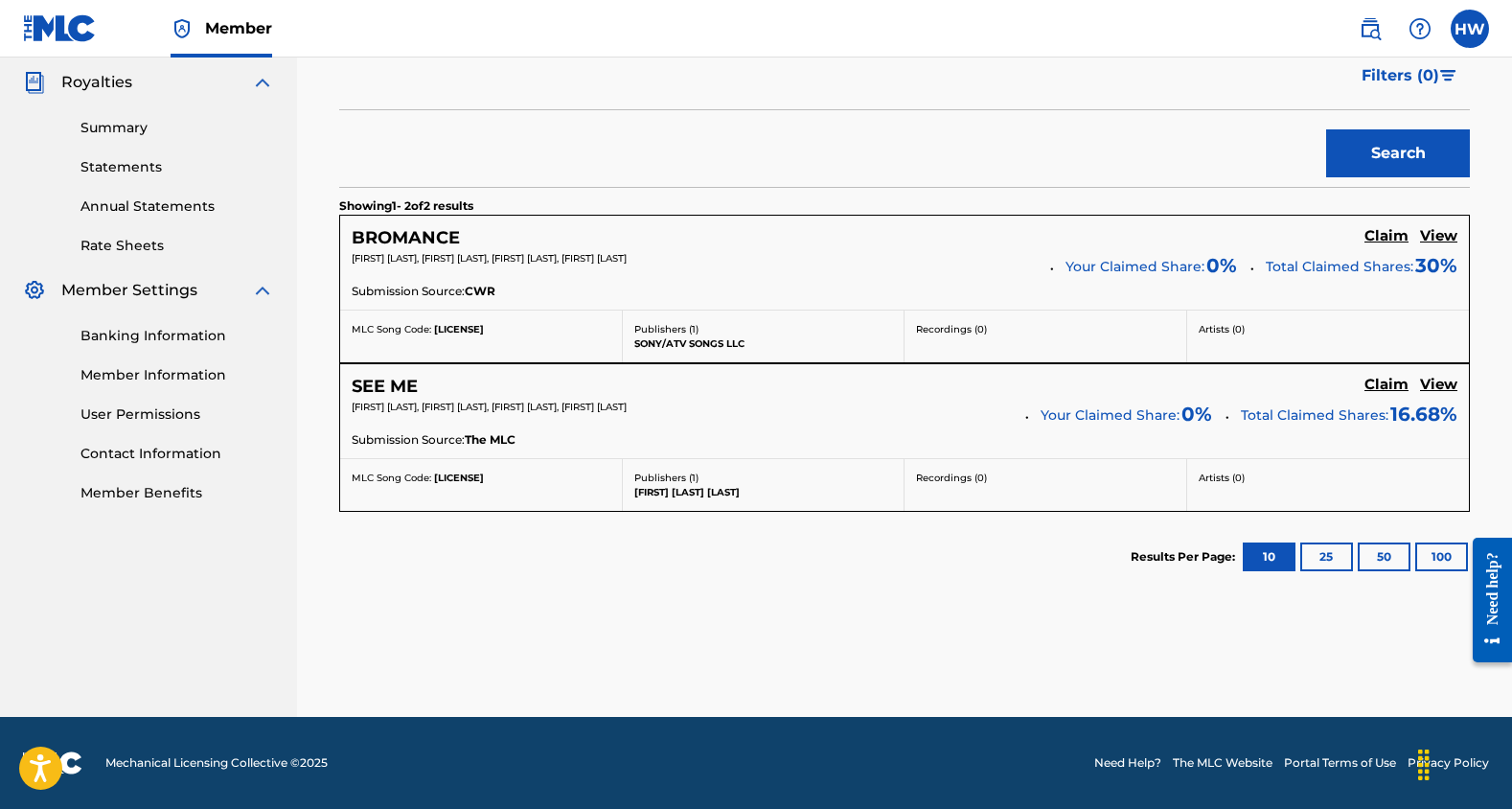 click on "Claim" at bounding box center [1386, 236] 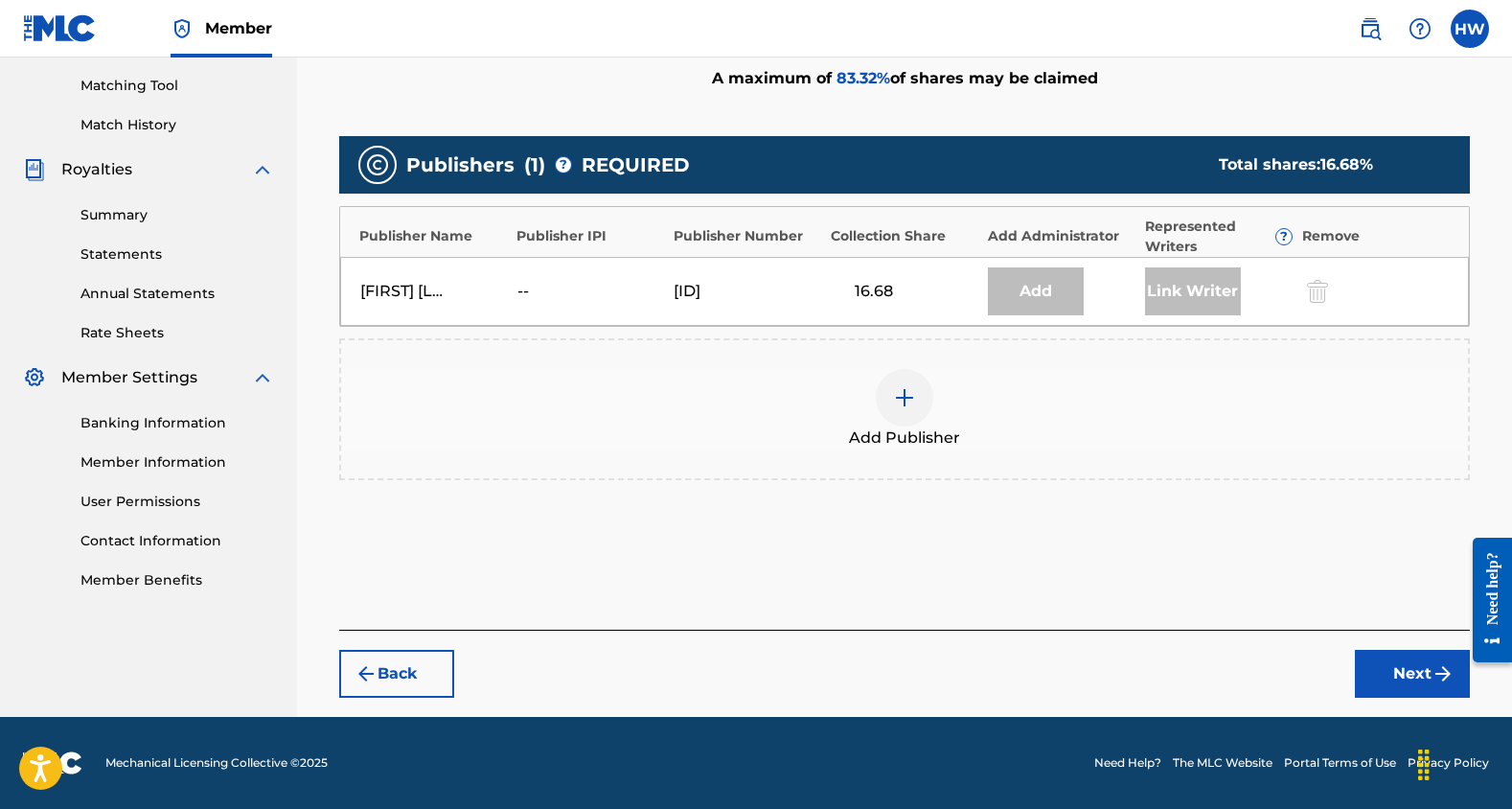 click at bounding box center (905, 398) 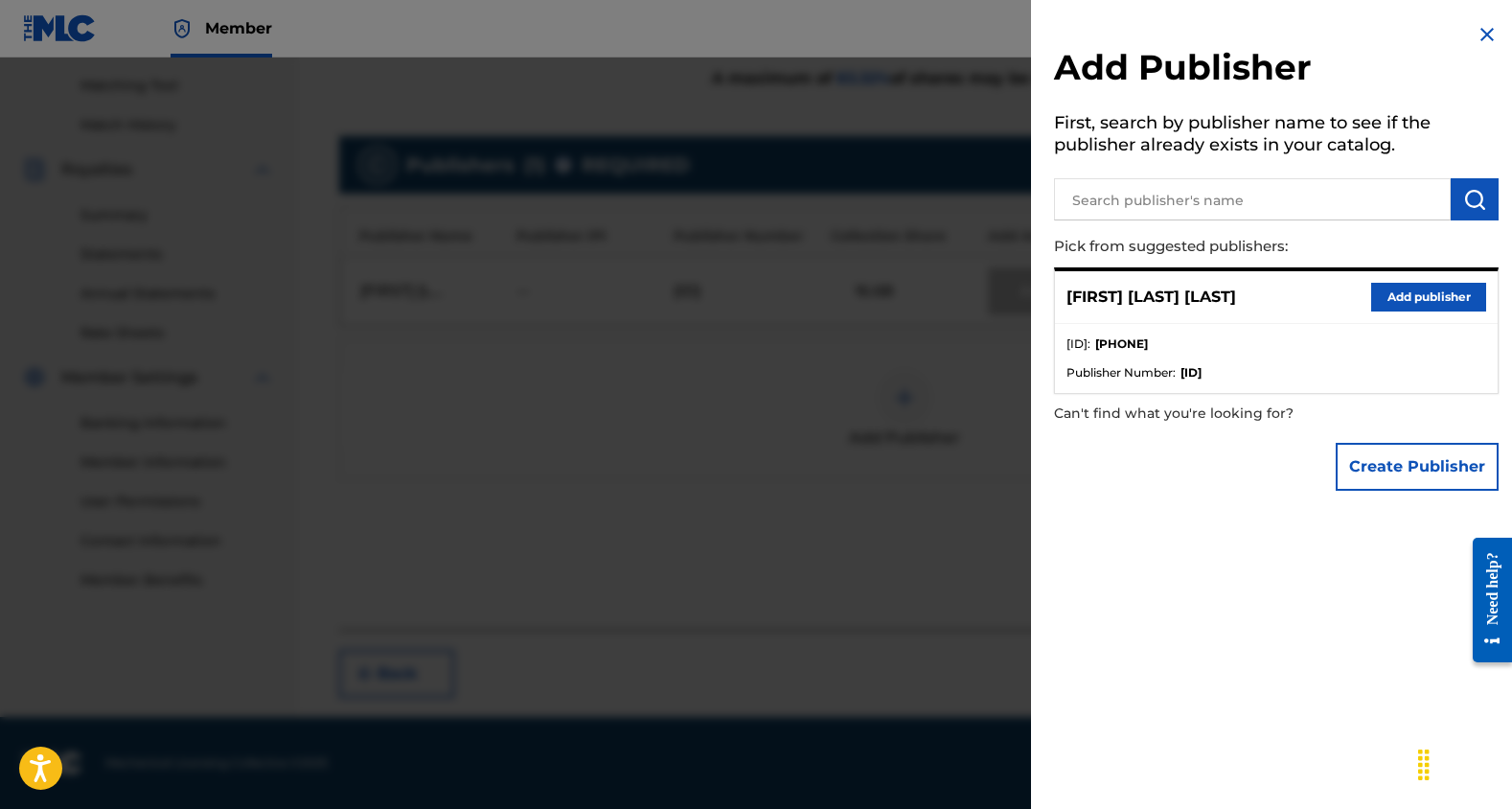click on "Add publisher" at bounding box center (1429, 297) 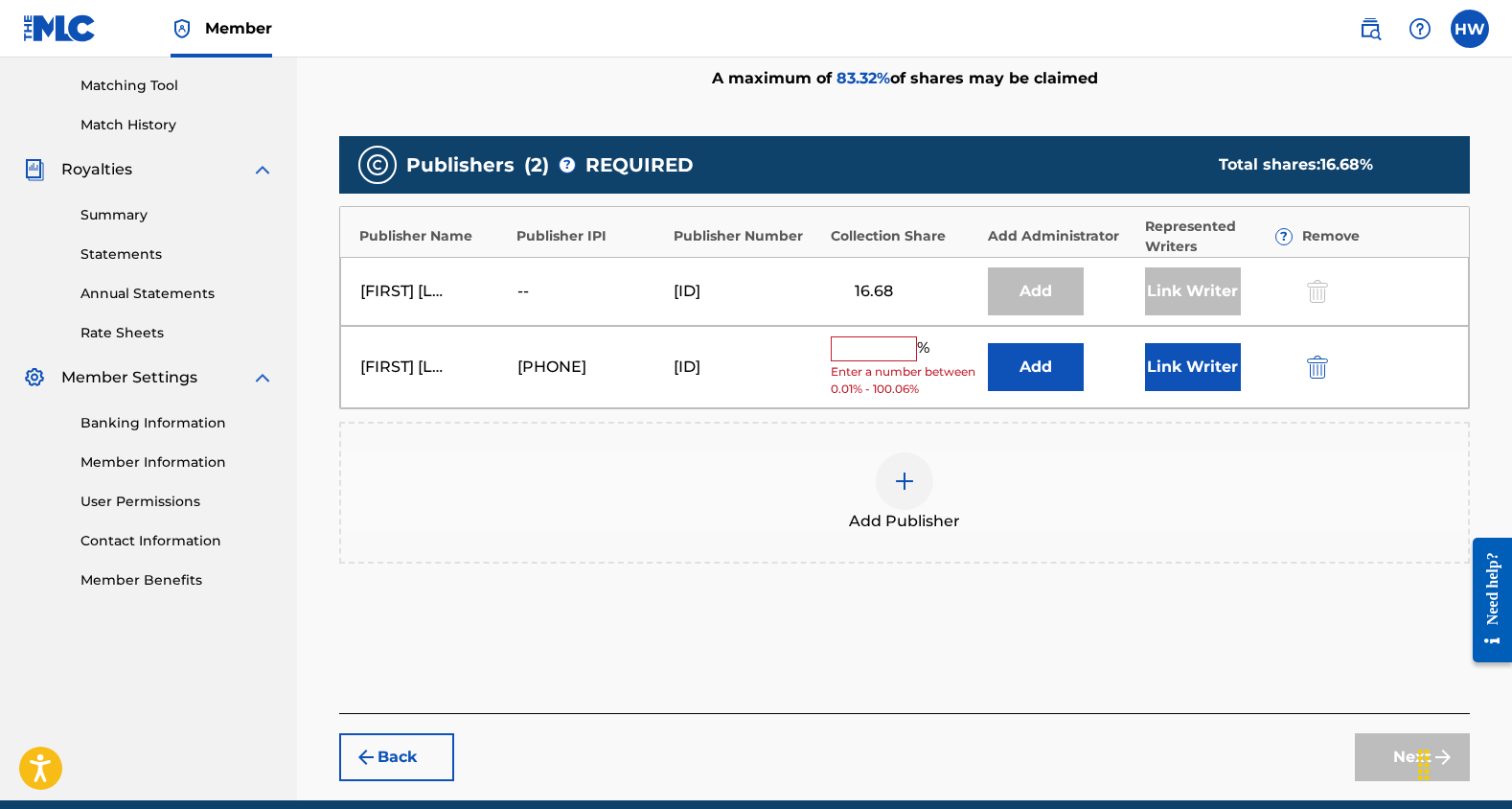 click at bounding box center [874, 349] 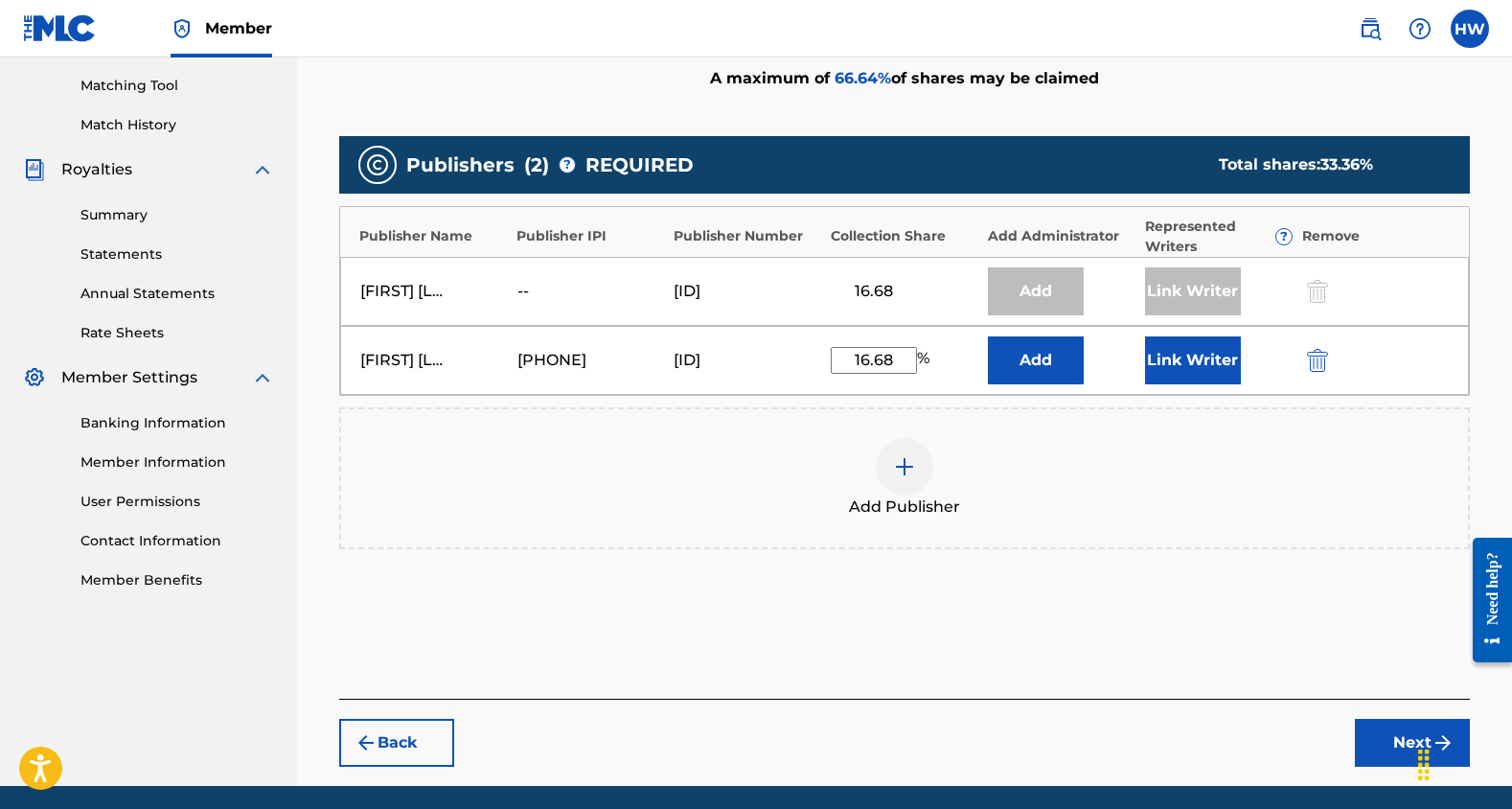 type on "16.68" 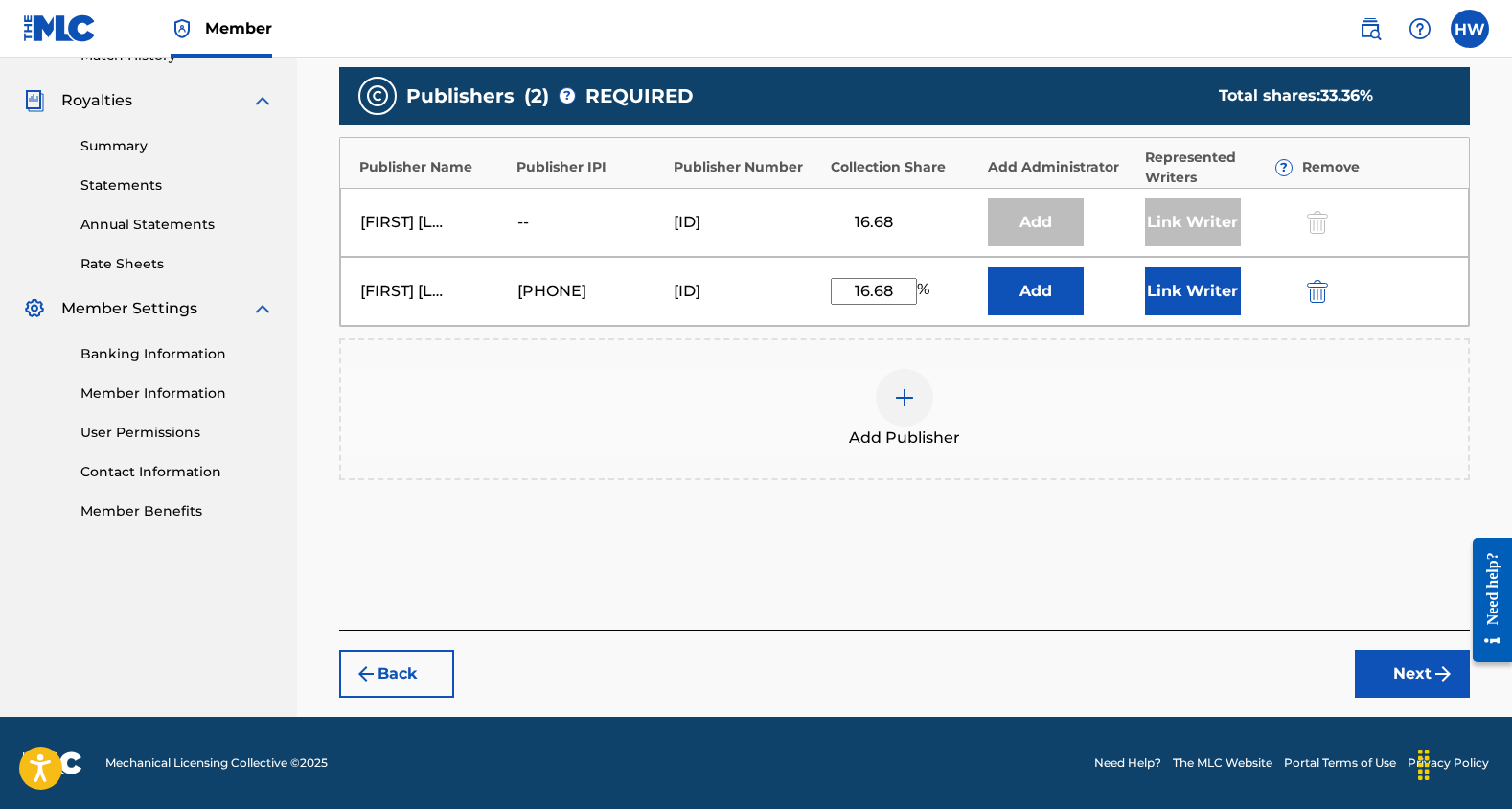 click on "Next" at bounding box center [1412, 674] 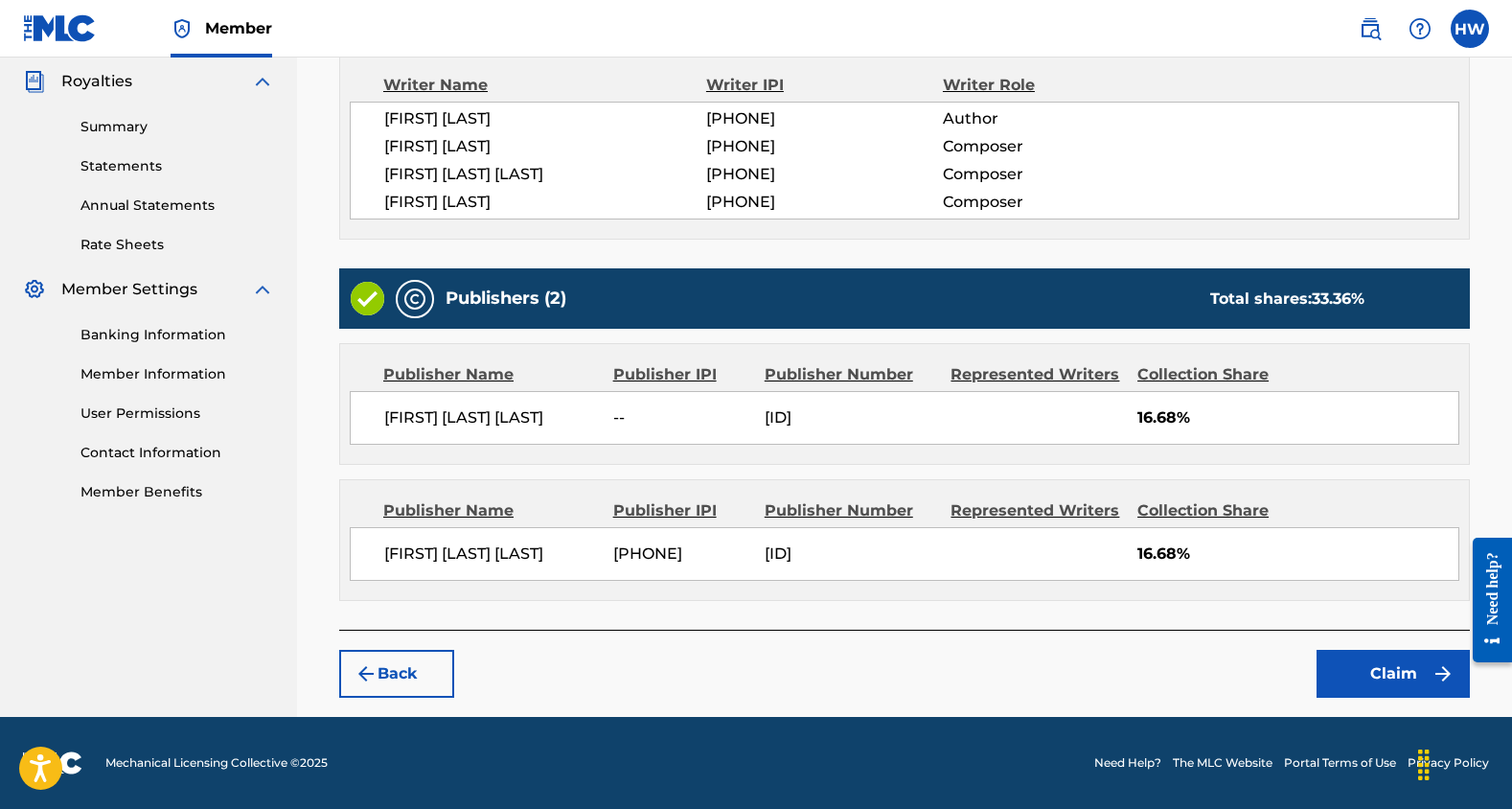 scroll, scrollTop: 594, scrollLeft: 0, axis: vertical 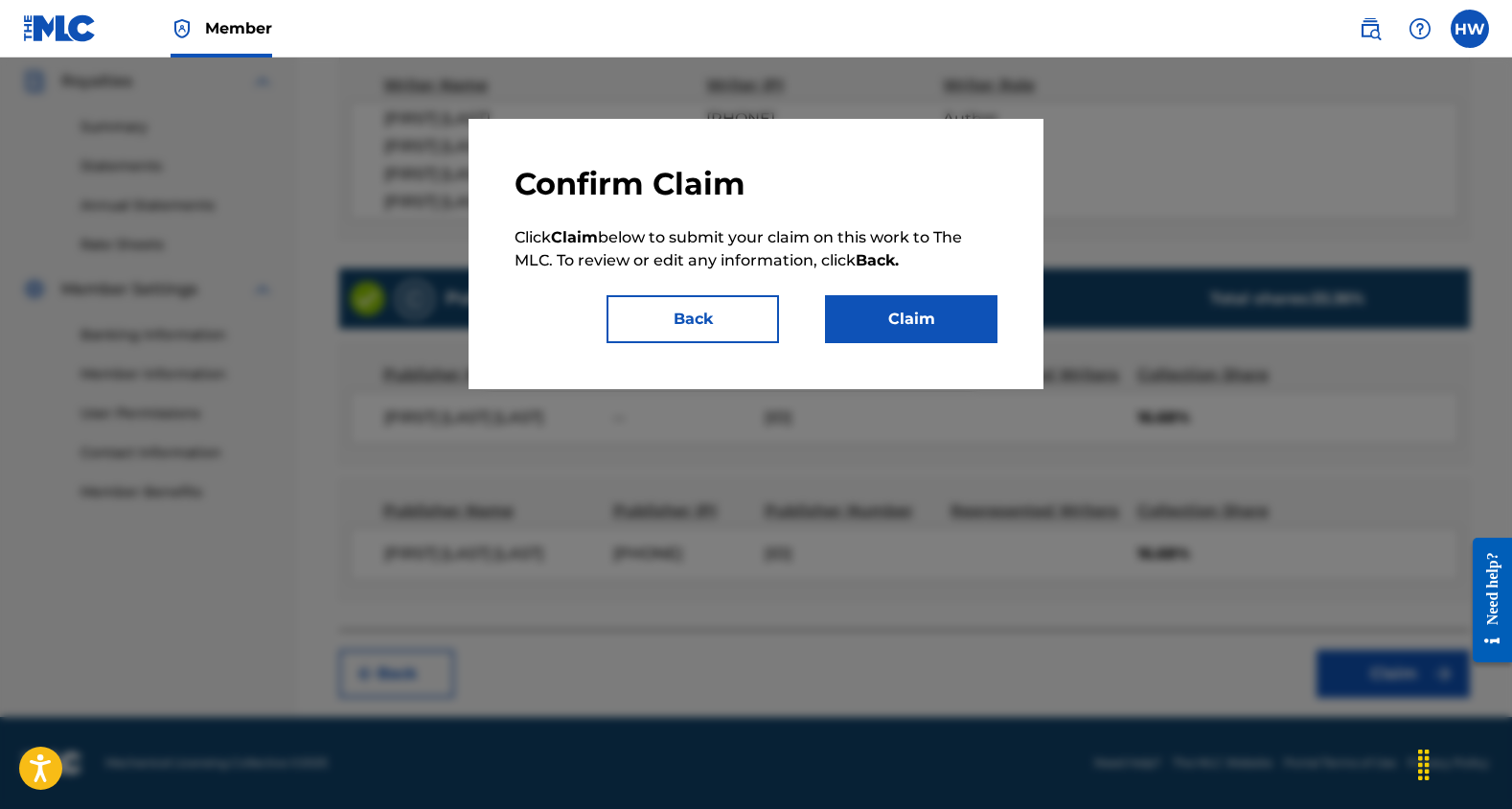 click on "Claim" at bounding box center [911, 319] 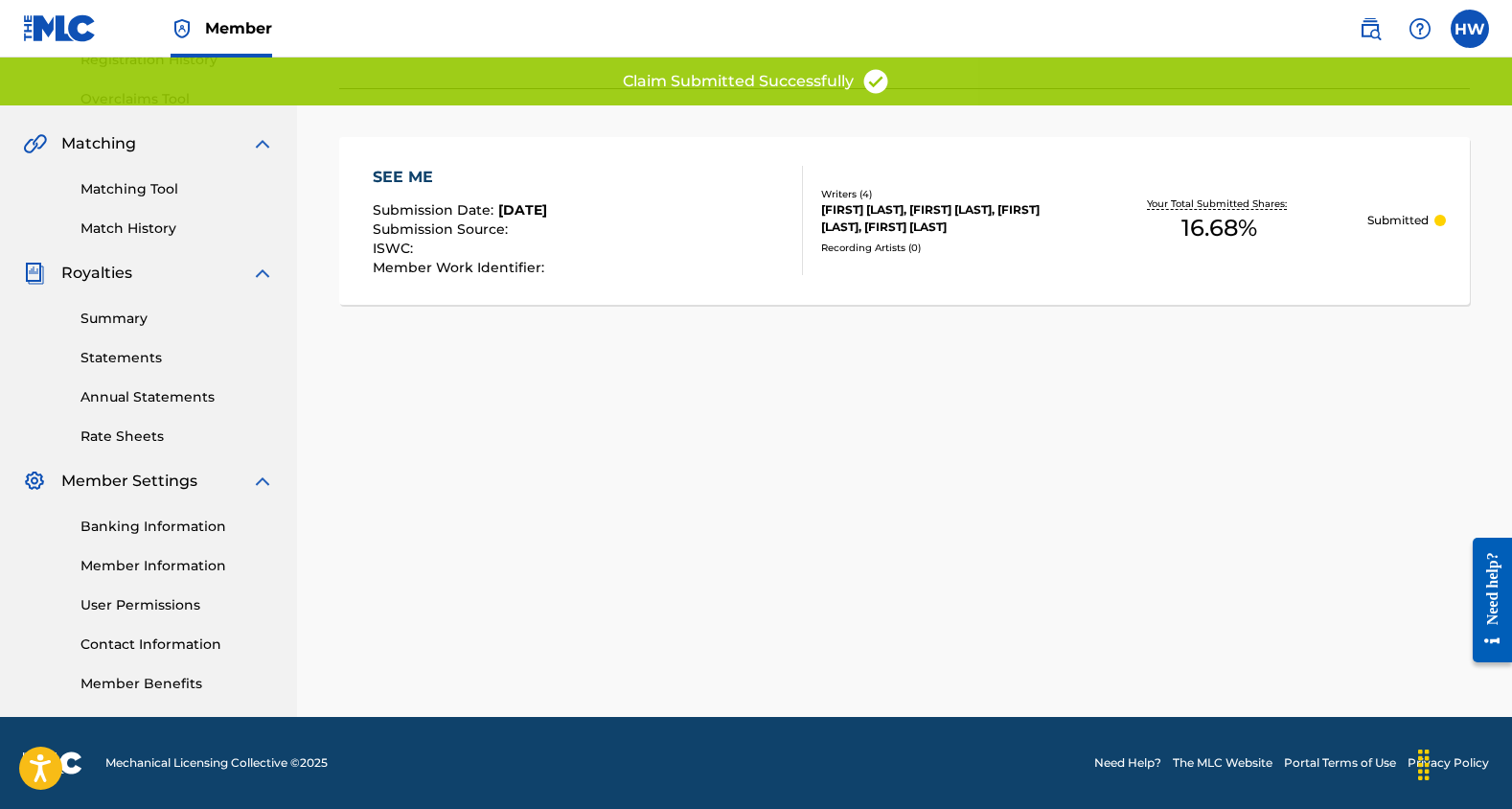 scroll, scrollTop: 380, scrollLeft: 0, axis: vertical 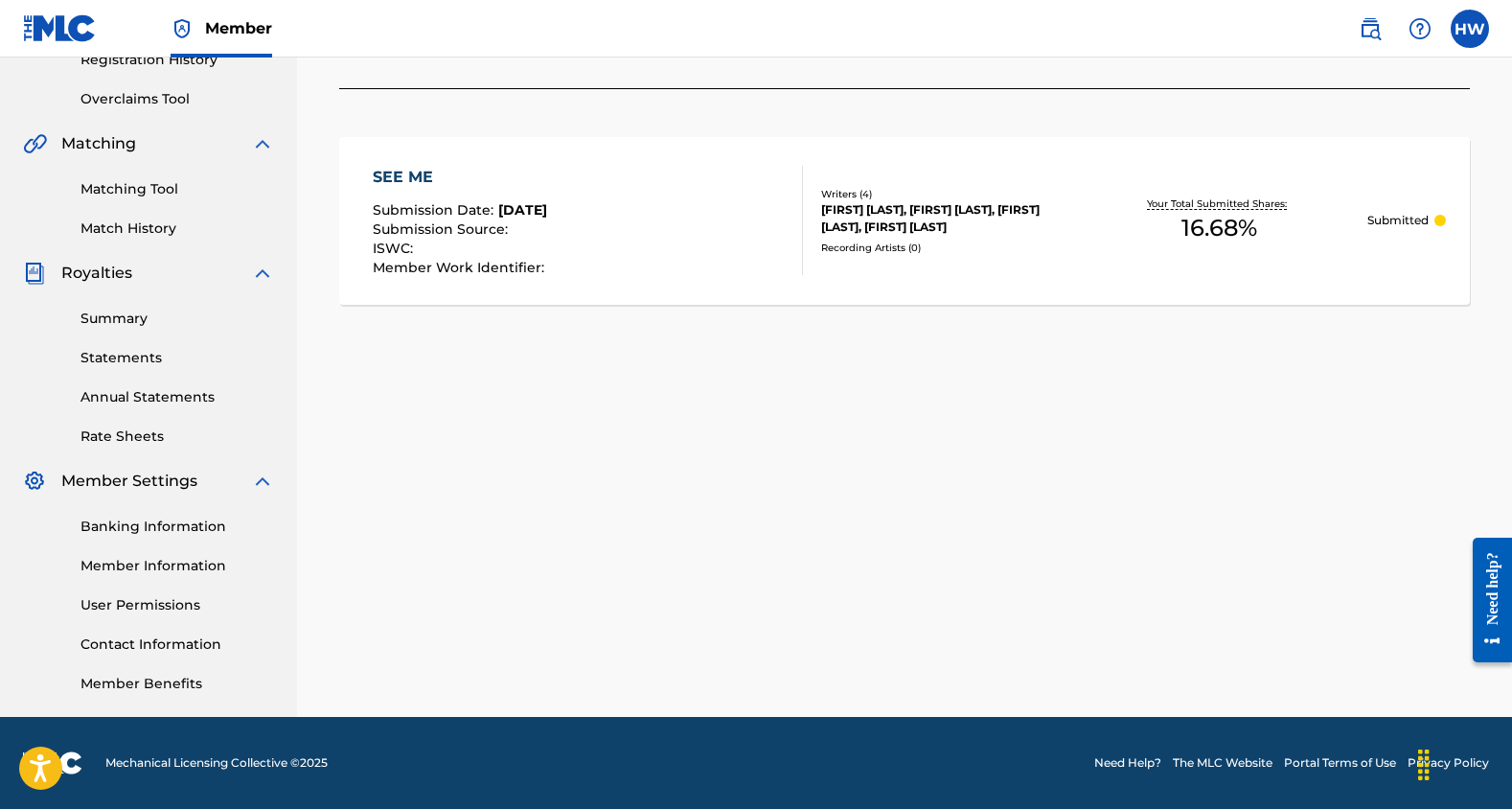 drag, startPoint x: 175, startPoint y: 322, endPoint x: 189, endPoint y: 319, distance: 14.3178211 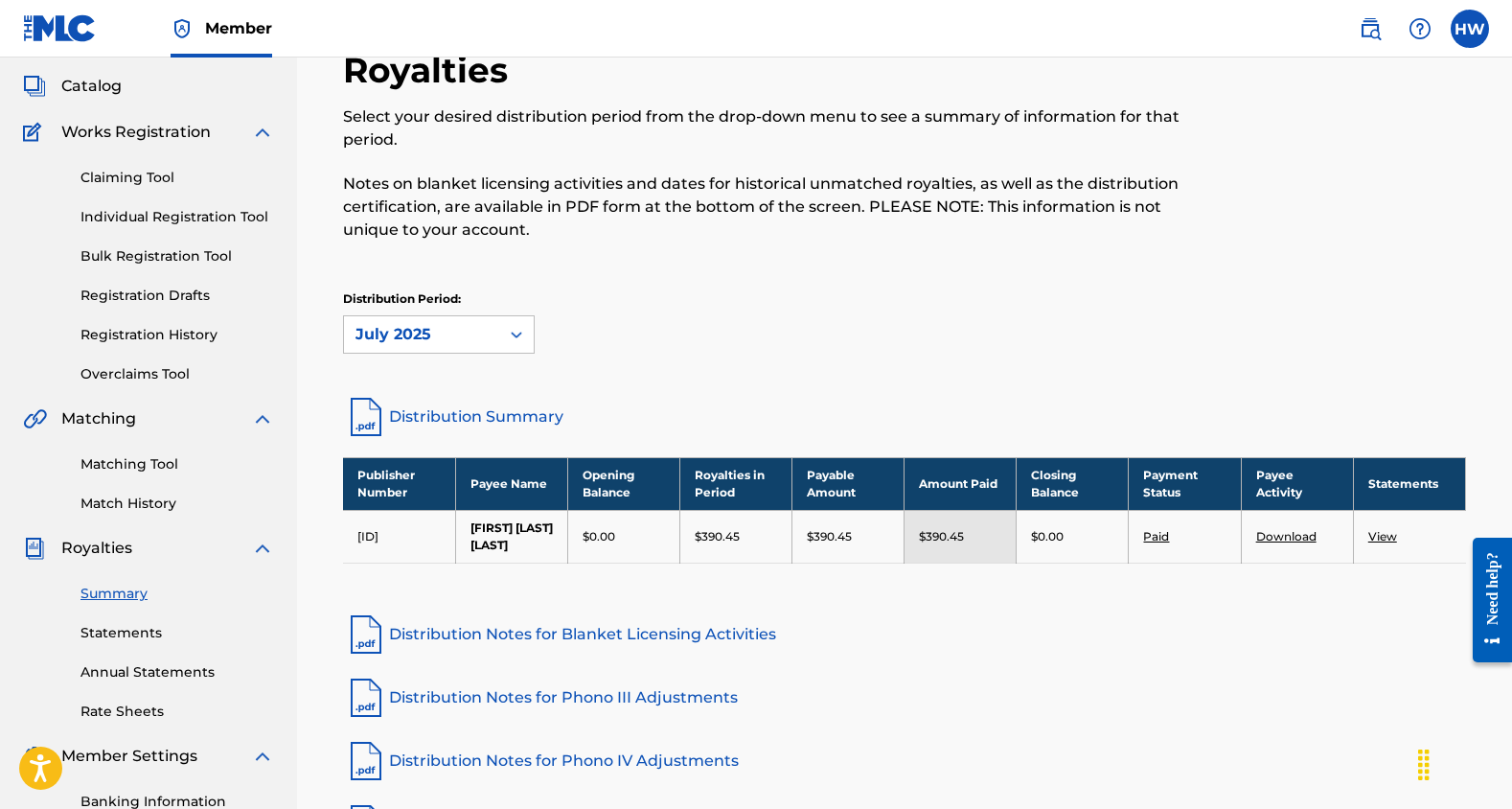 scroll, scrollTop: 92, scrollLeft: 0, axis: vertical 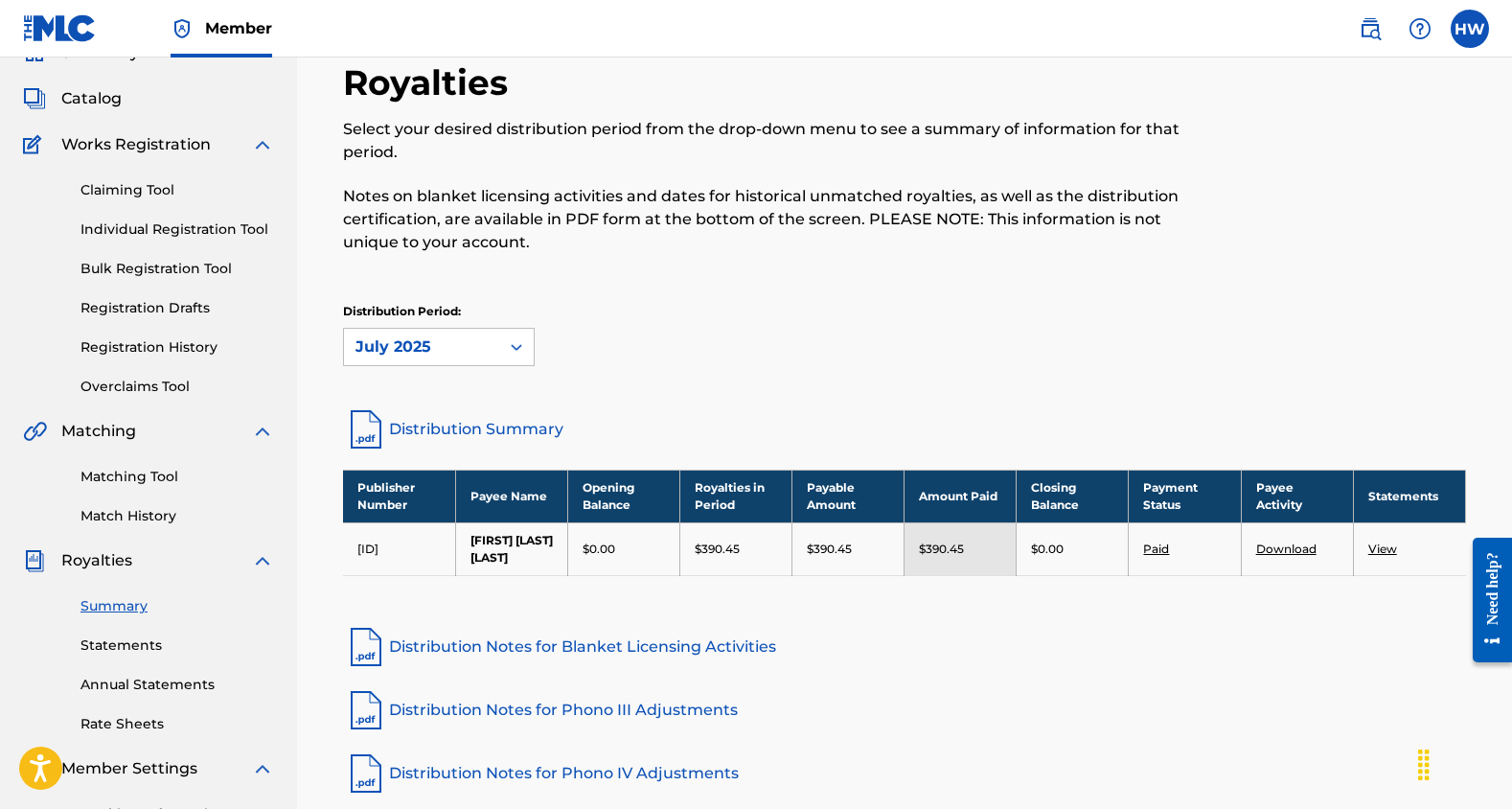 click on "Claiming Tool Individual Registration Tool Bulk Registration Tool Registration Drafts Registration History Overclaims Tool" at bounding box center [149, 276] 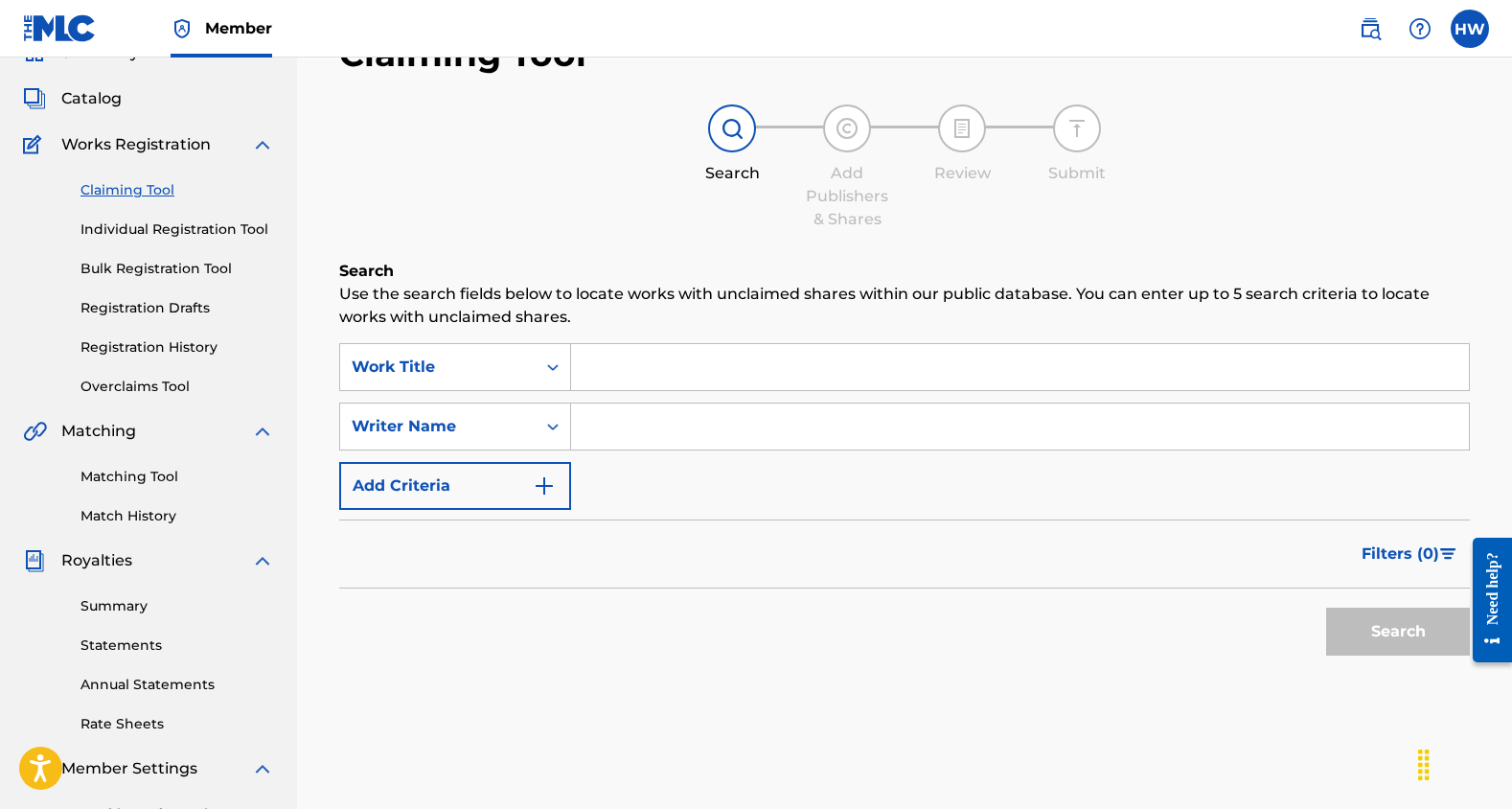scroll, scrollTop: 0, scrollLeft: 0, axis: both 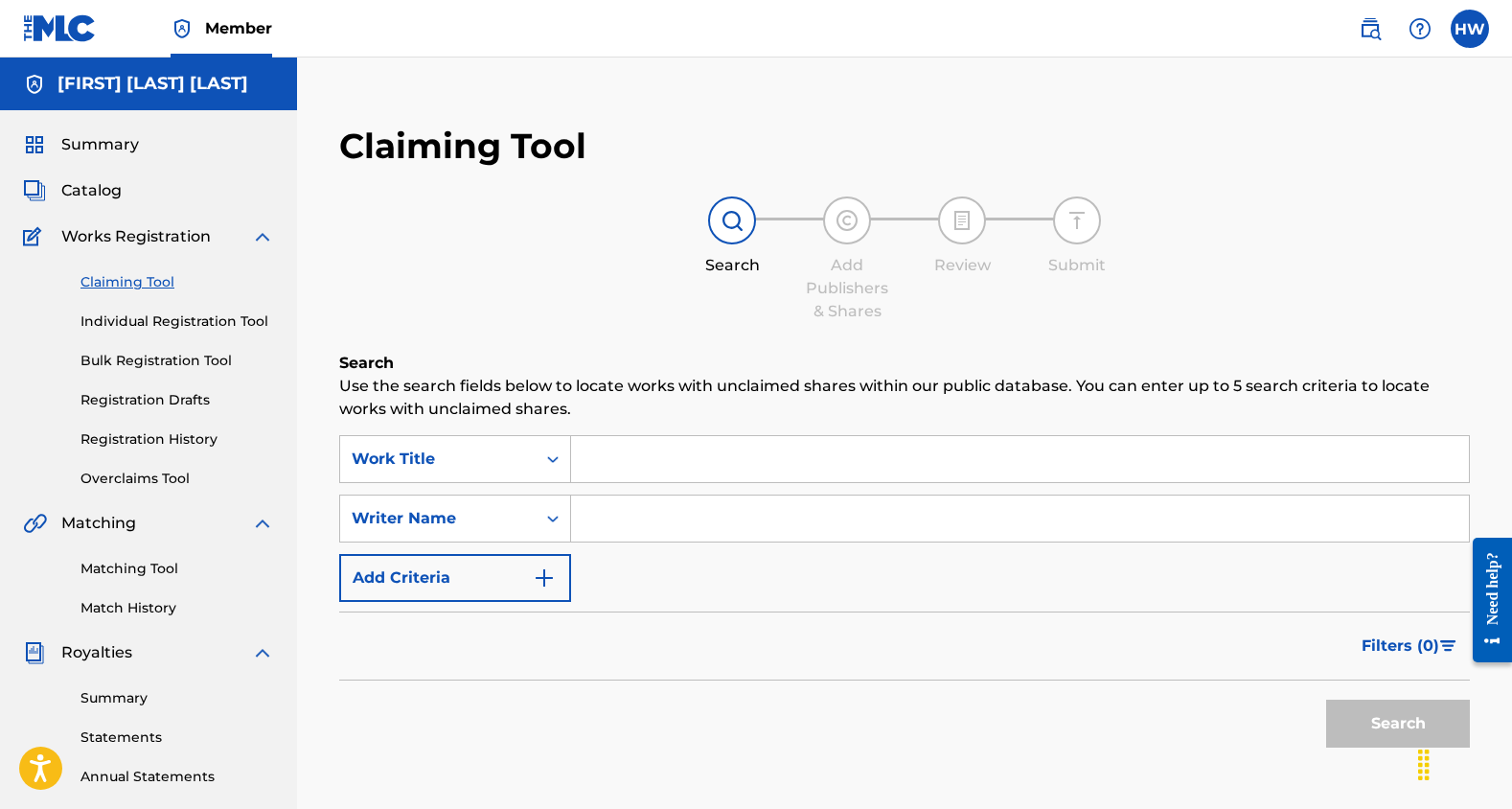 click at bounding box center [1019, 459] 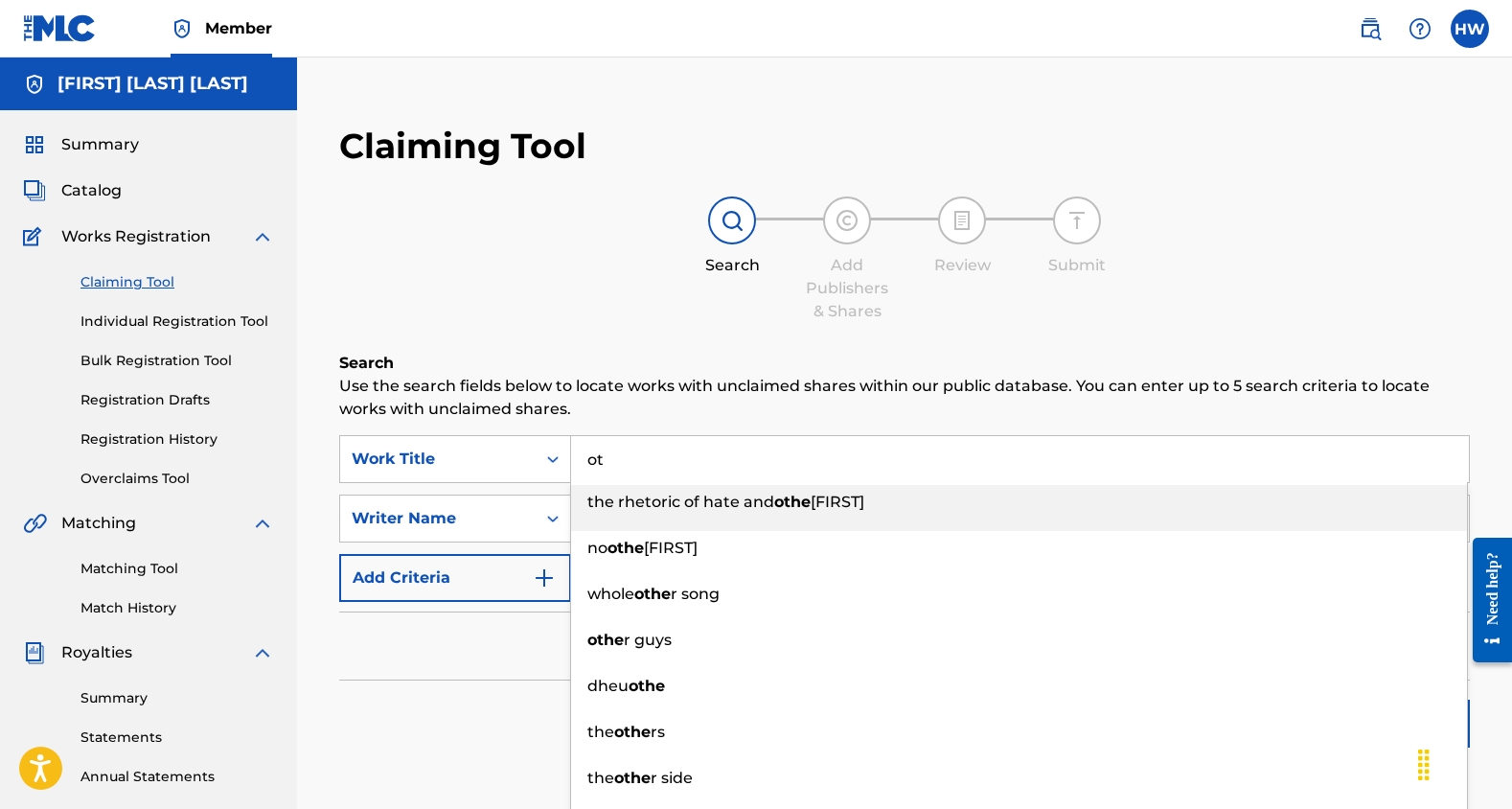 type on "o" 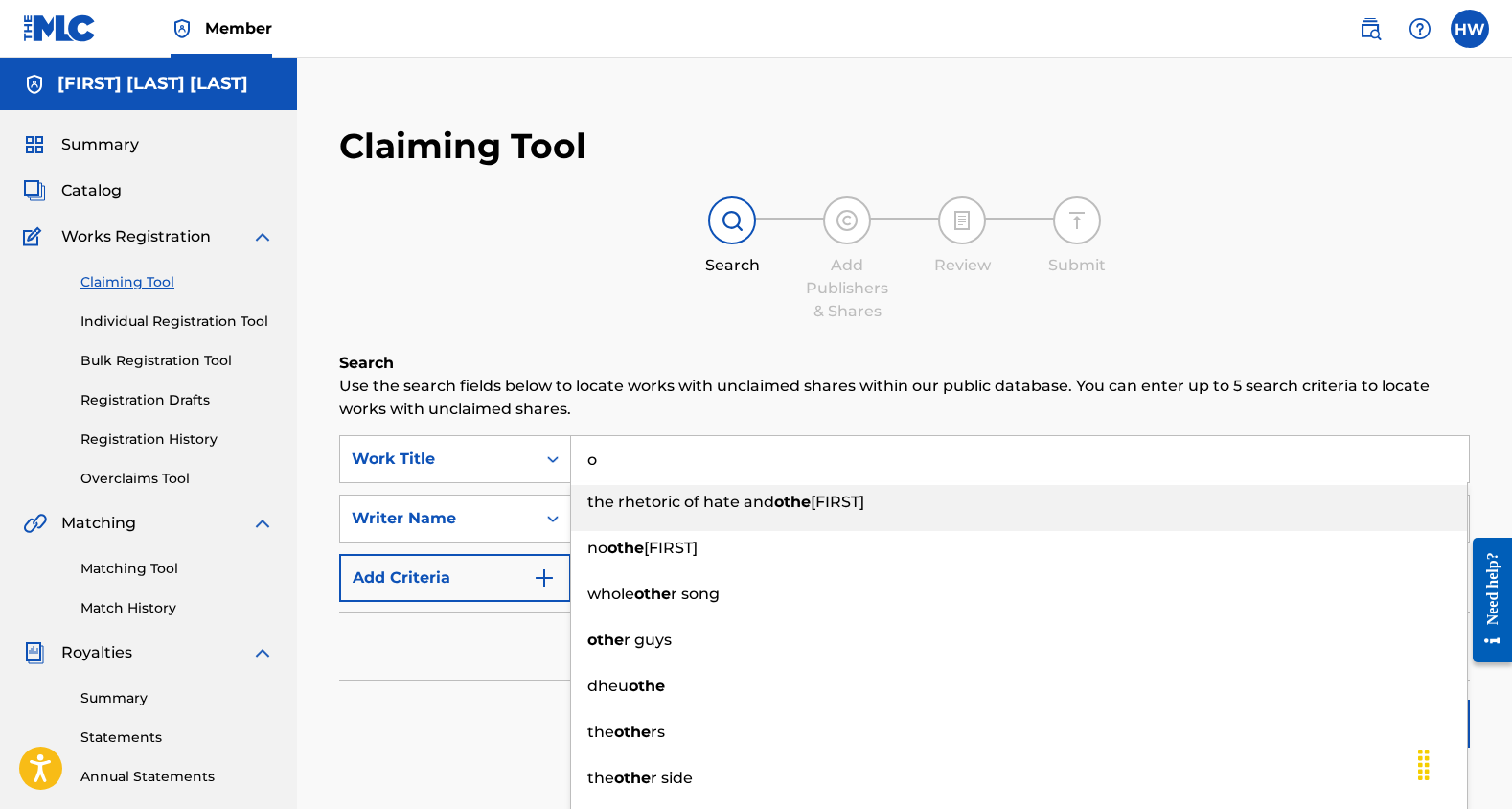 type 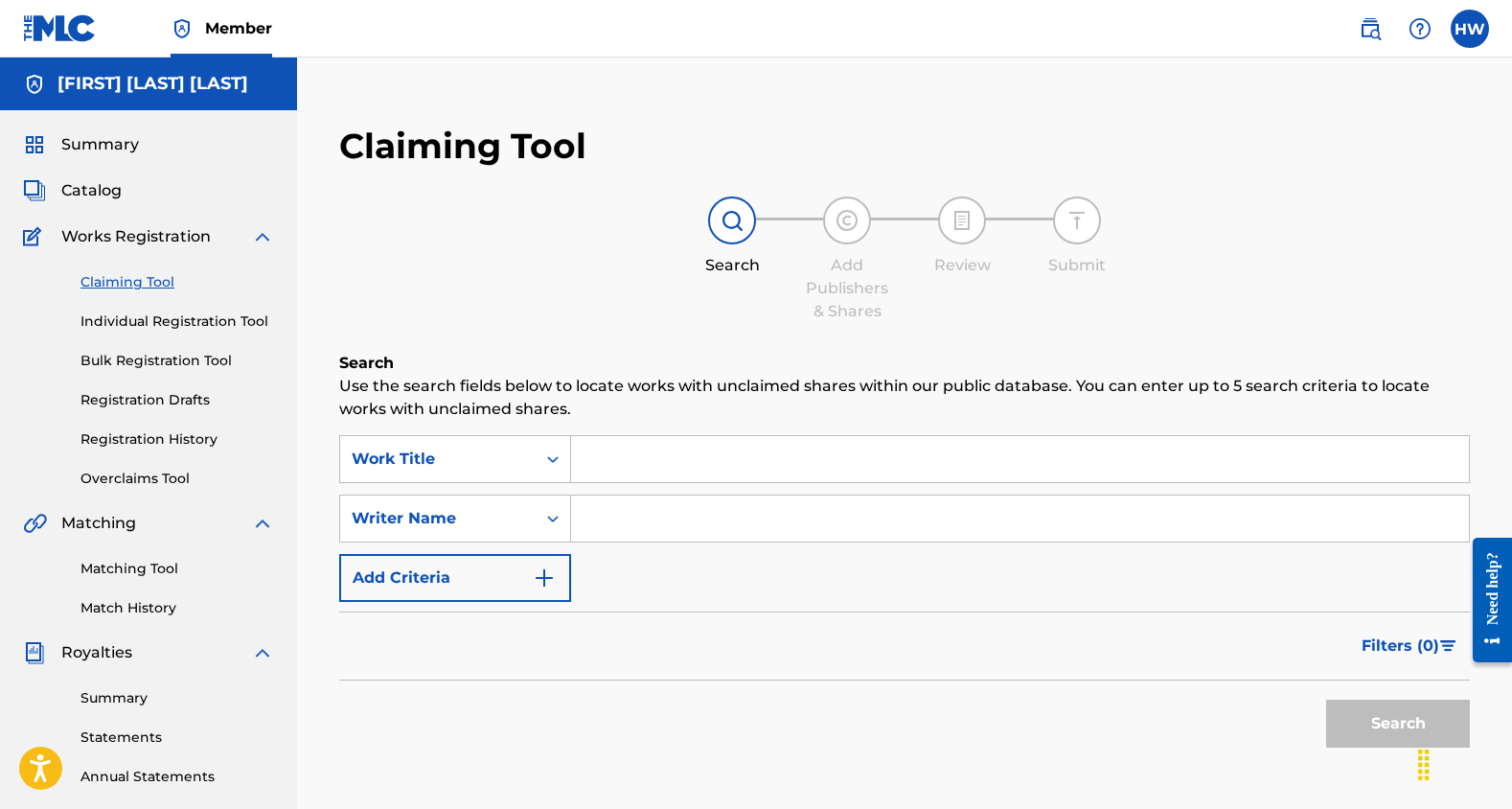 click at bounding box center (1019, 519) 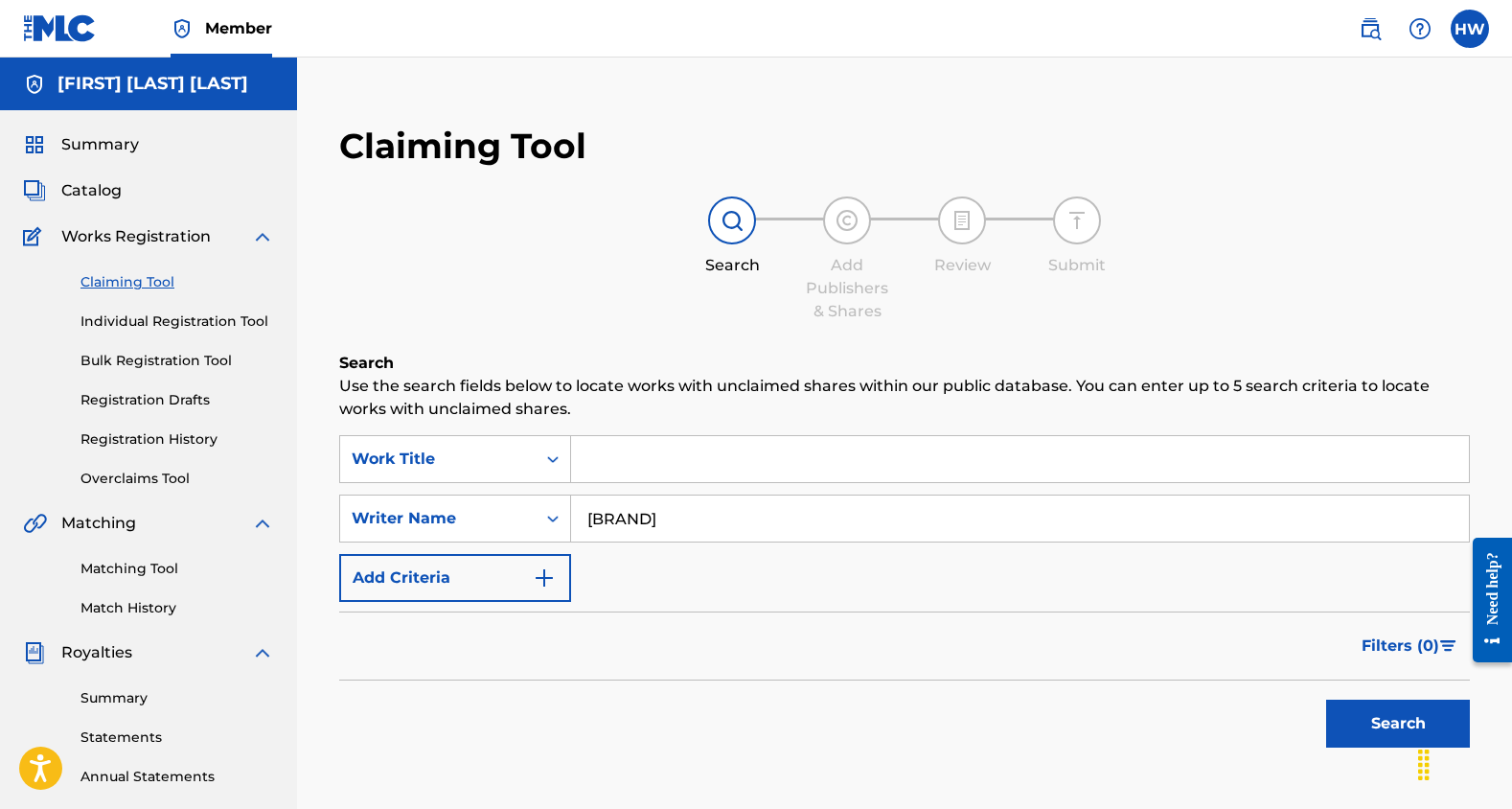 type on "[BRAND]" 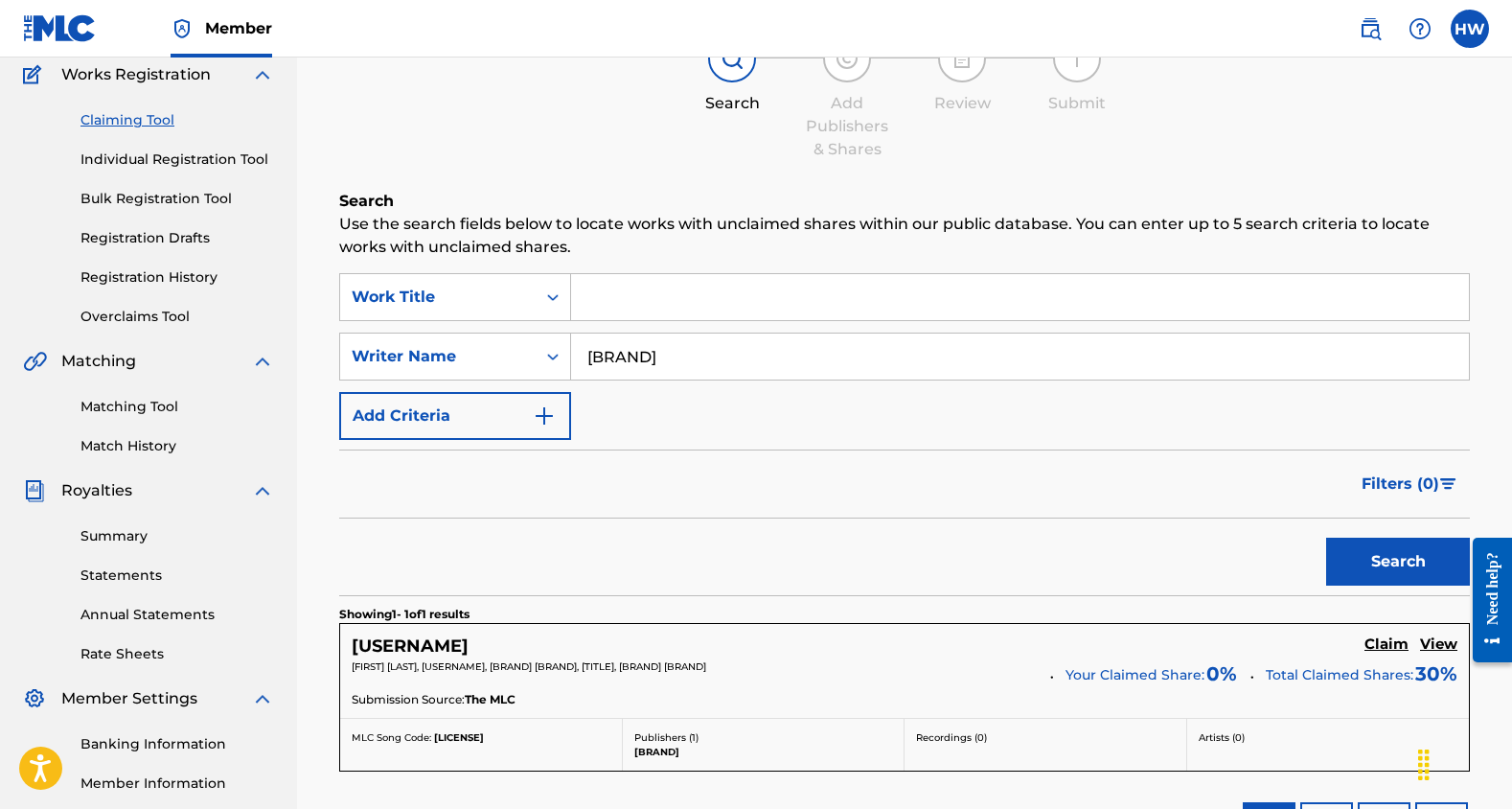 scroll, scrollTop: 422, scrollLeft: 0, axis: vertical 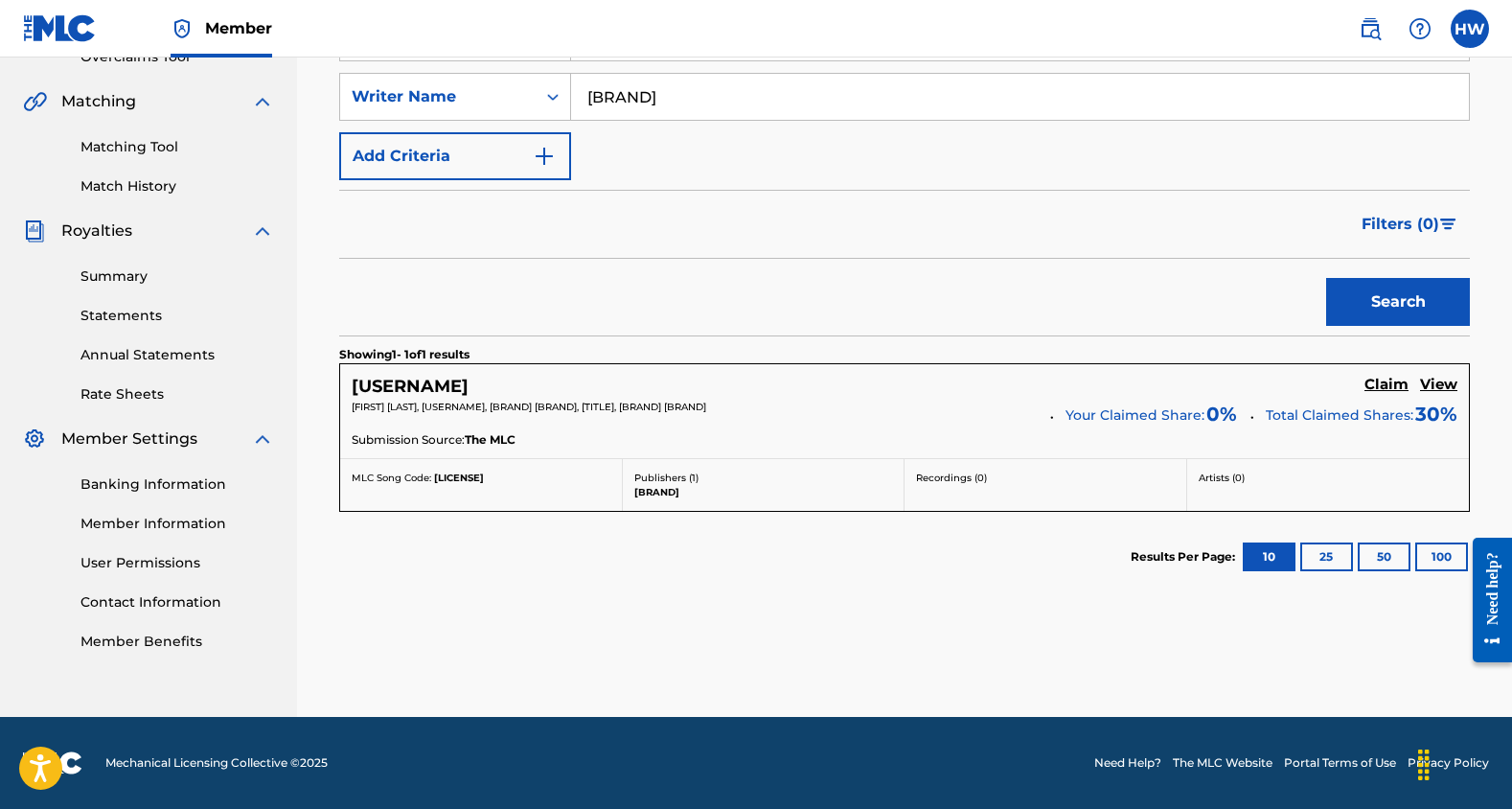 click on "Claim" at bounding box center [1386, 384] 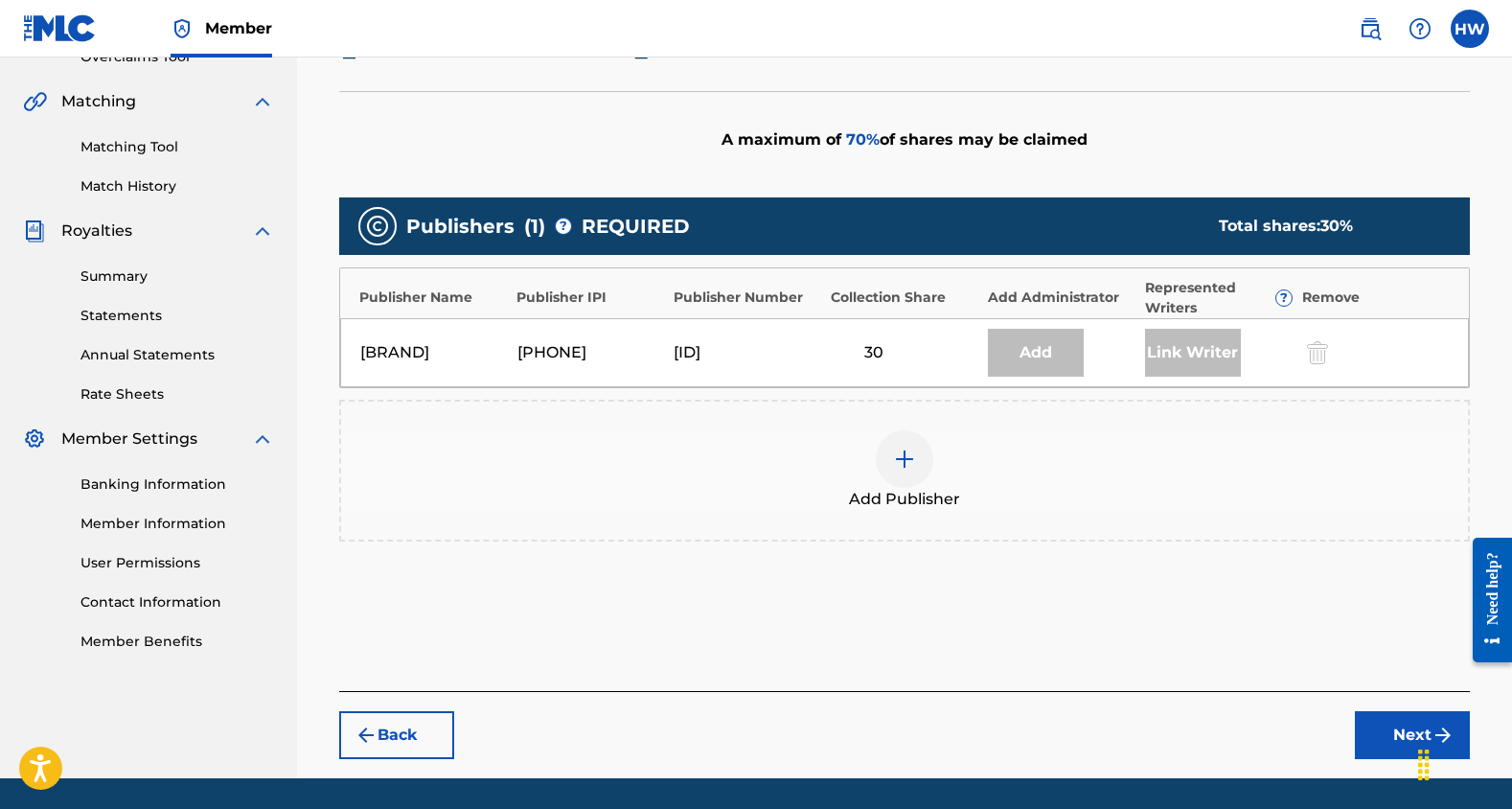 click at bounding box center (905, 459) 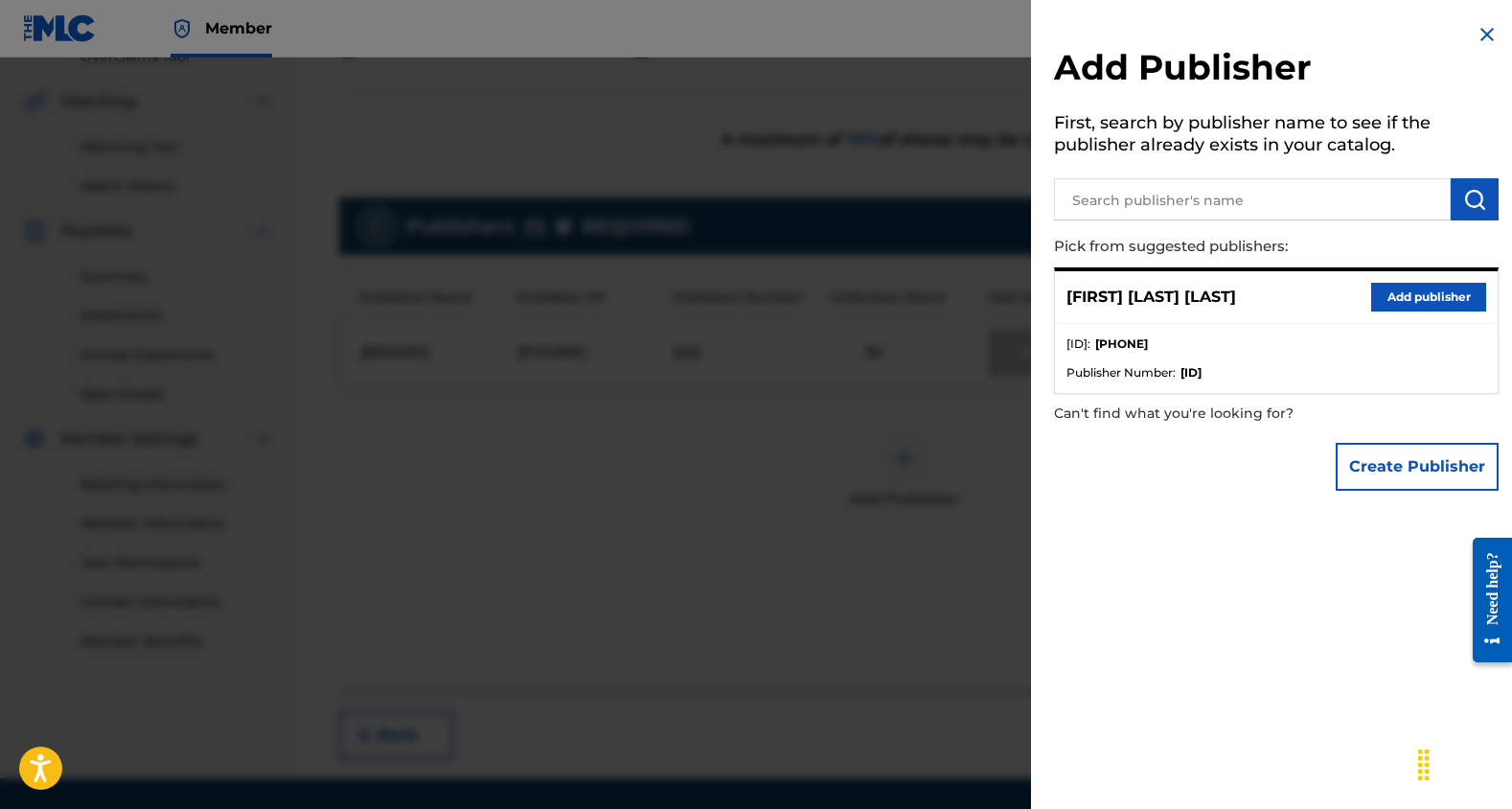 click on "Add publisher" at bounding box center (1429, 297) 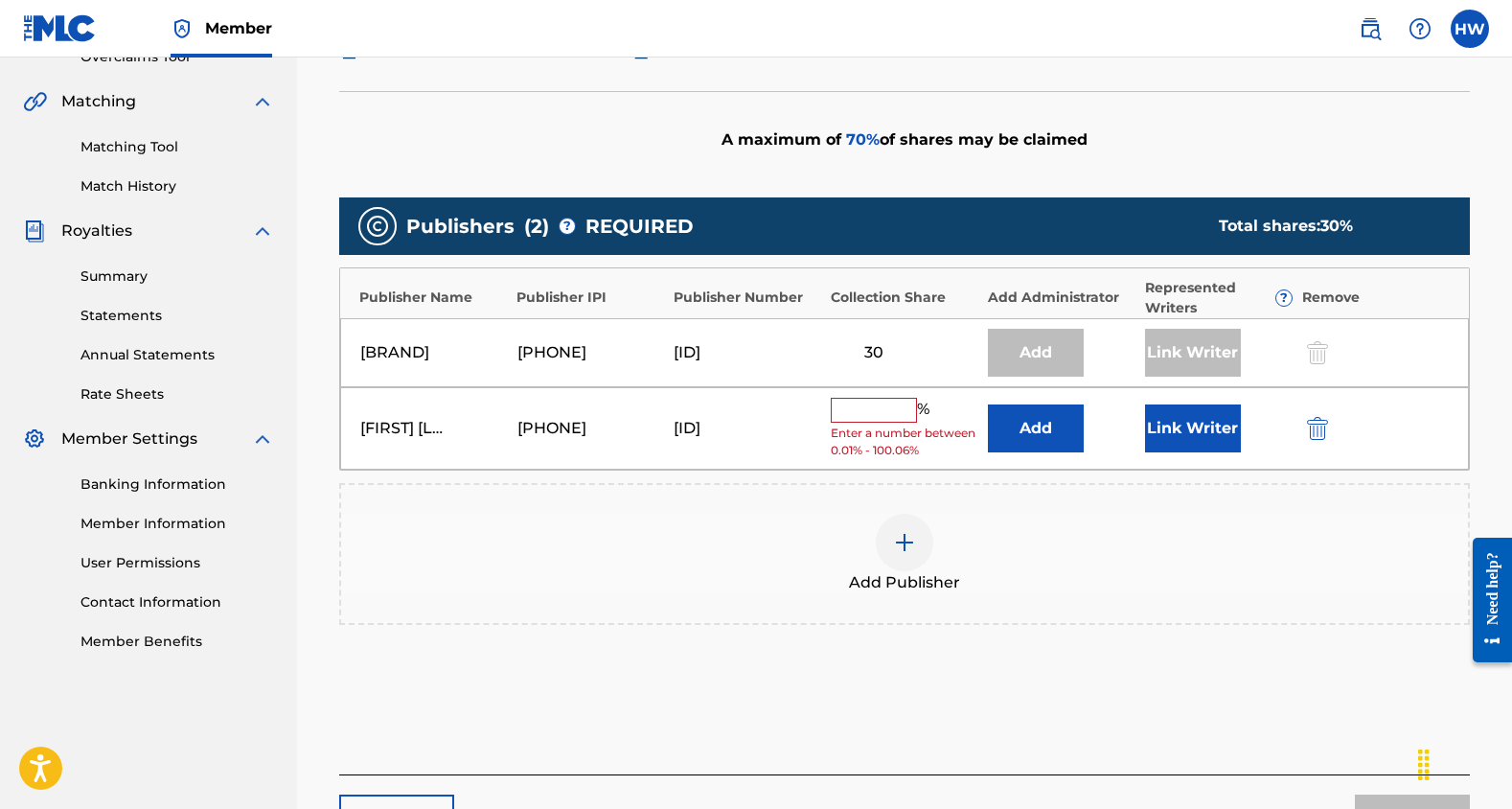 click at bounding box center [874, 410] 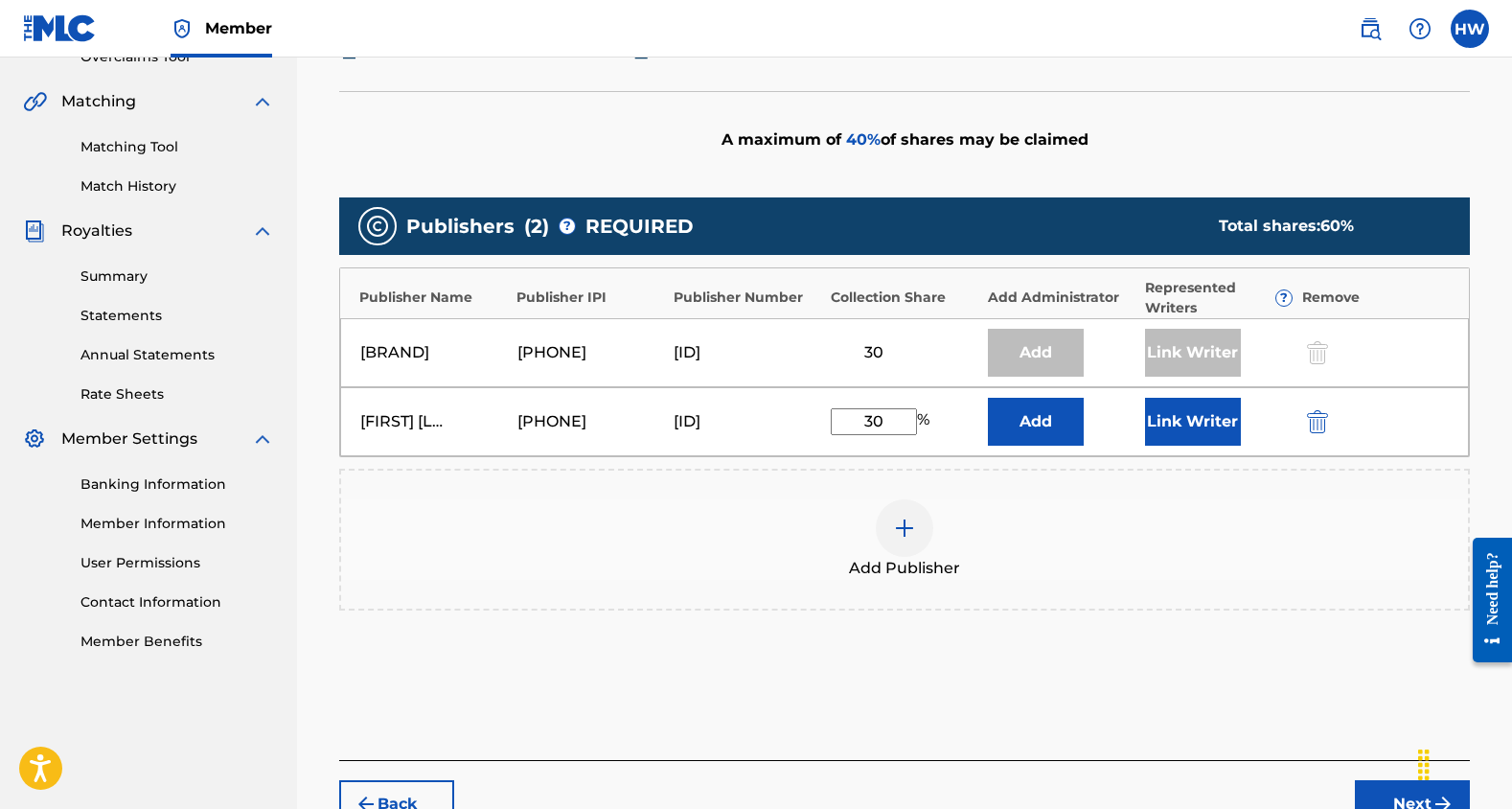 type on "30" 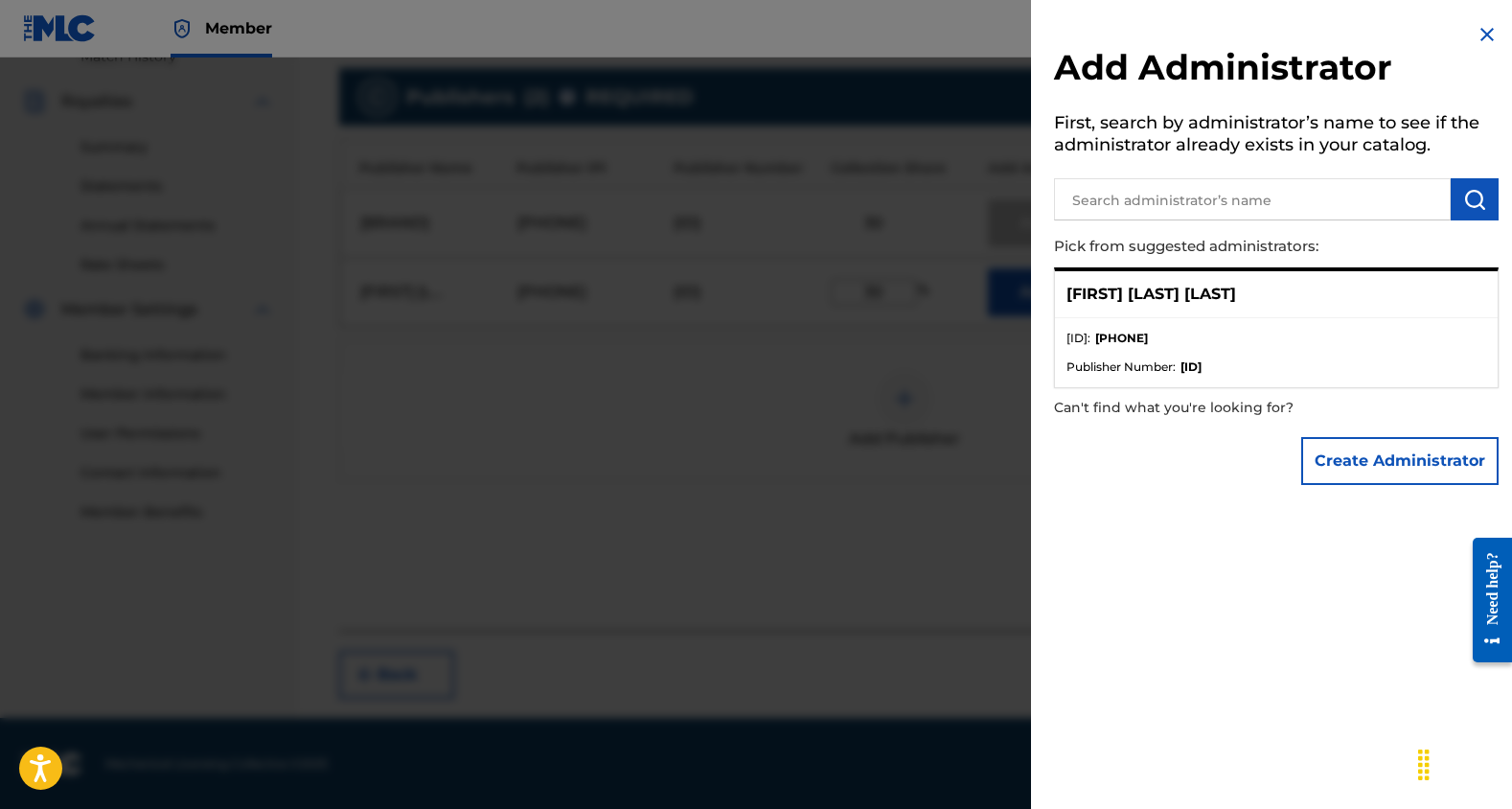 scroll, scrollTop: 552, scrollLeft: 0, axis: vertical 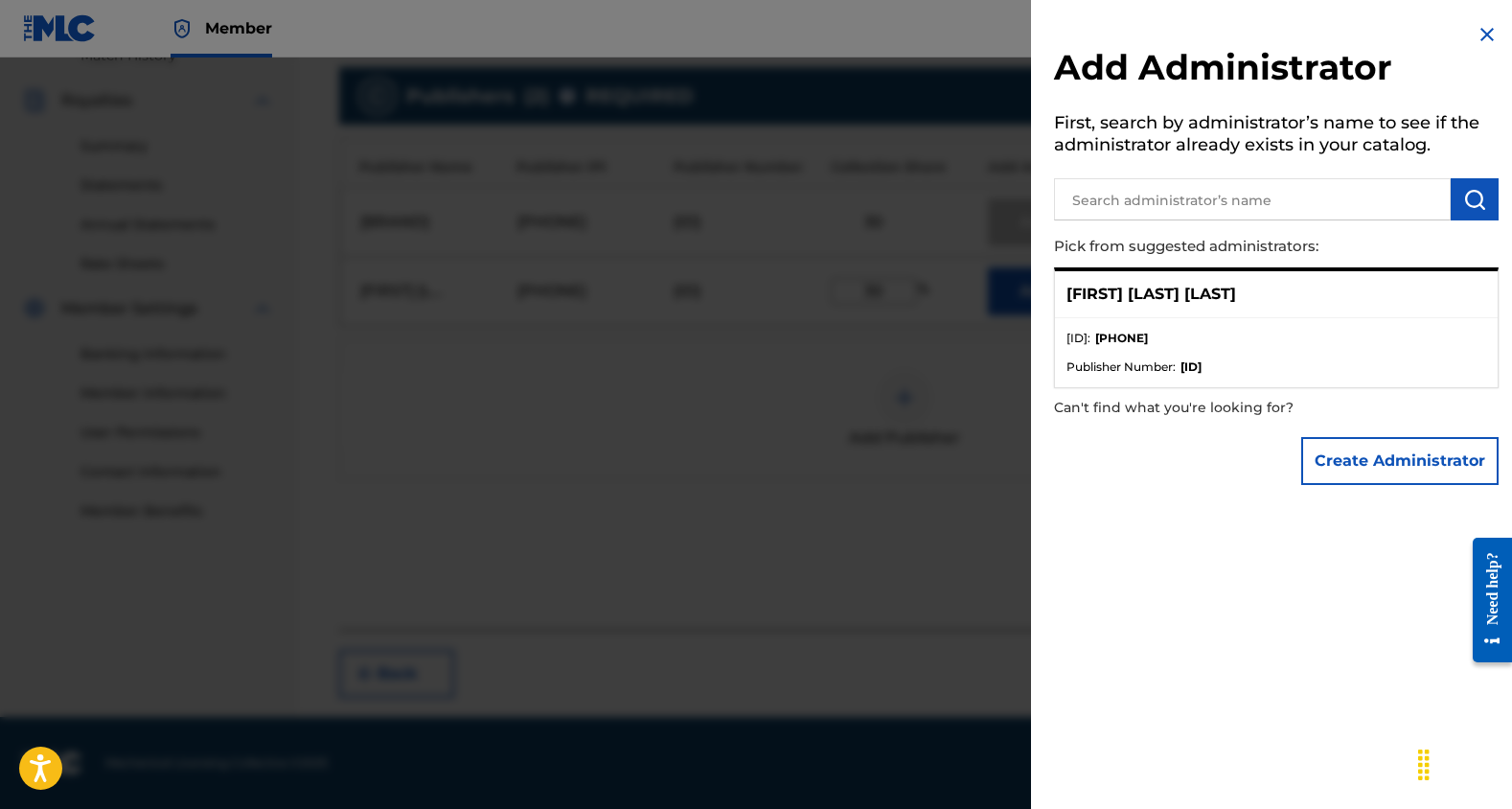 click at bounding box center [756, 462] 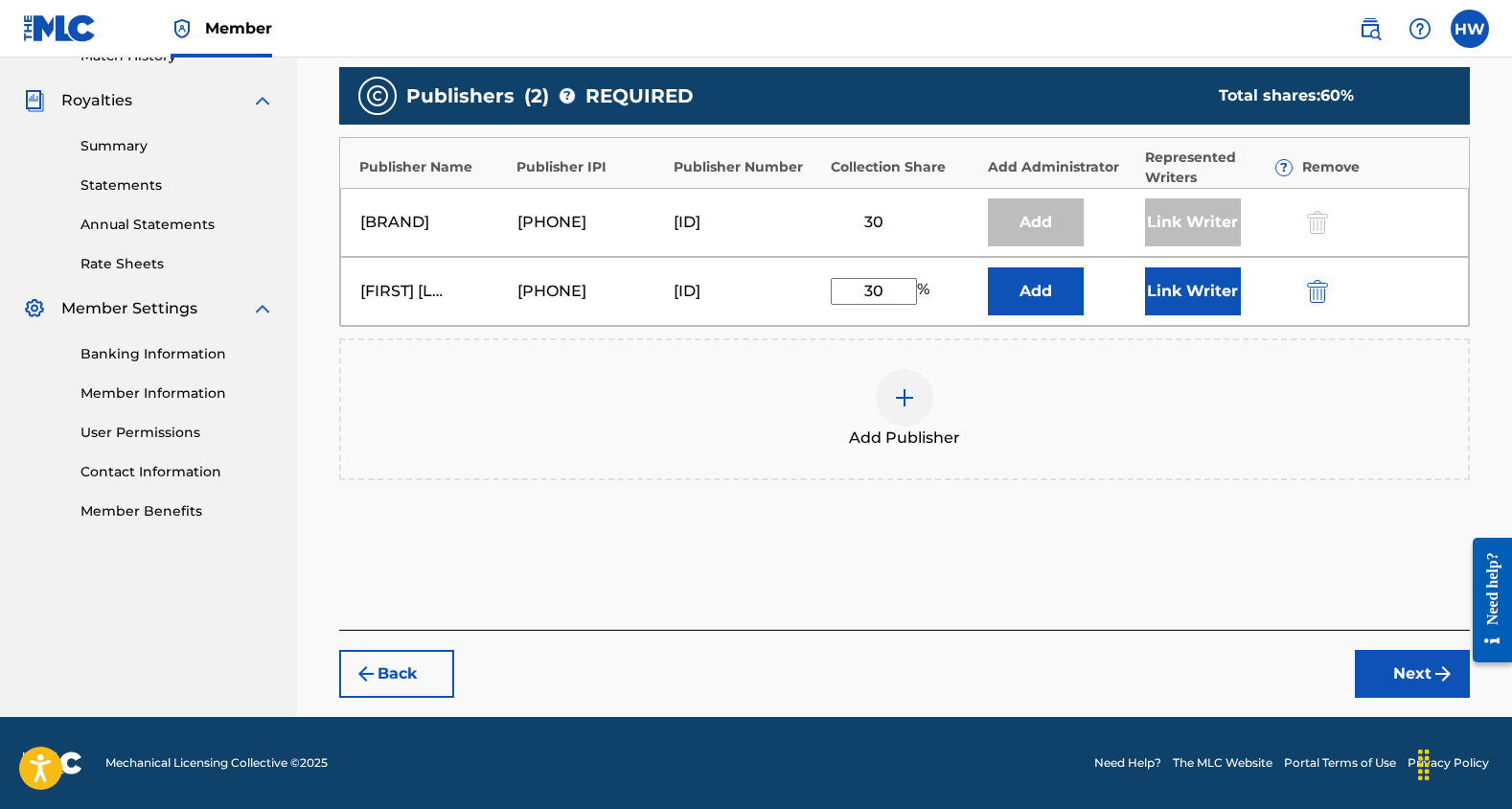 click on "Next" at bounding box center (1412, 674) 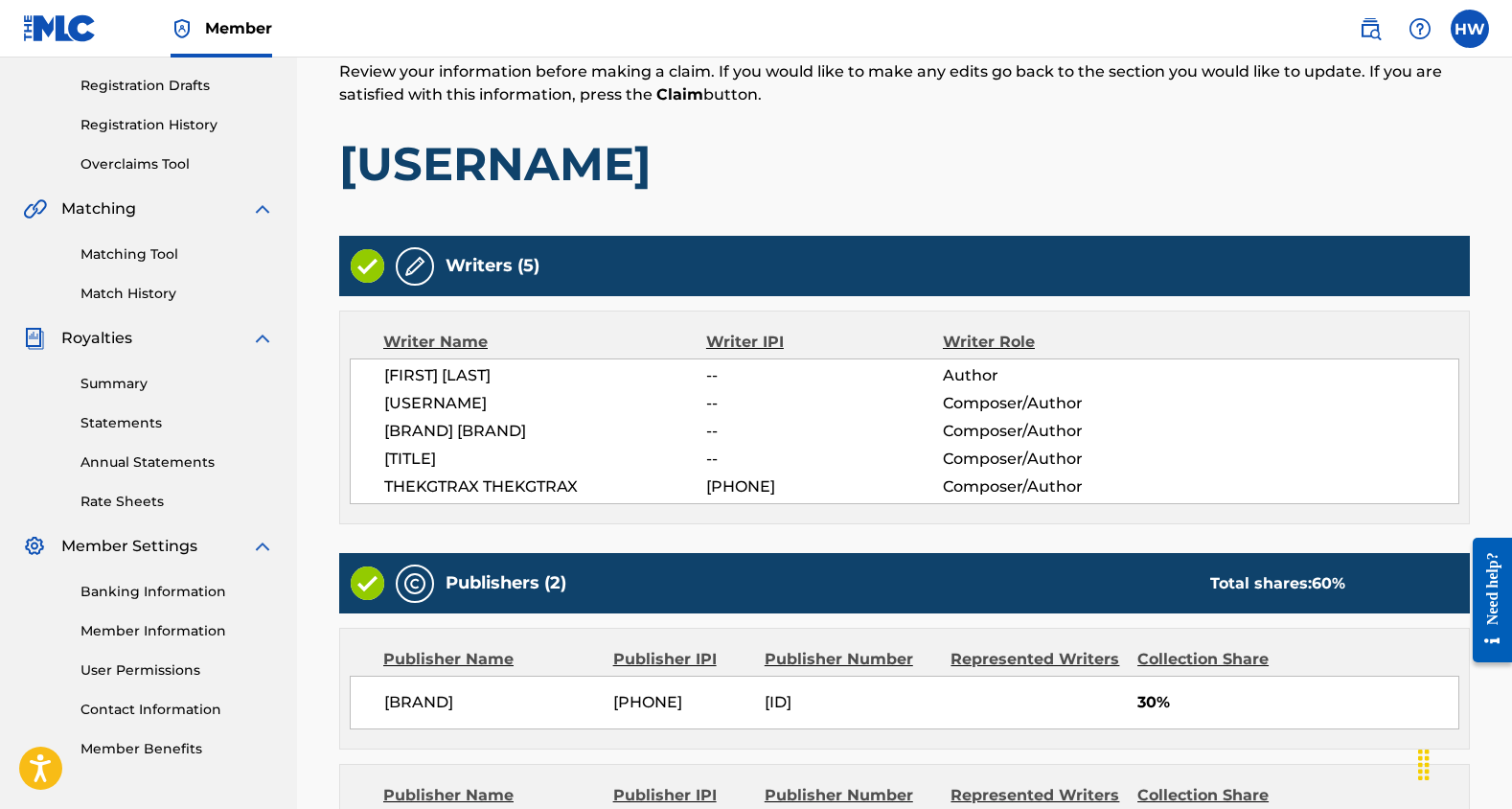scroll, scrollTop: 566, scrollLeft: 0, axis: vertical 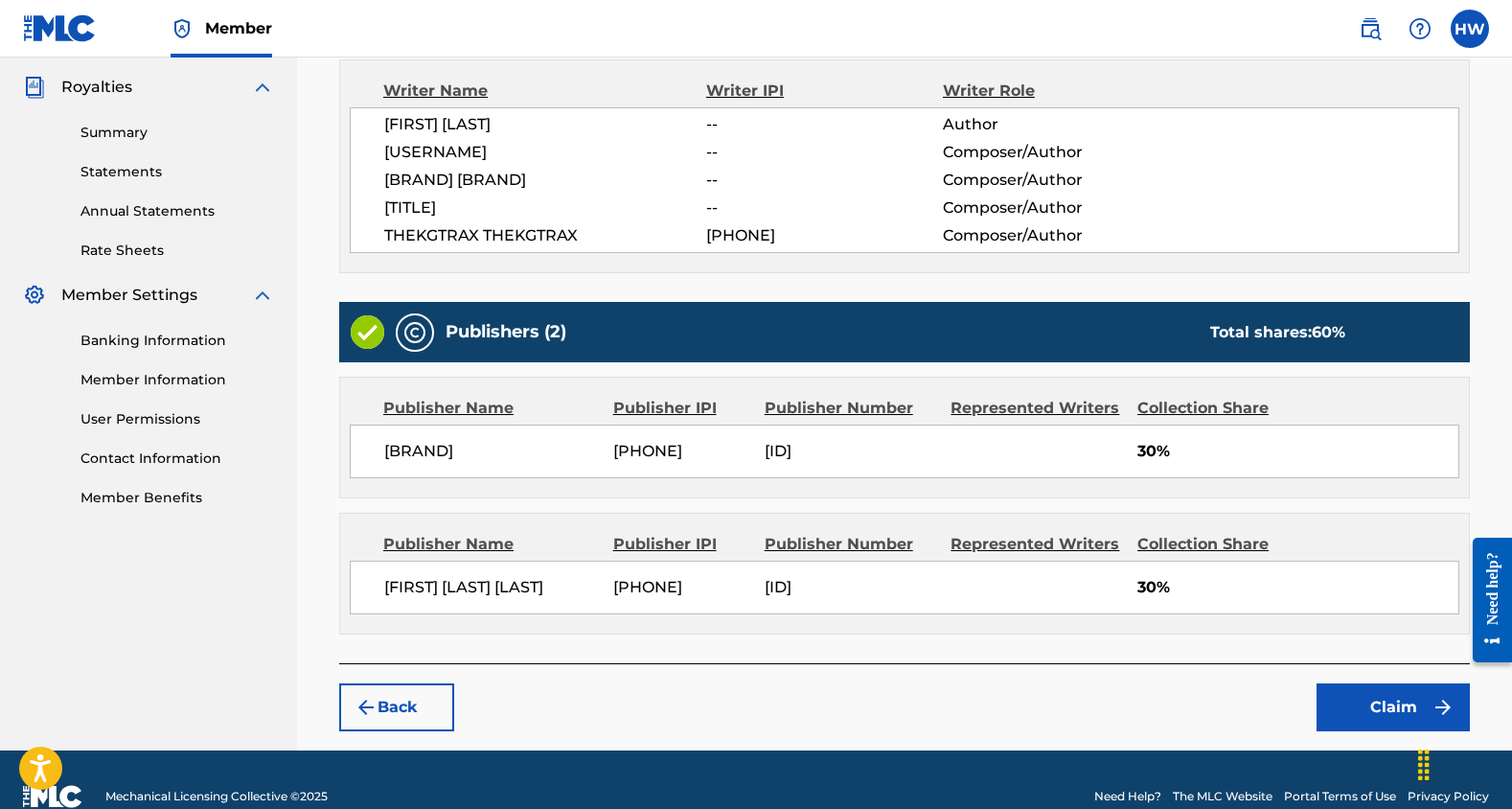click on "Claim" at bounding box center [1393, 707] 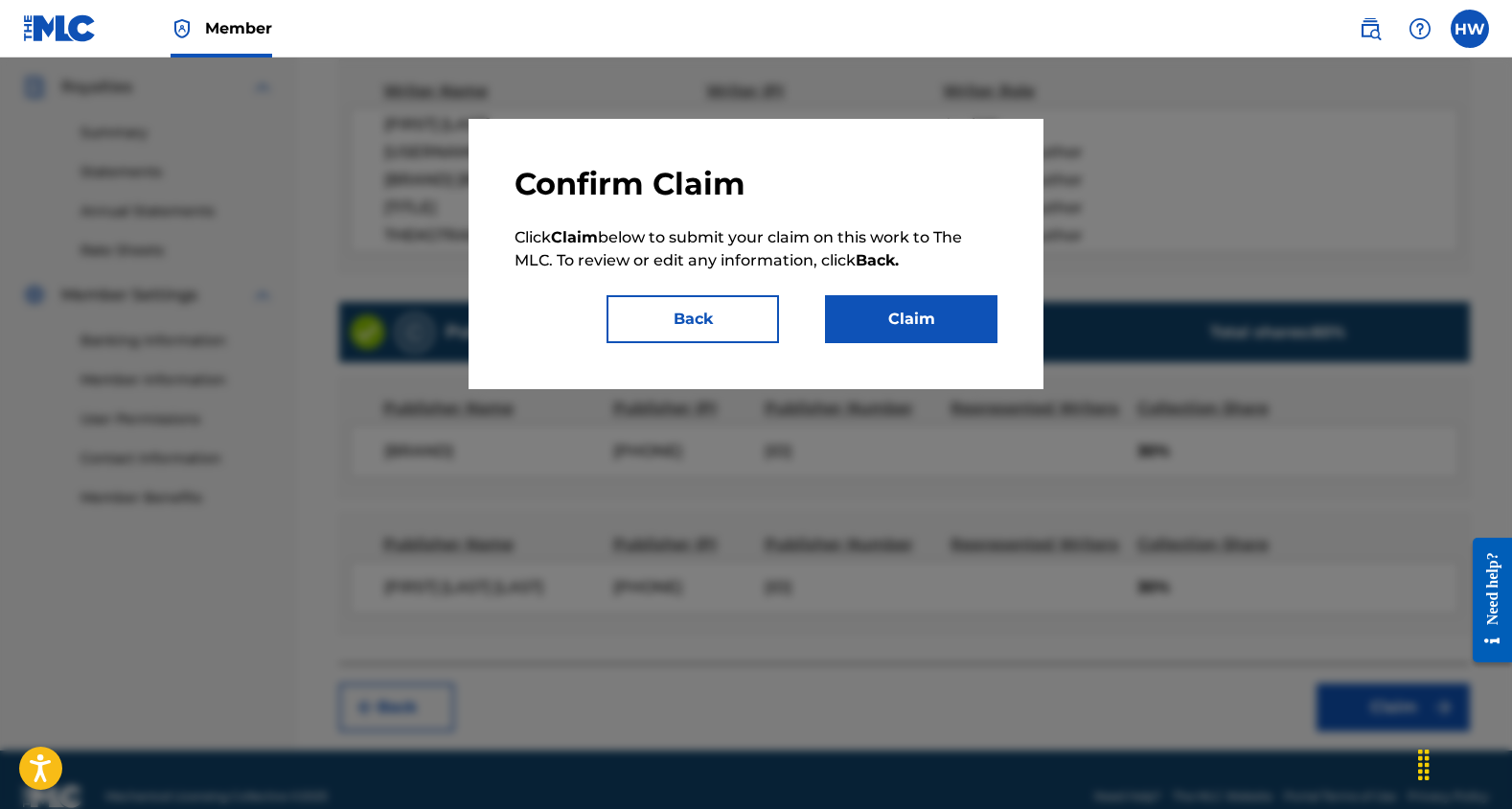 click on "Confirm Claim Click  Claim  below to submit your claim on this work to The MLC. To review or edit any information, click  Back. Back Claim" at bounding box center (756, 254) 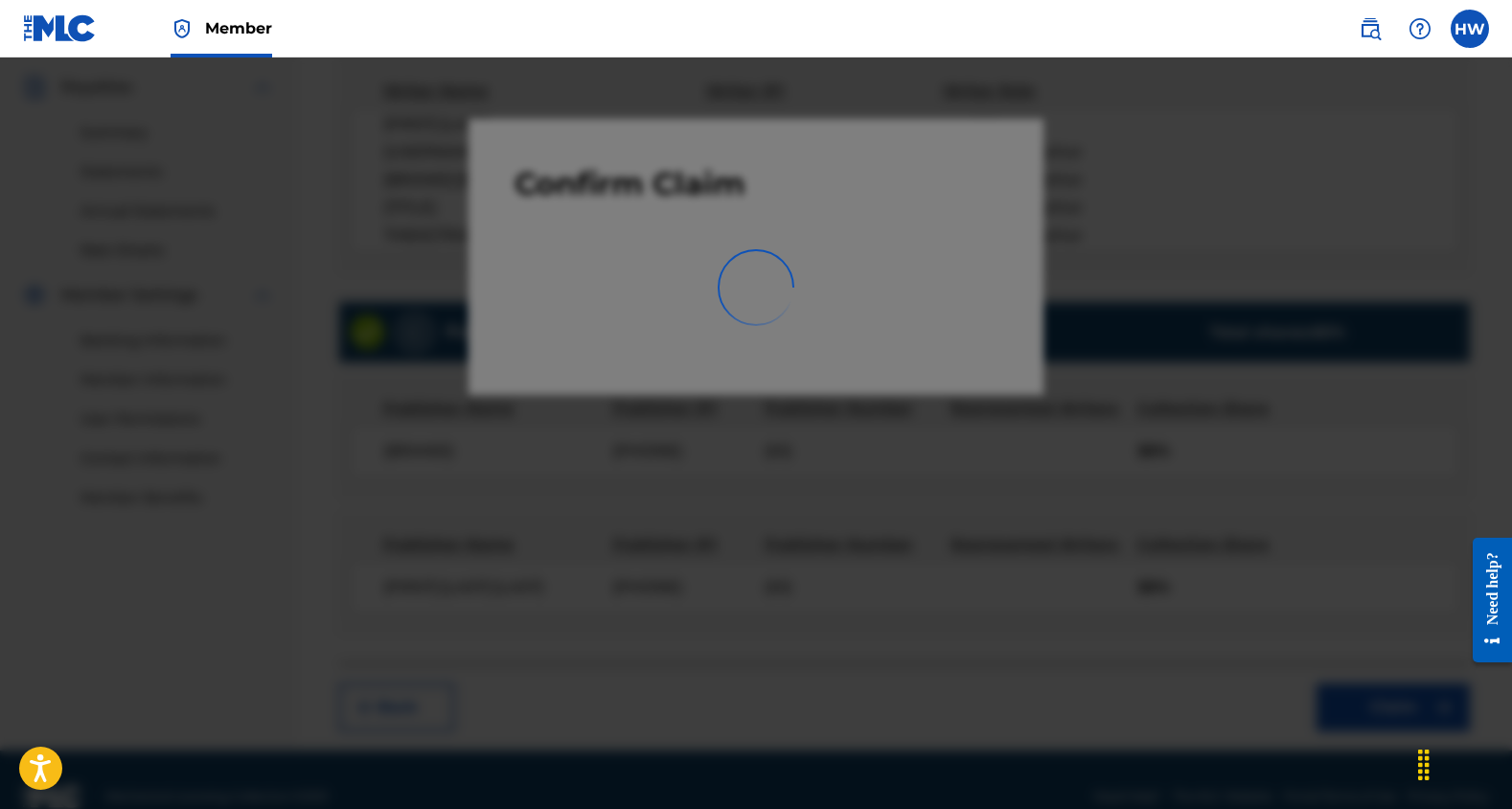 scroll, scrollTop: 380, scrollLeft: 0, axis: vertical 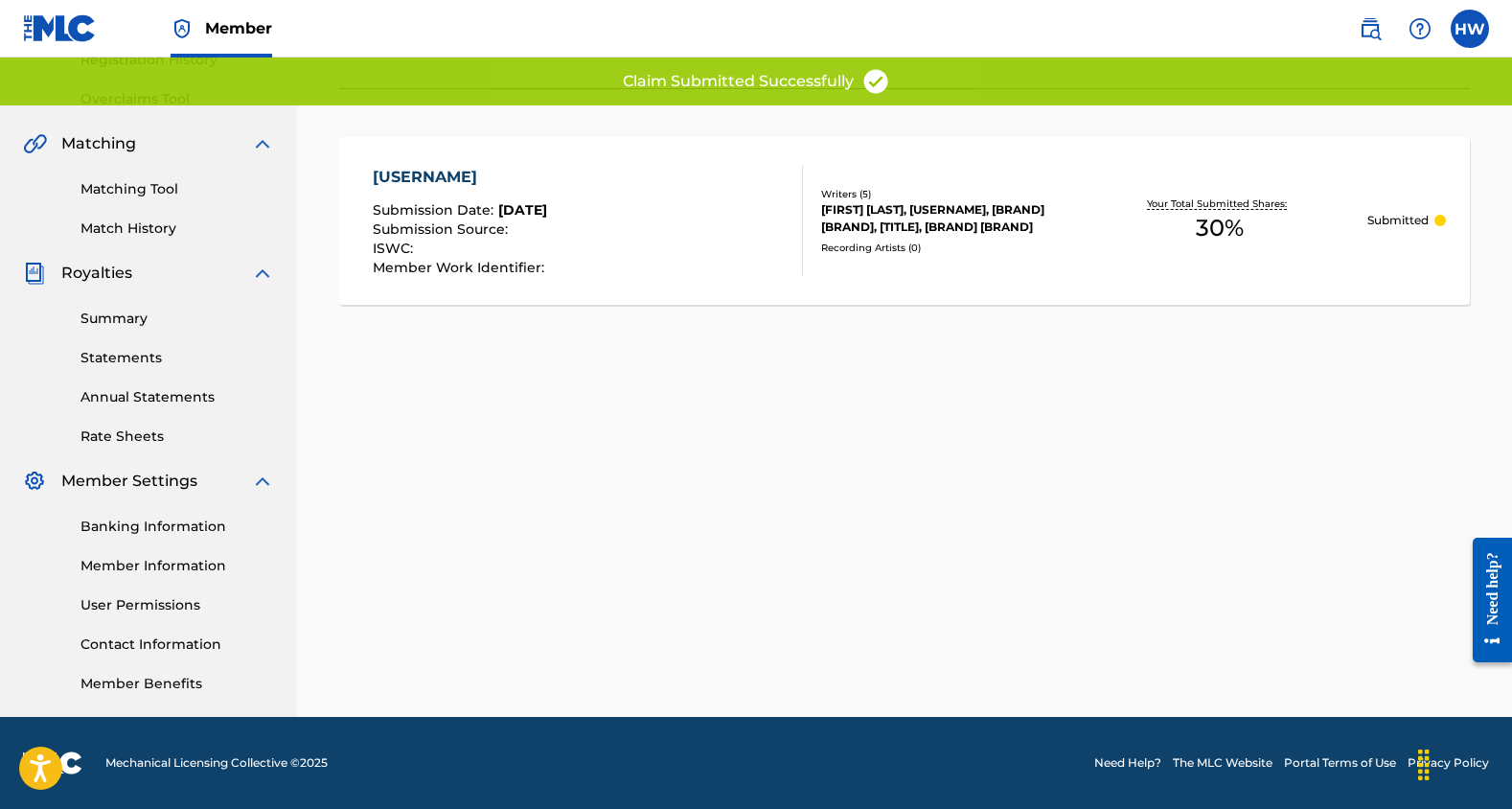 click on "Summary" at bounding box center (177, 318) 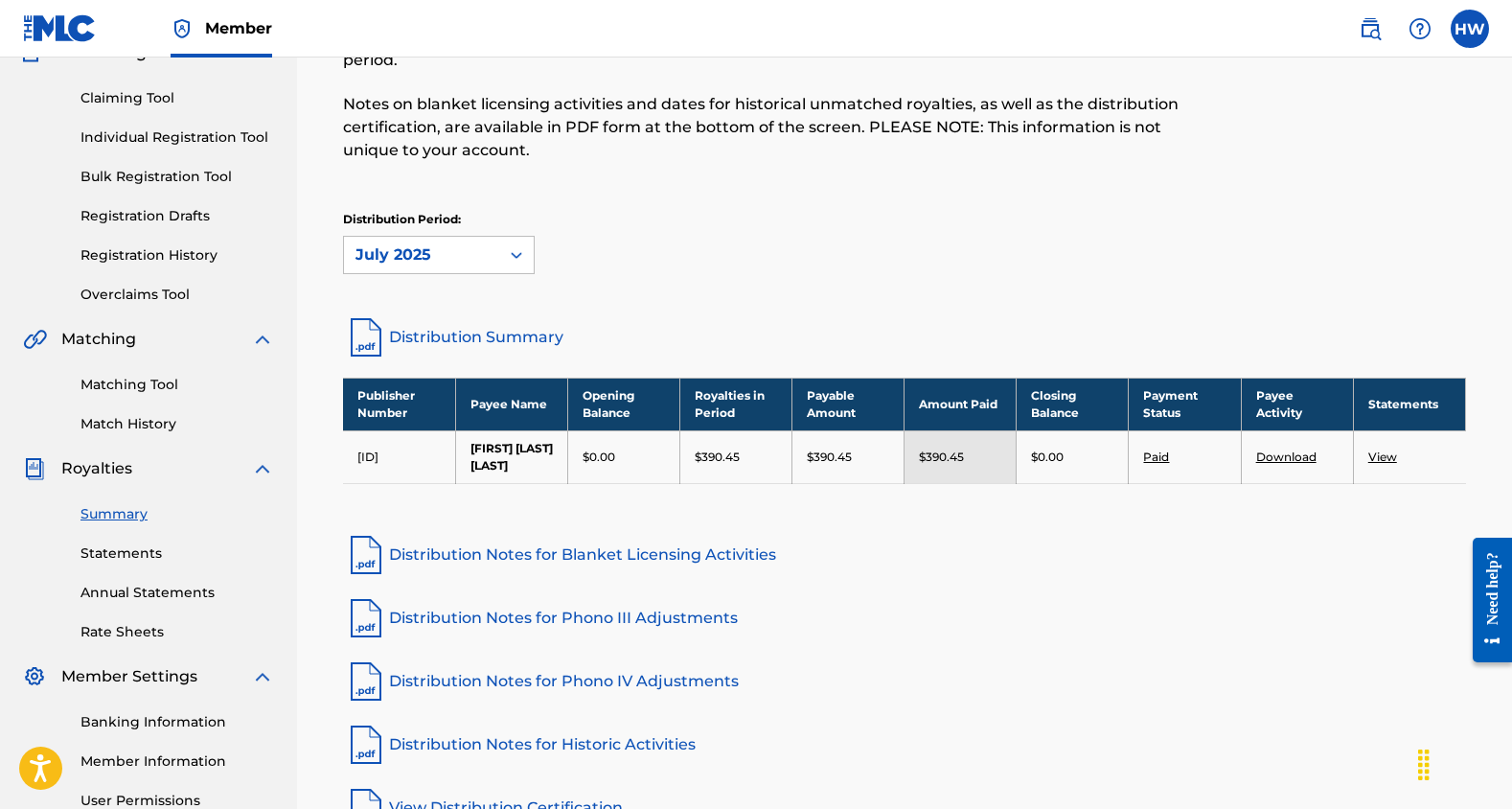 scroll, scrollTop: 92, scrollLeft: 0, axis: vertical 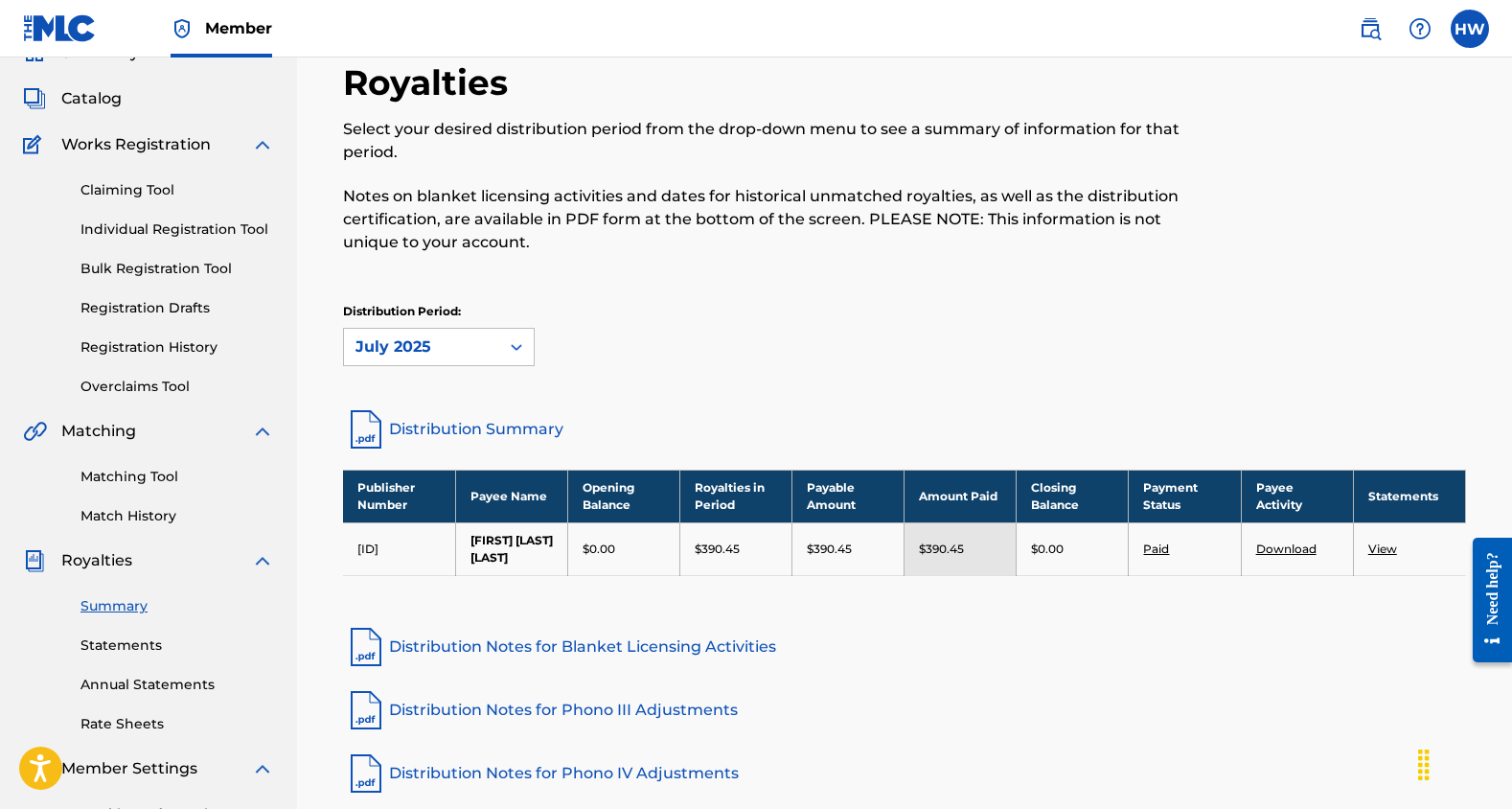 click on "Claiming Tool Individual Registration Tool Bulk Registration Tool Registration Drafts Registration History Overclaims Tool" at bounding box center [149, 276] 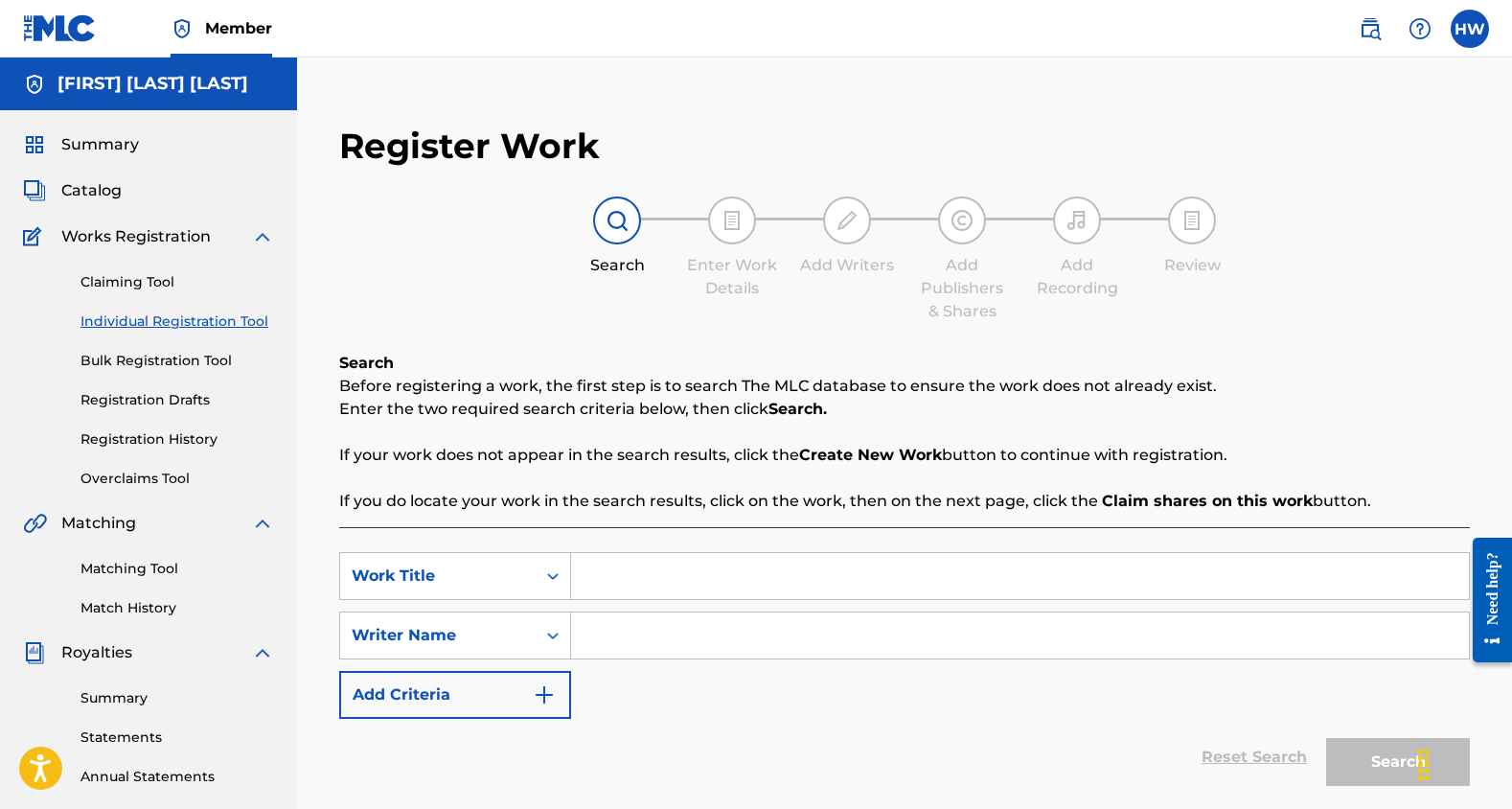 click on "Catalog" at bounding box center (149, 191) 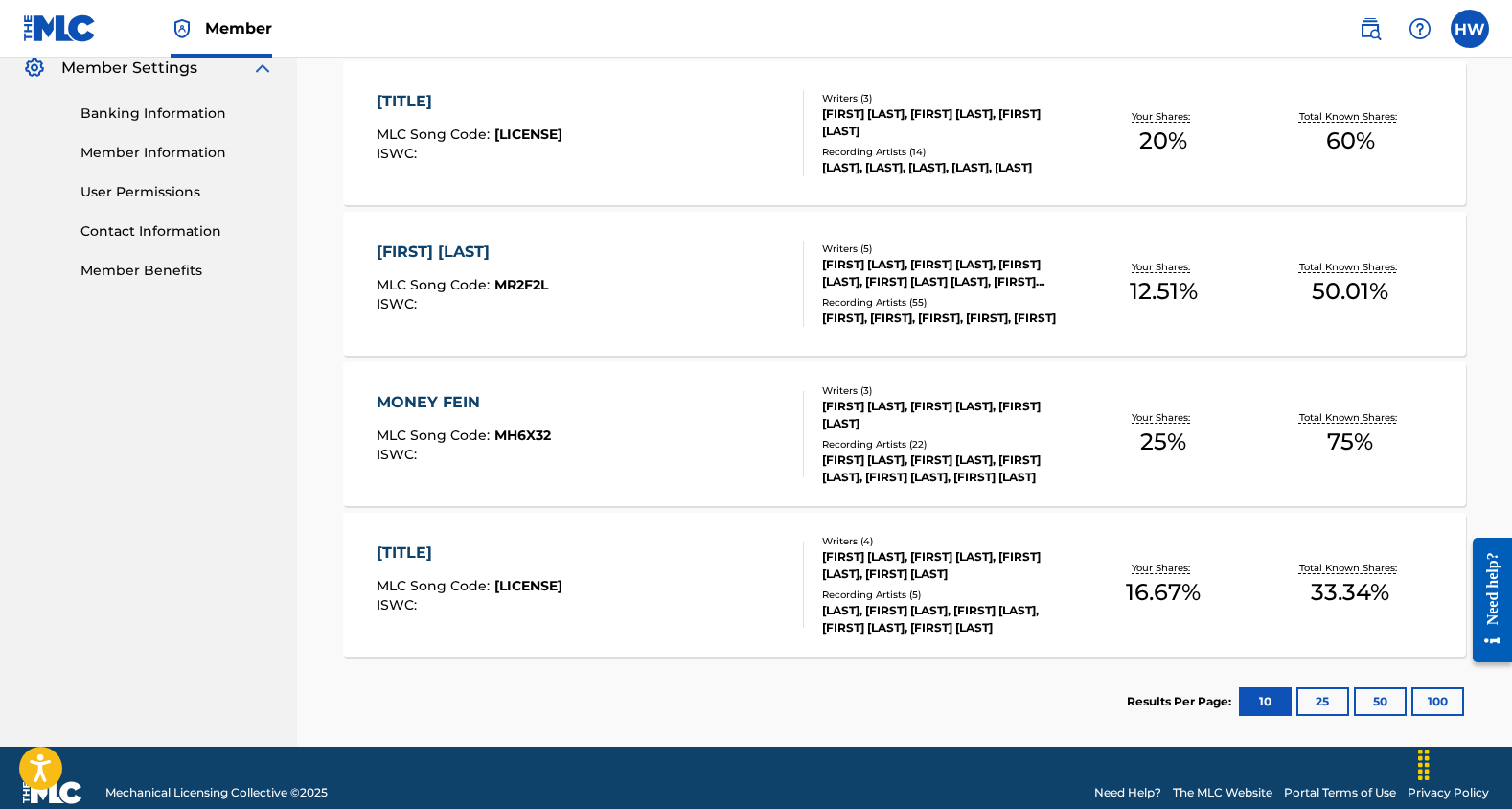 scroll, scrollTop: 822, scrollLeft: 0, axis: vertical 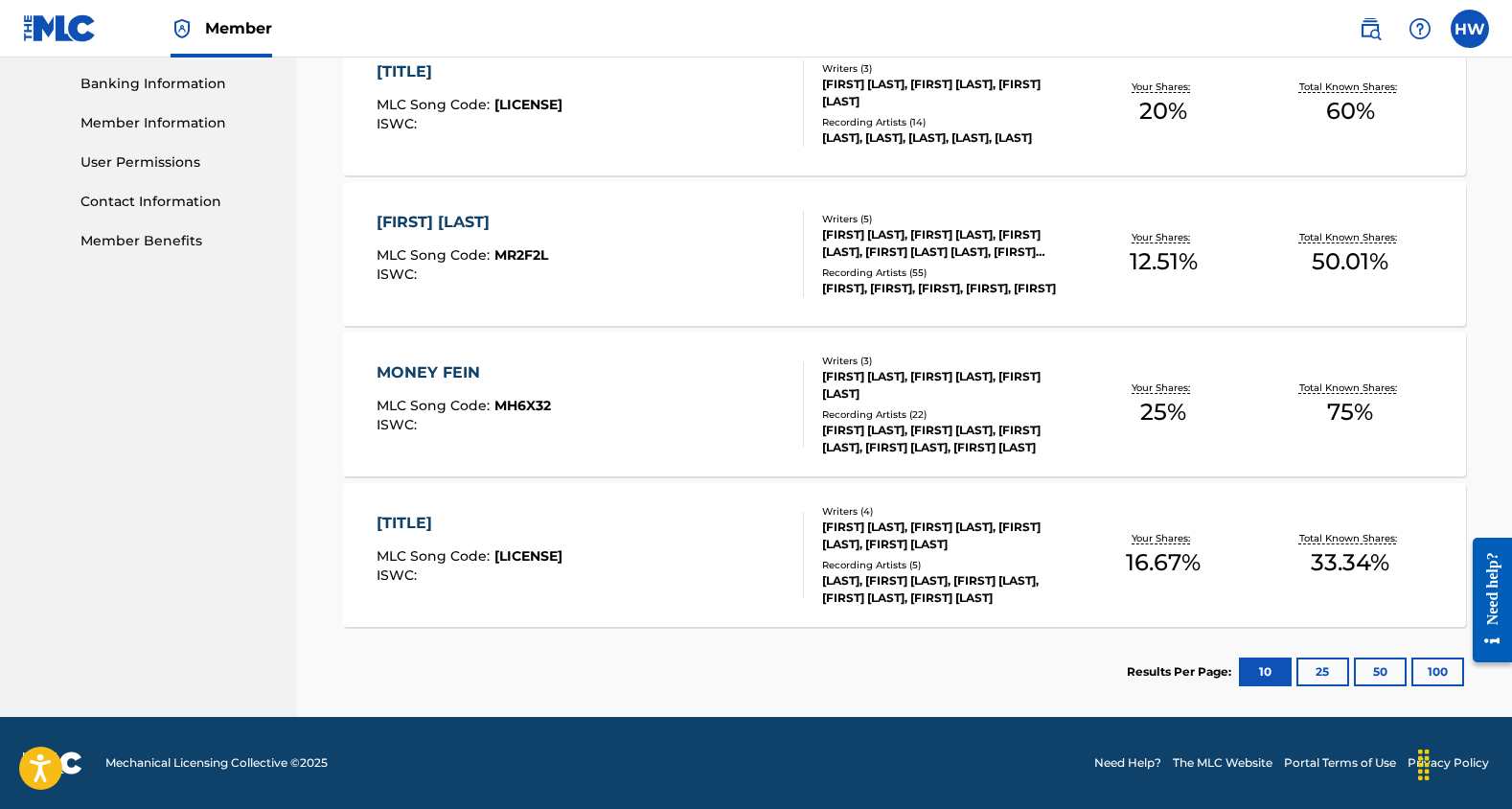 click on "25" at bounding box center [1322, 672] 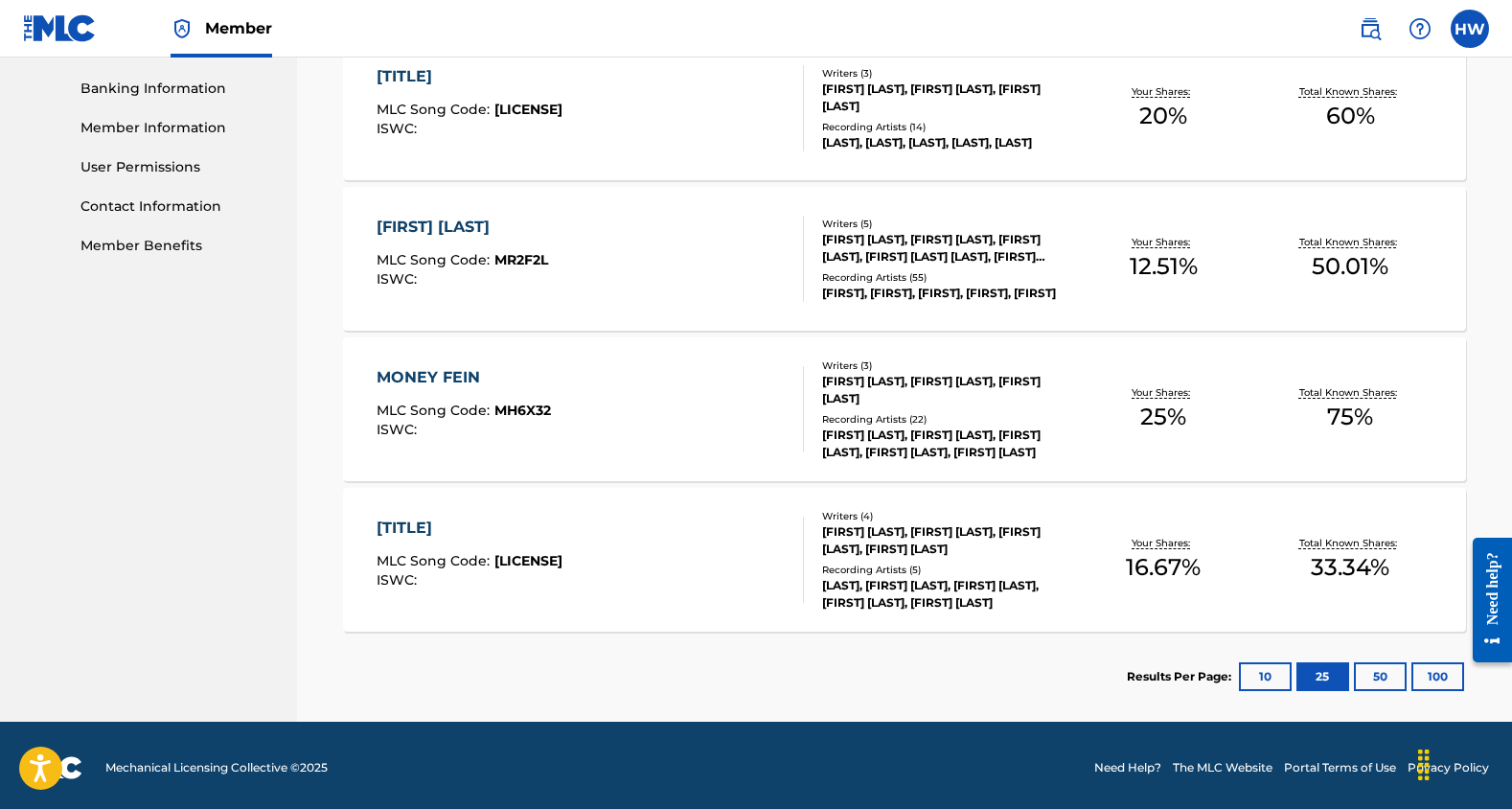 scroll, scrollTop: 822, scrollLeft: 0, axis: vertical 